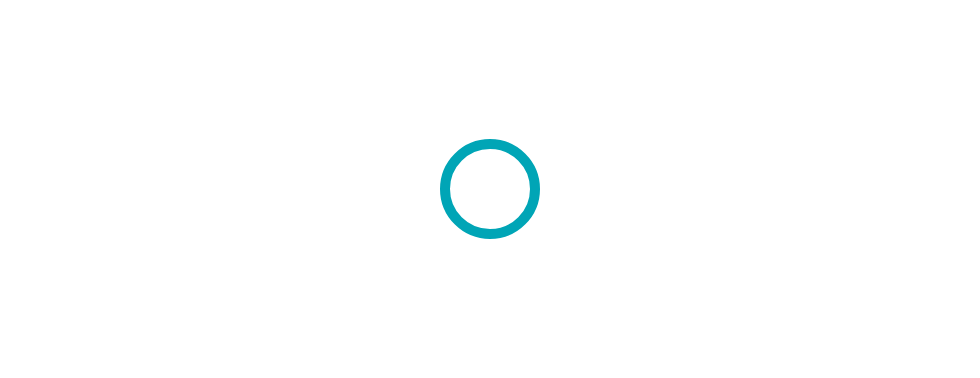scroll, scrollTop: 0, scrollLeft: 0, axis: both 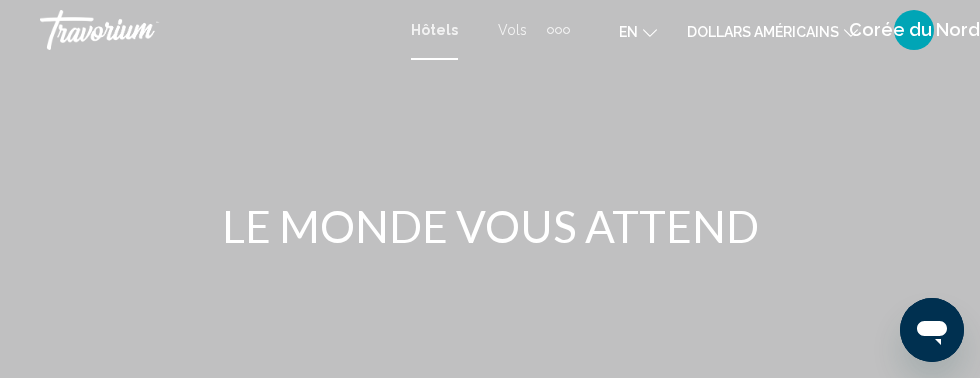 click on "en
Anglais Espagnol Français italien Portugais russe" 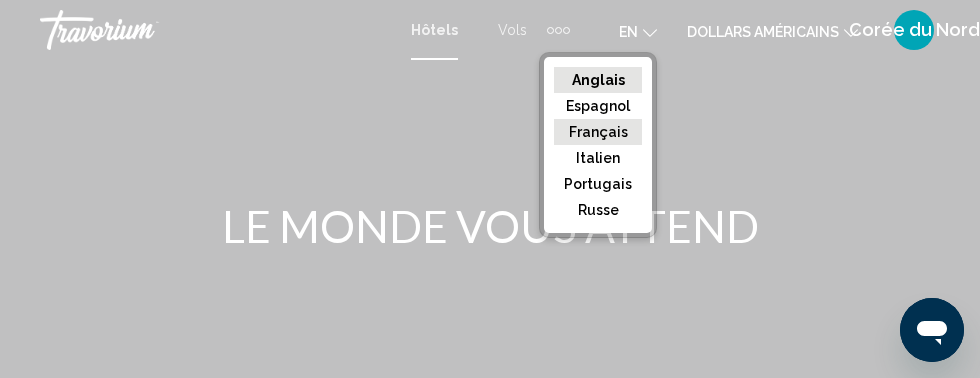click on "Français" 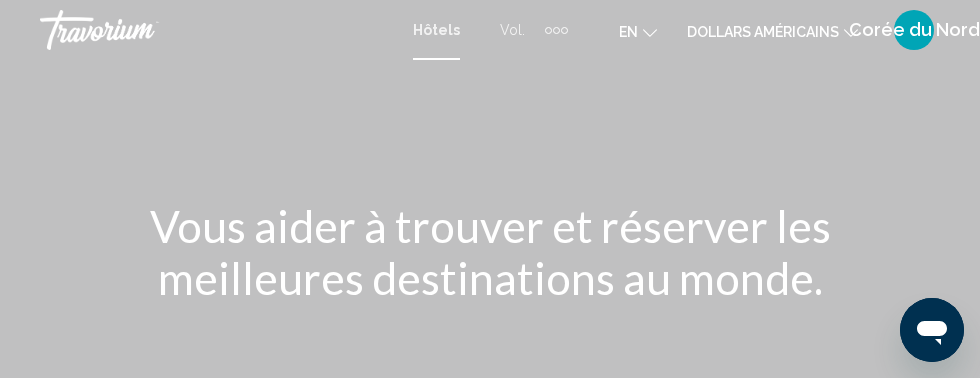 click on "dollars américains" 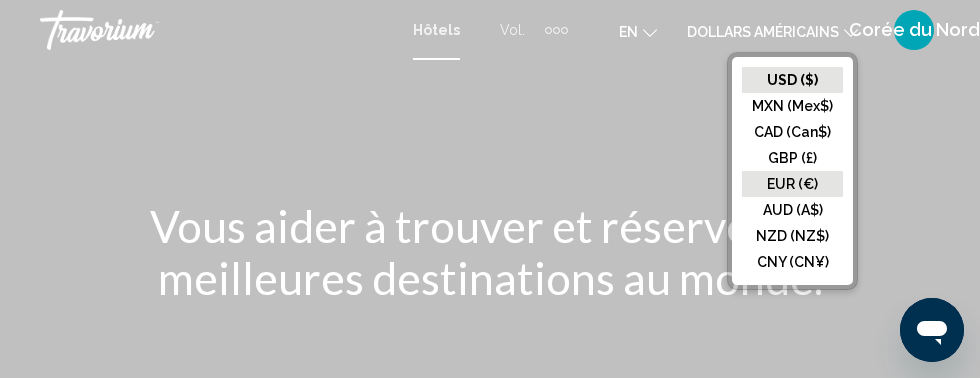 click on "EUR (€)" 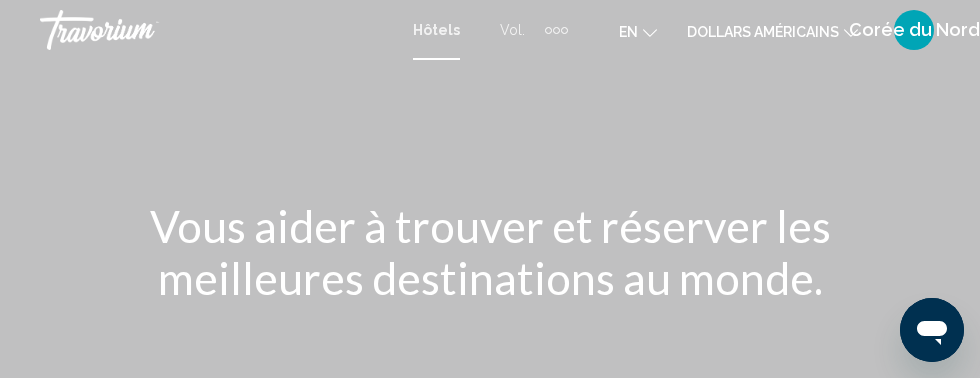 click 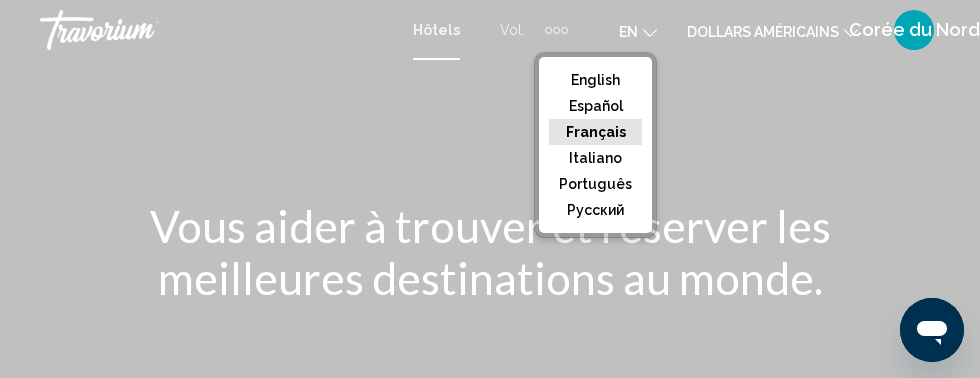 click on "Français" 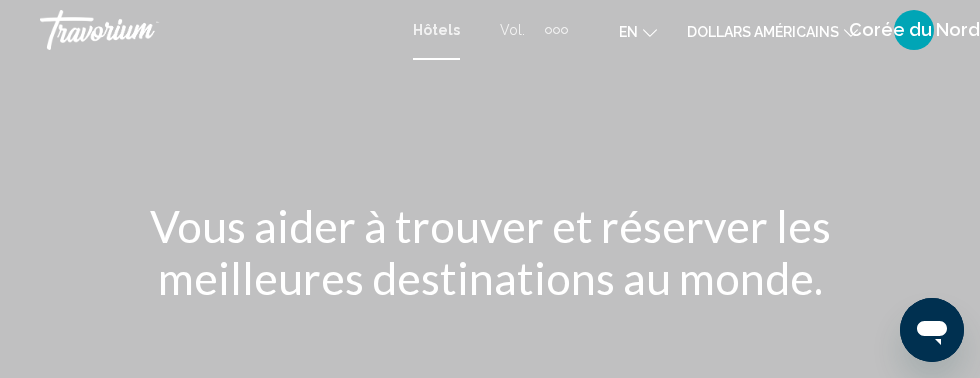 click on "dollars américains" 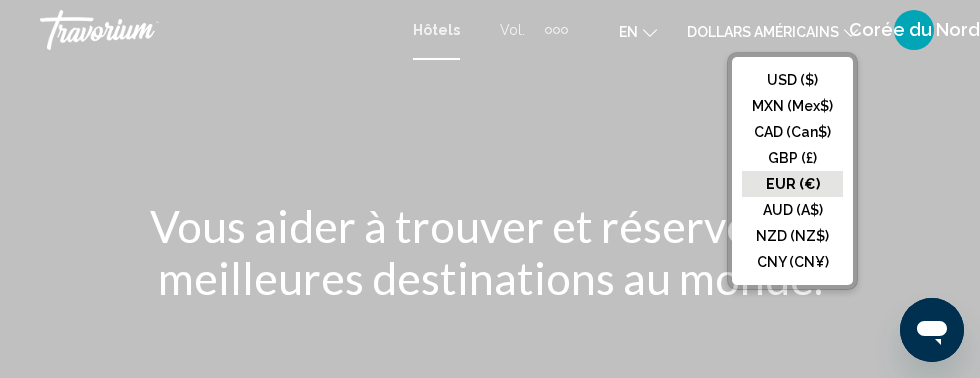 click on "EUR (€)" 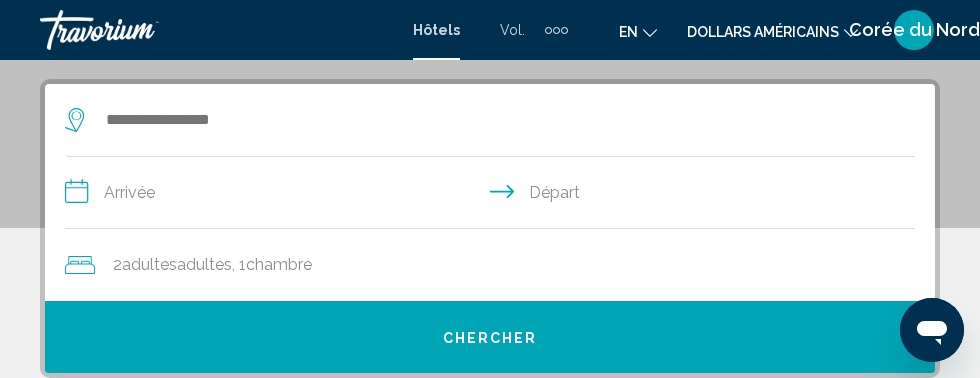 scroll, scrollTop: 378, scrollLeft: 0, axis: vertical 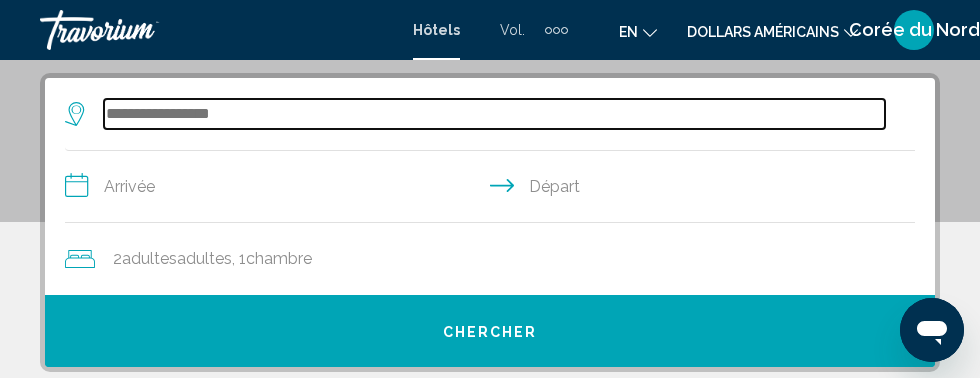 click at bounding box center (494, 114) 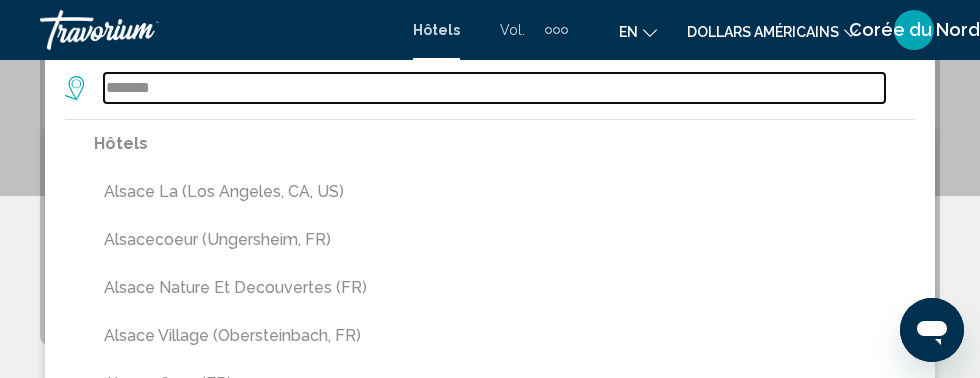 scroll, scrollTop: 400, scrollLeft: 0, axis: vertical 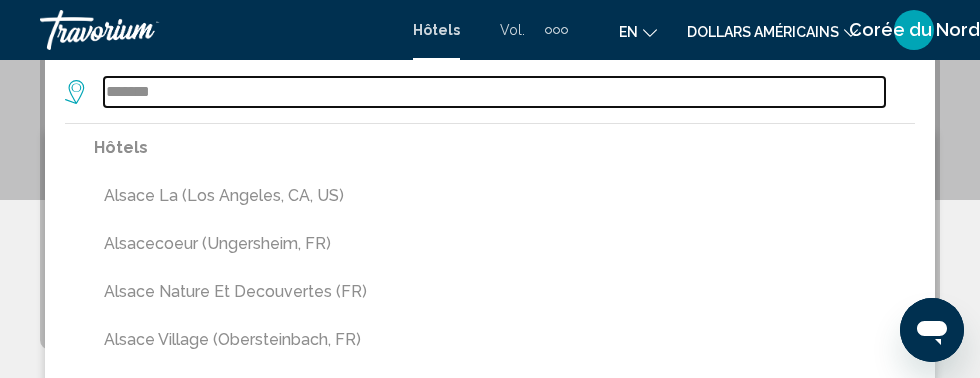 click on "******" at bounding box center (494, 92) 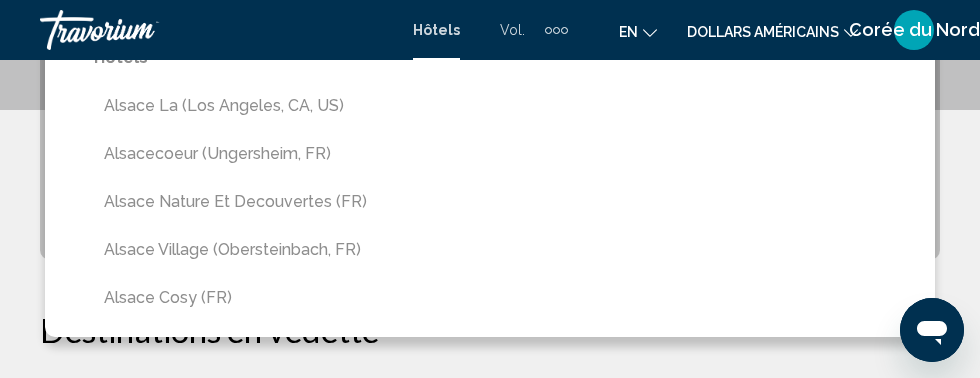 scroll, scrollTop: 498, scrollLeft: 0, axis: vertical 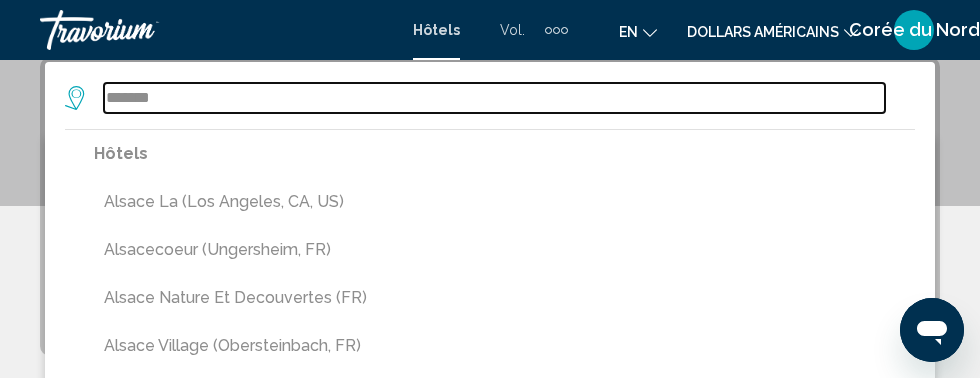 click on "******" at bounding box center [494, 98] 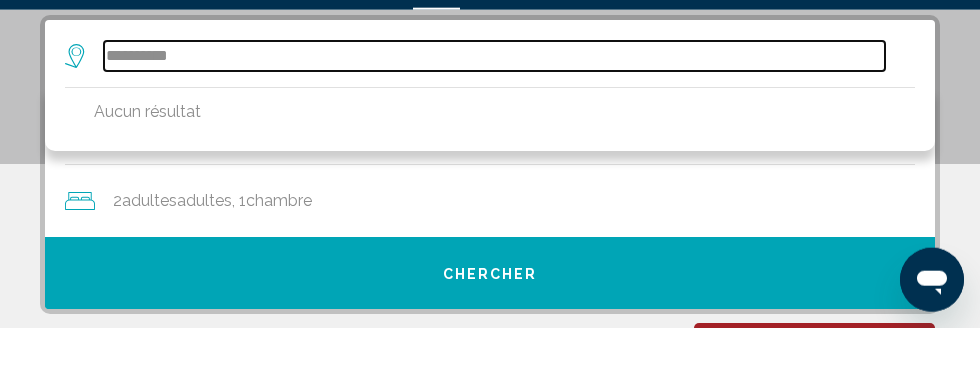 scroll, scrollTop: 386, scrollLeft: 0, axis: vertical 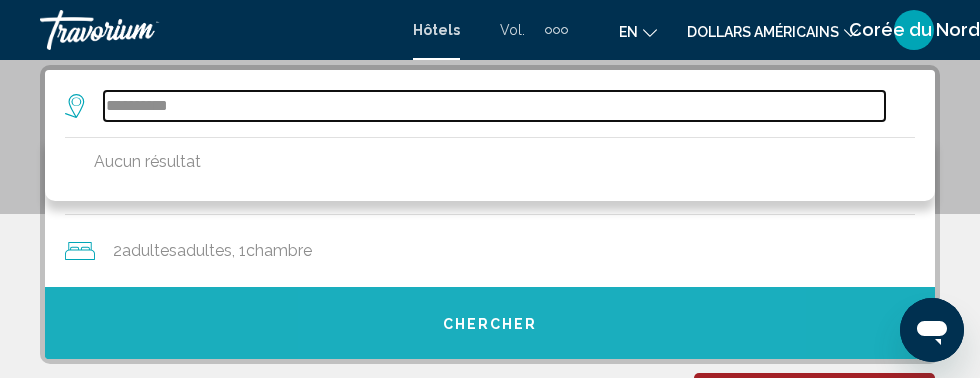 type on "**********" 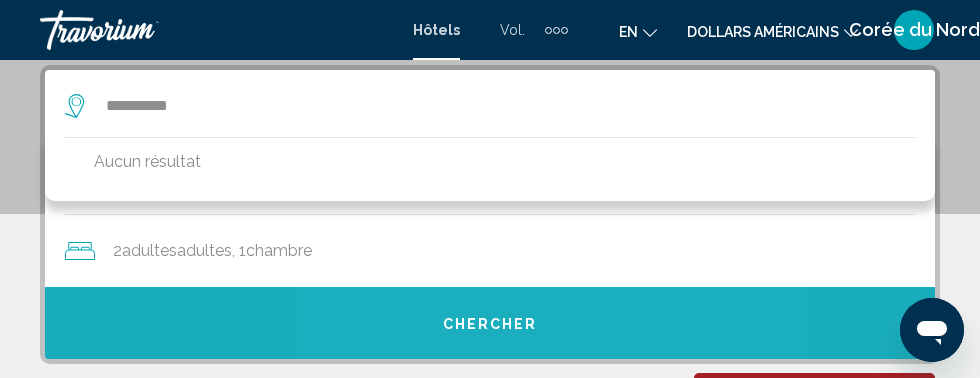 click on "Chercher" at bounding box center (490, 323) 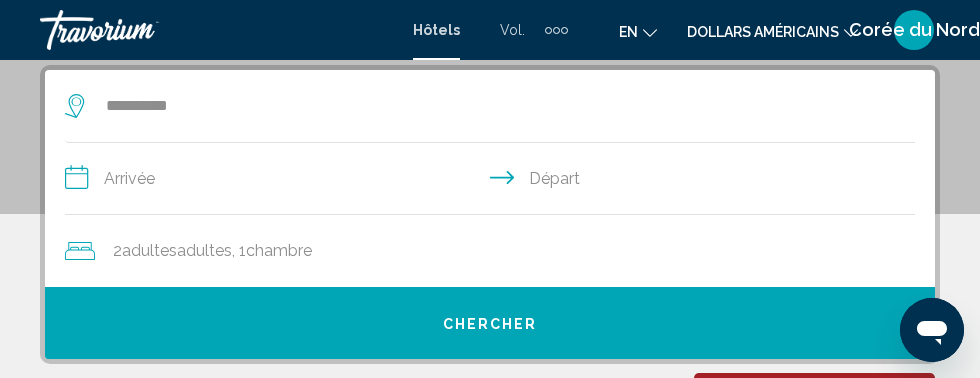 click on "**********" at bounding box center [494, 181] 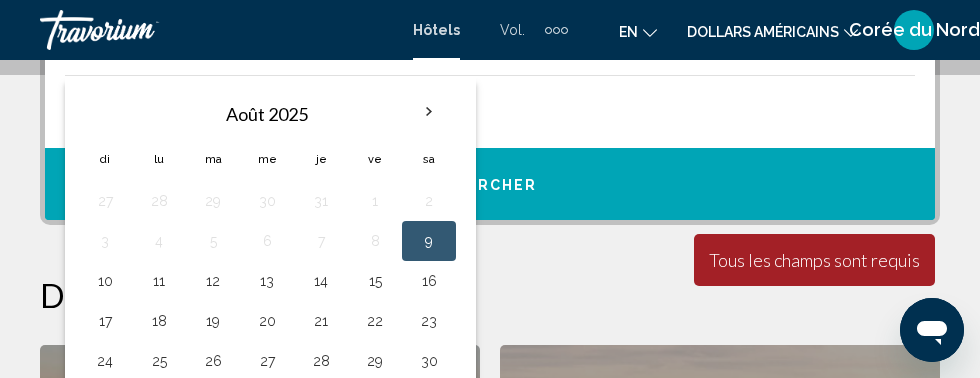 scroll, scrollTop: 528, scrollLeft: 0, axis: vertical 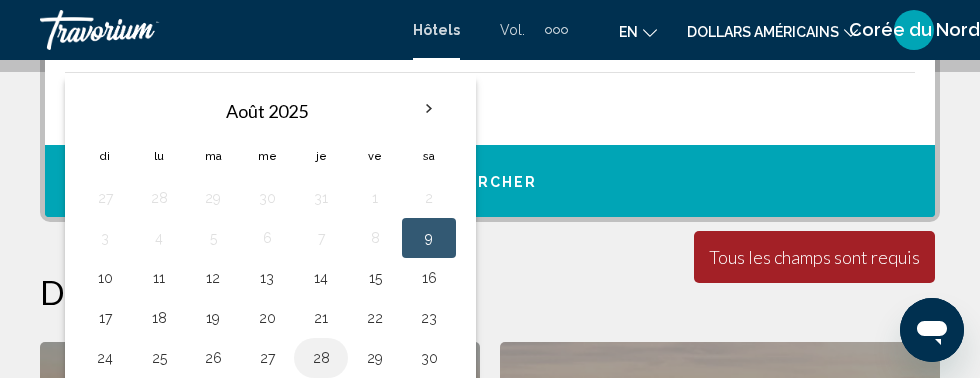 click on "28" at bounding box center (321, 358) 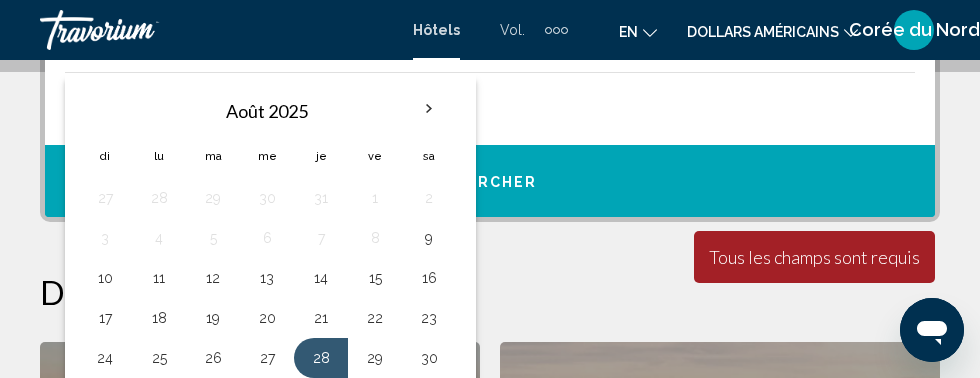 click on "Destinations en vedette" at bounding box center (490, 292) 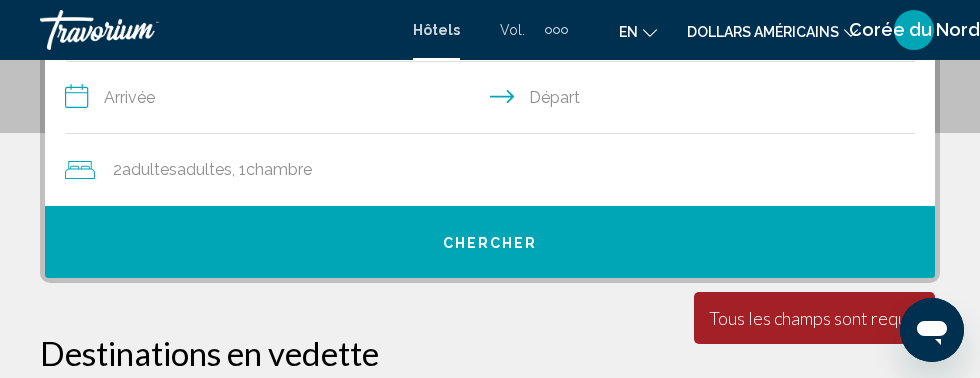 scroll, scrollTop: 455, scrollLeft: 0, axis: vertical 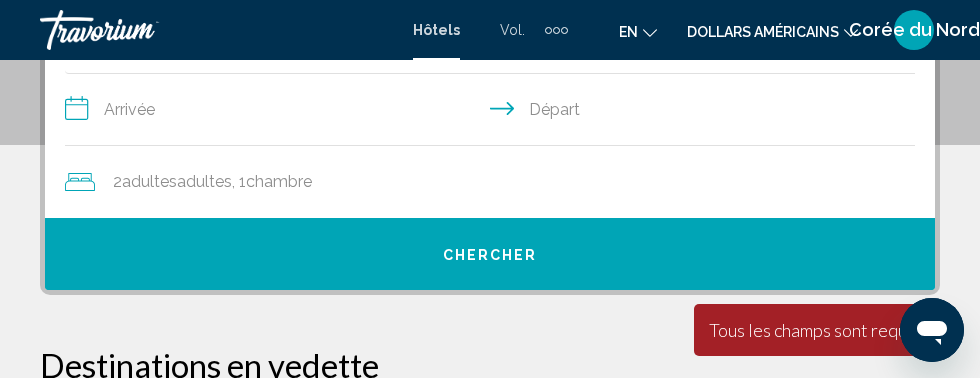 click on "**********" at bounding box center (494, 112) 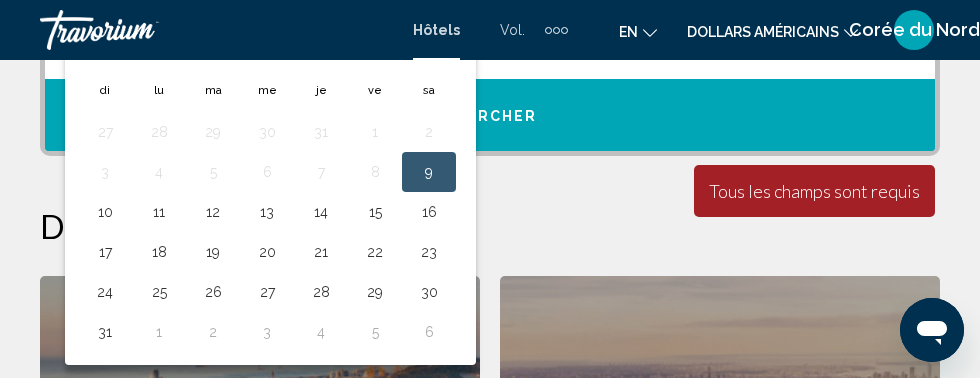 scroll, scrollTop: 598, scrollLeft: 0, axis: vertical 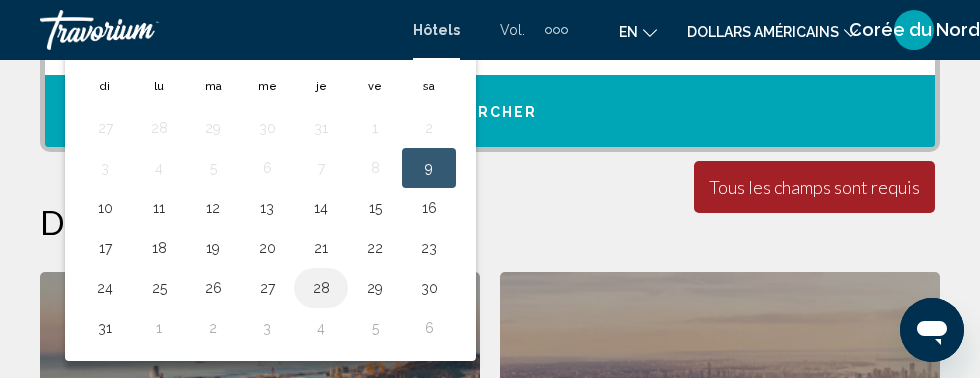click on "28" at bounding box center [321, 288] 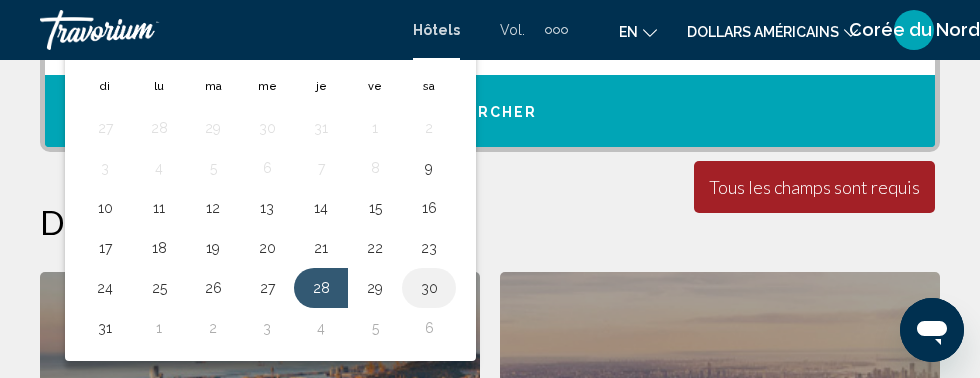 click on "30" at bounding box center (429, 288) 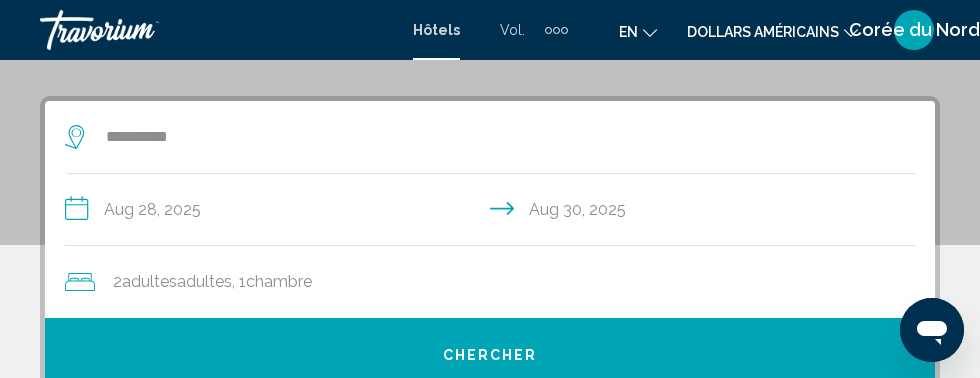 scroll, scrollTop: 358, scrollLeft: 0, axis: vertical 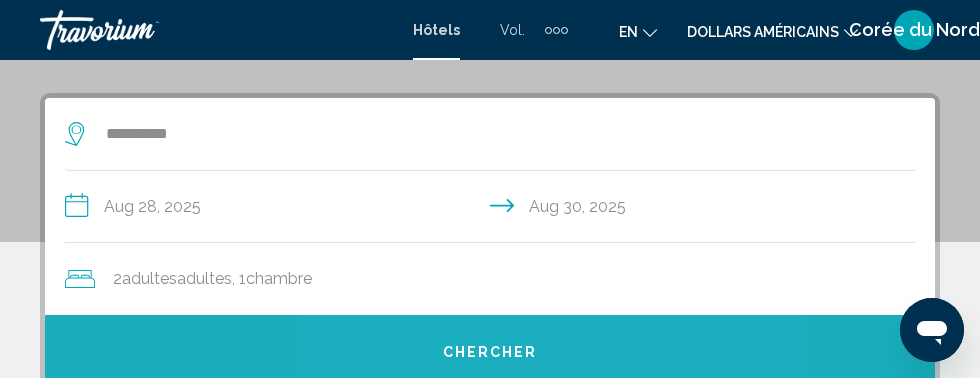 click on "Chercher" at bounding box center (490, 352) 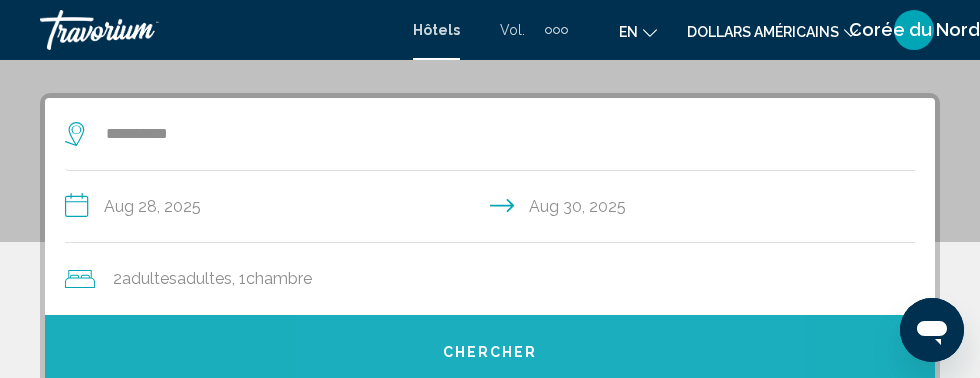 click on "Chercher" at bounding box center (490, 351) 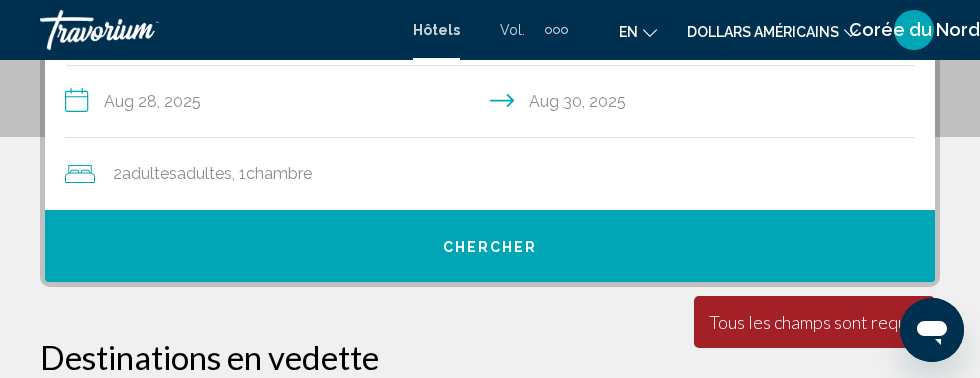 scroll, scrollTop: 463, scrollLeft: 0, axis: vertical 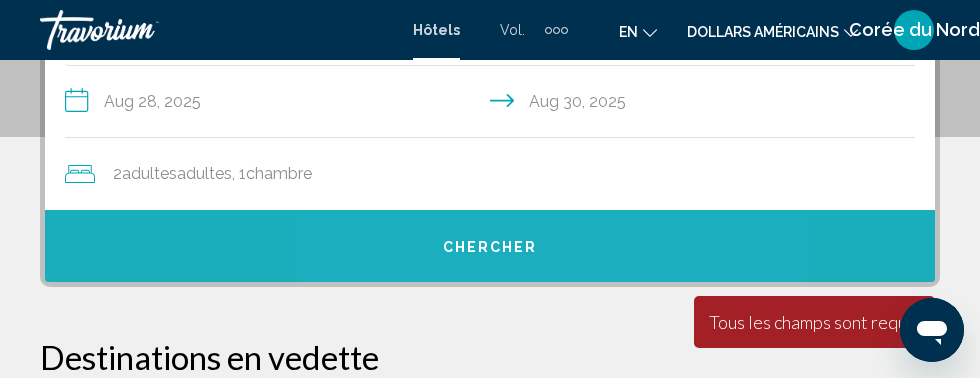 click on "Chercher" at bounding box center [490, 247] 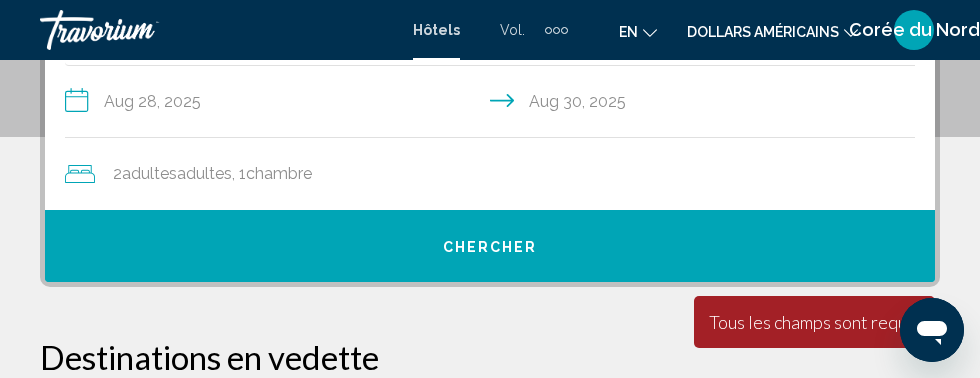 click on "Chercher" at bounding box center [490, 246] 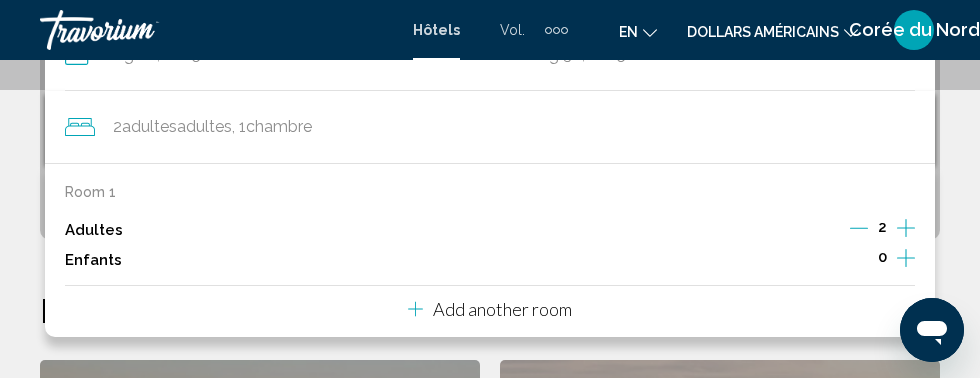 scroll, scrollTop: 530, scrollLeft: 0, axis: vertical 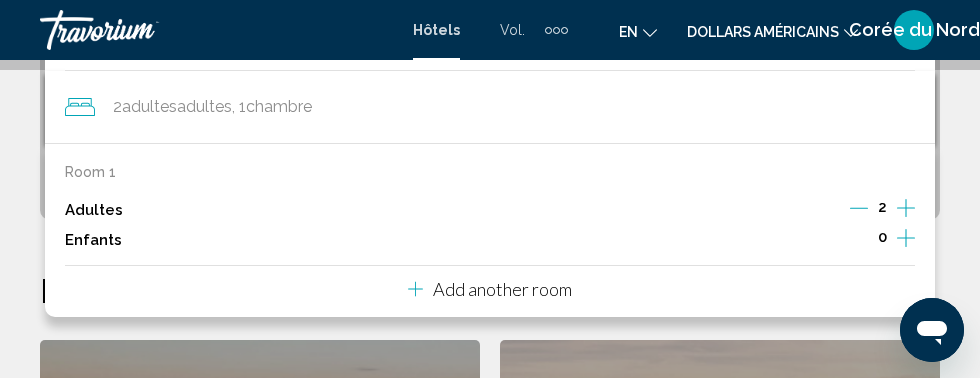 click 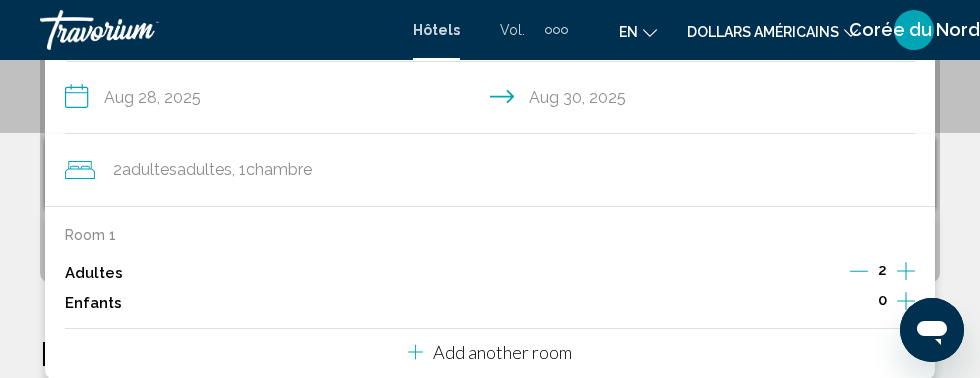 scroll, scrollTop: 465, scrollLeft: 0, axis: vertical 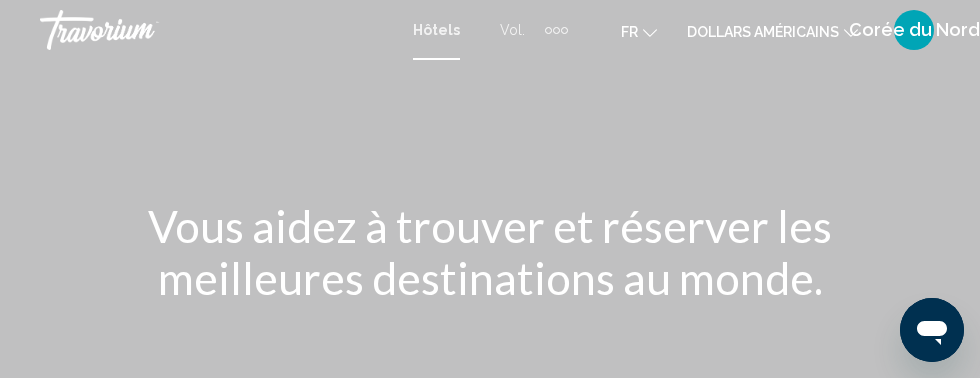 click on "dollars américains" 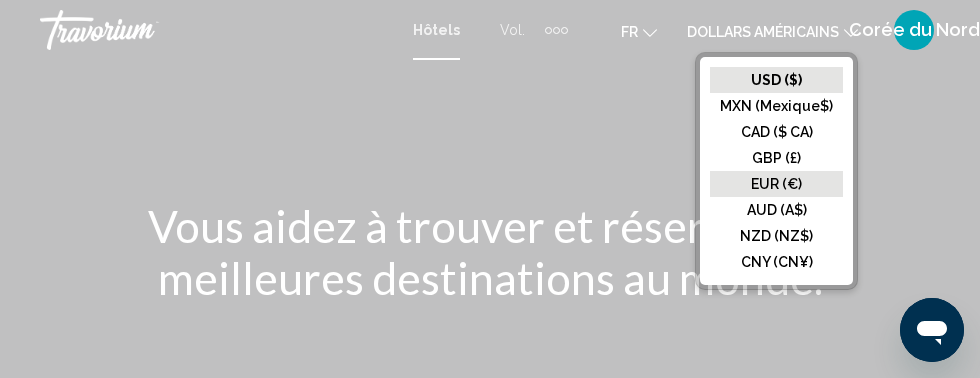 click on "EUR (€)" 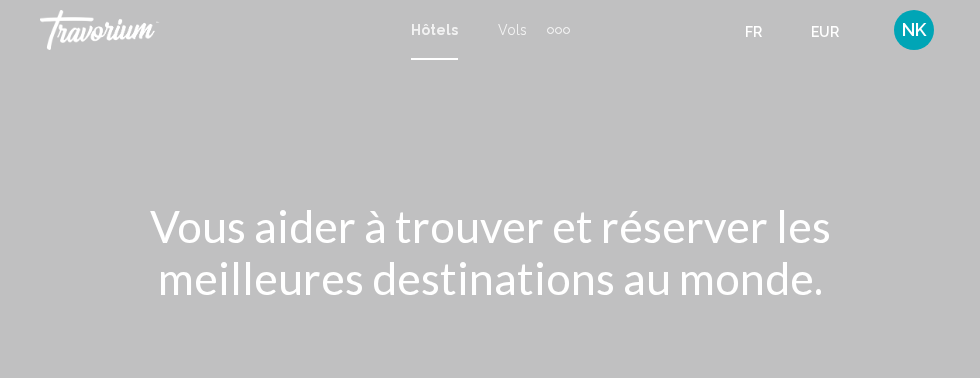 scroll, scrollTop: 0, scrollLeft: 0, axis: both 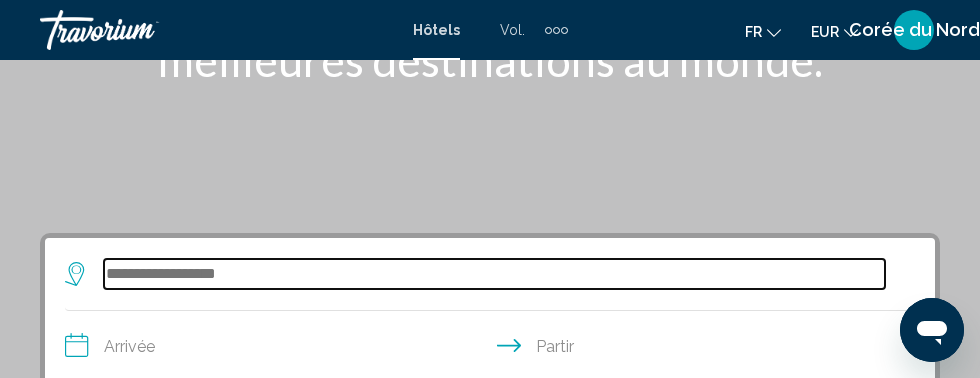 click at bounding box center [494, 274] 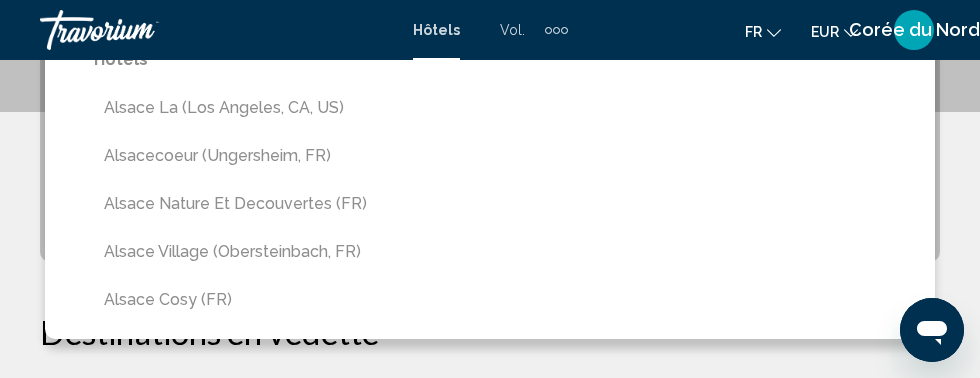 scroll, scrollTop: 488, scrollLeft: 0, axis: vertical 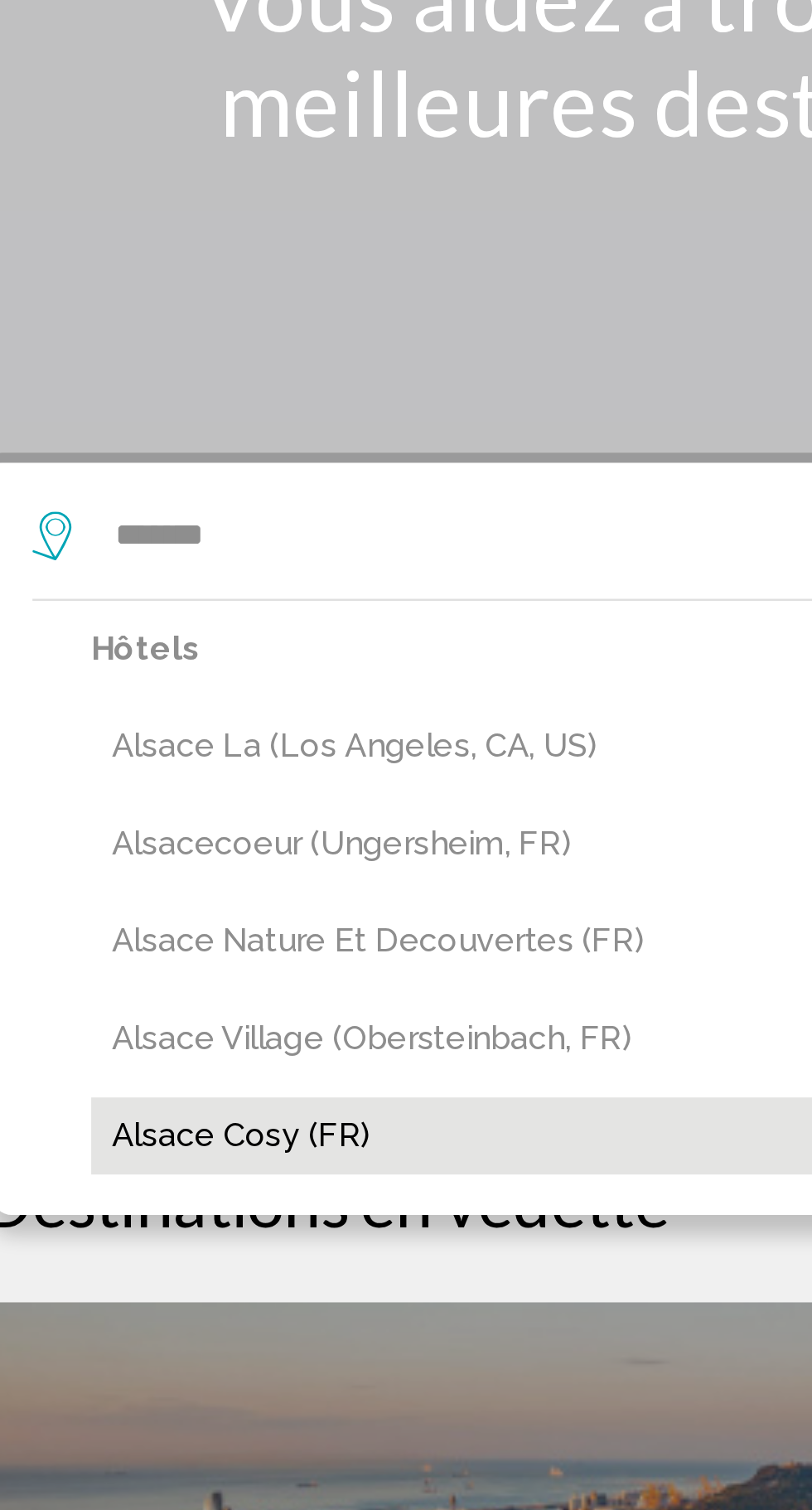 click on "Alsace Cosy (FR)" at bounding box center (418, 653) 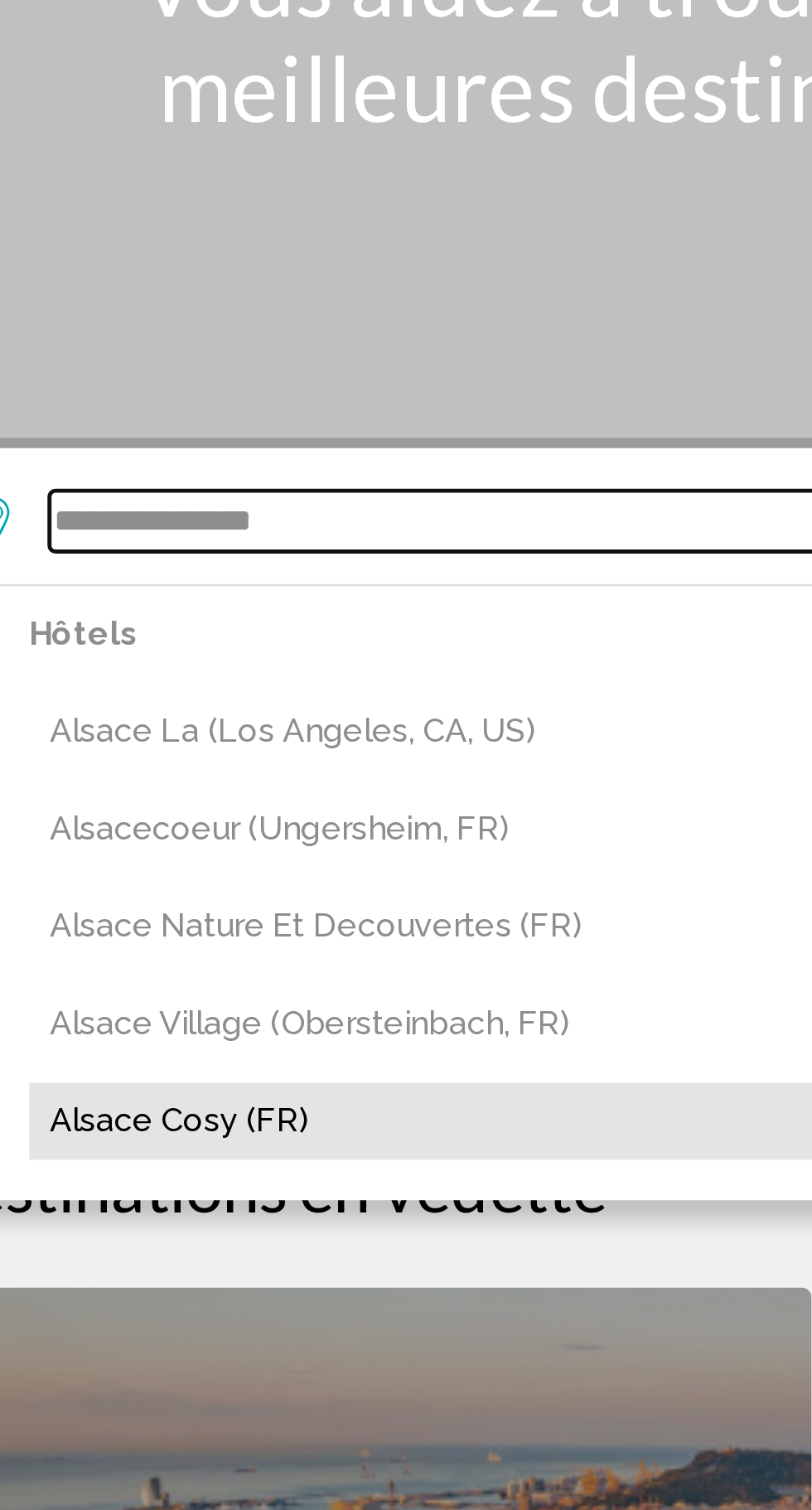 scroll, scrollTop: 117, scrollLeft: 0, axis: vertical 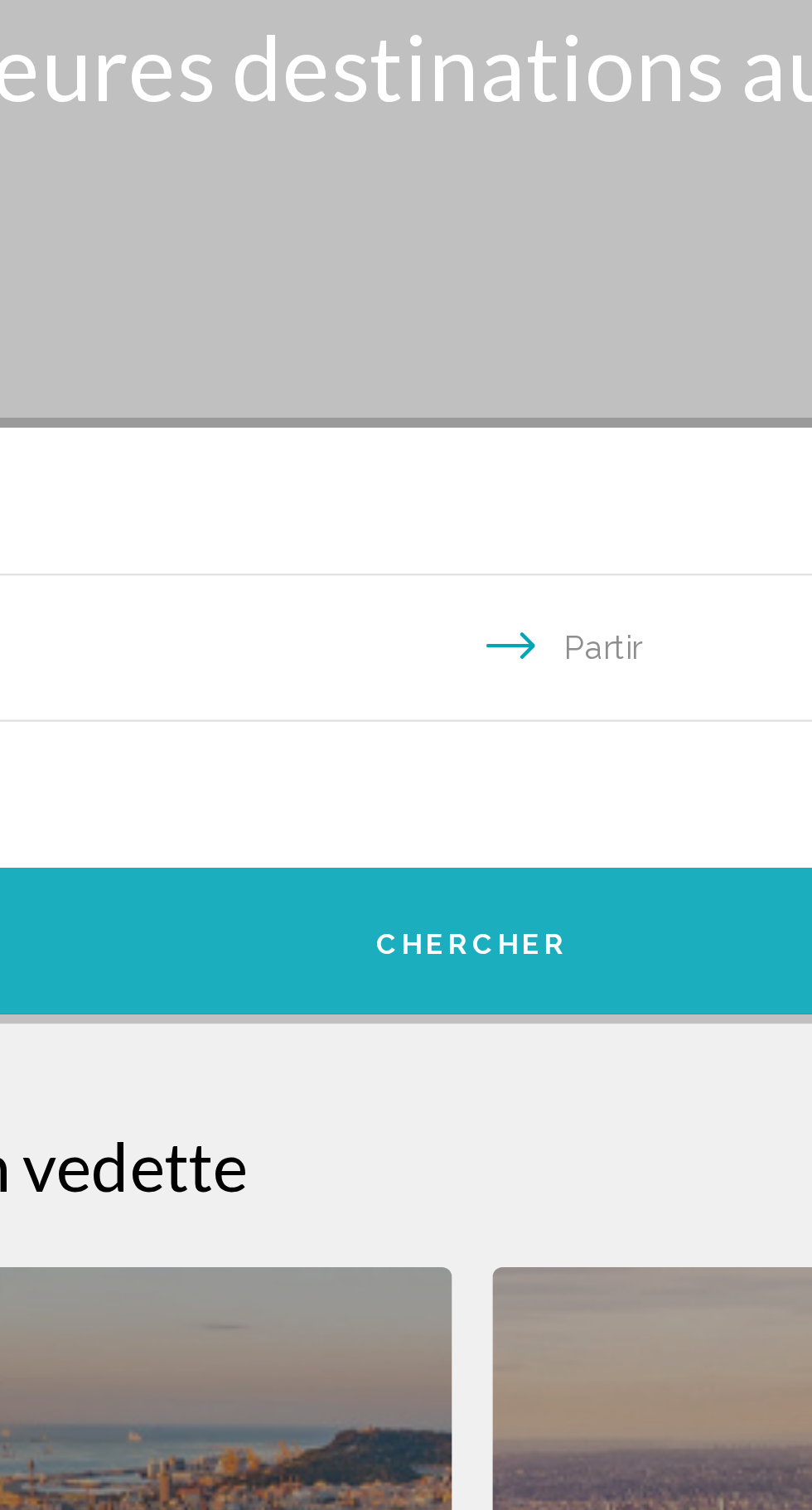 click on "Chercher" at bounding box center (406, 588) 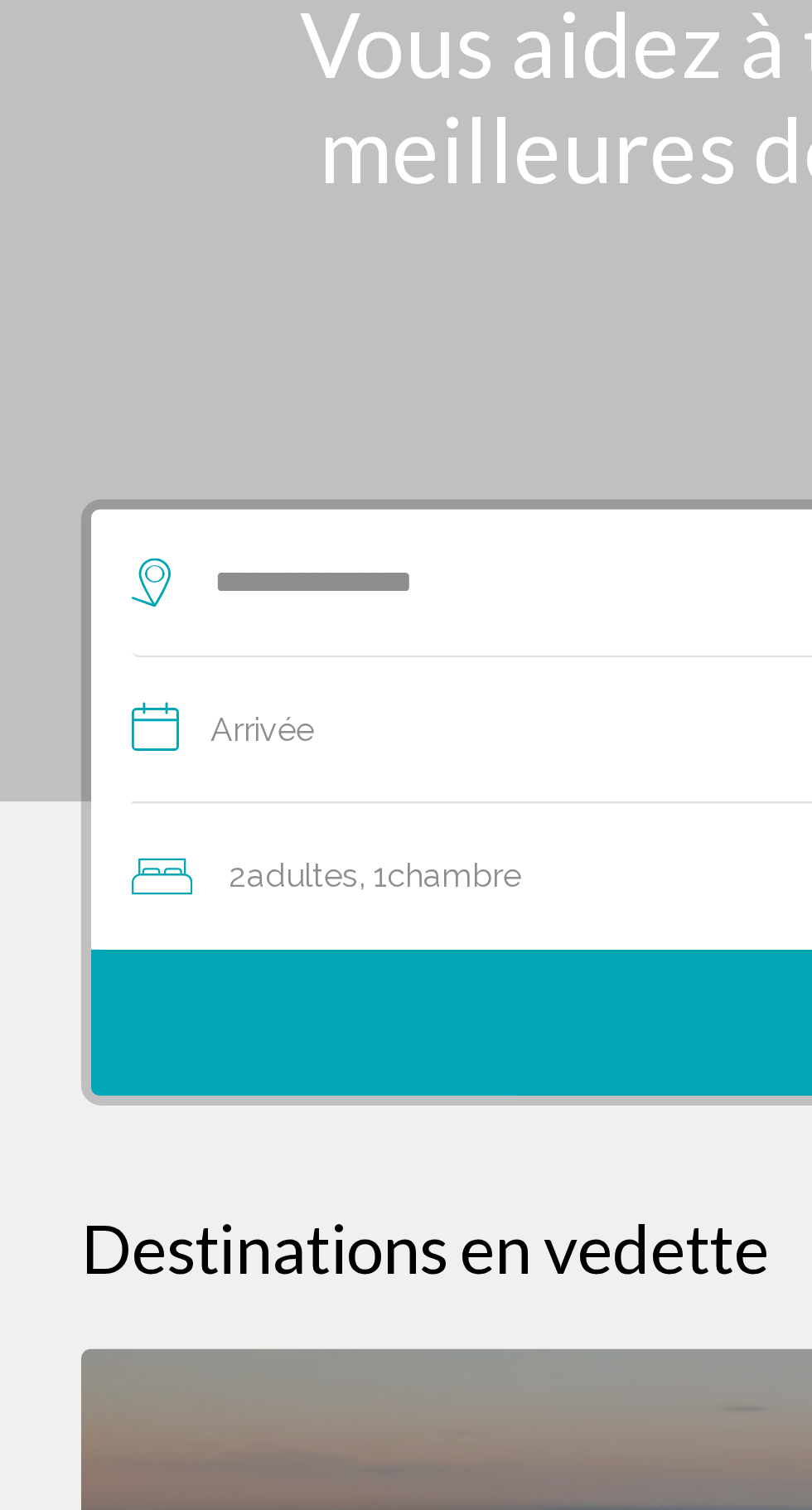 scroll, scrollTop: 45, scrollLeft: 0, axis: vertical 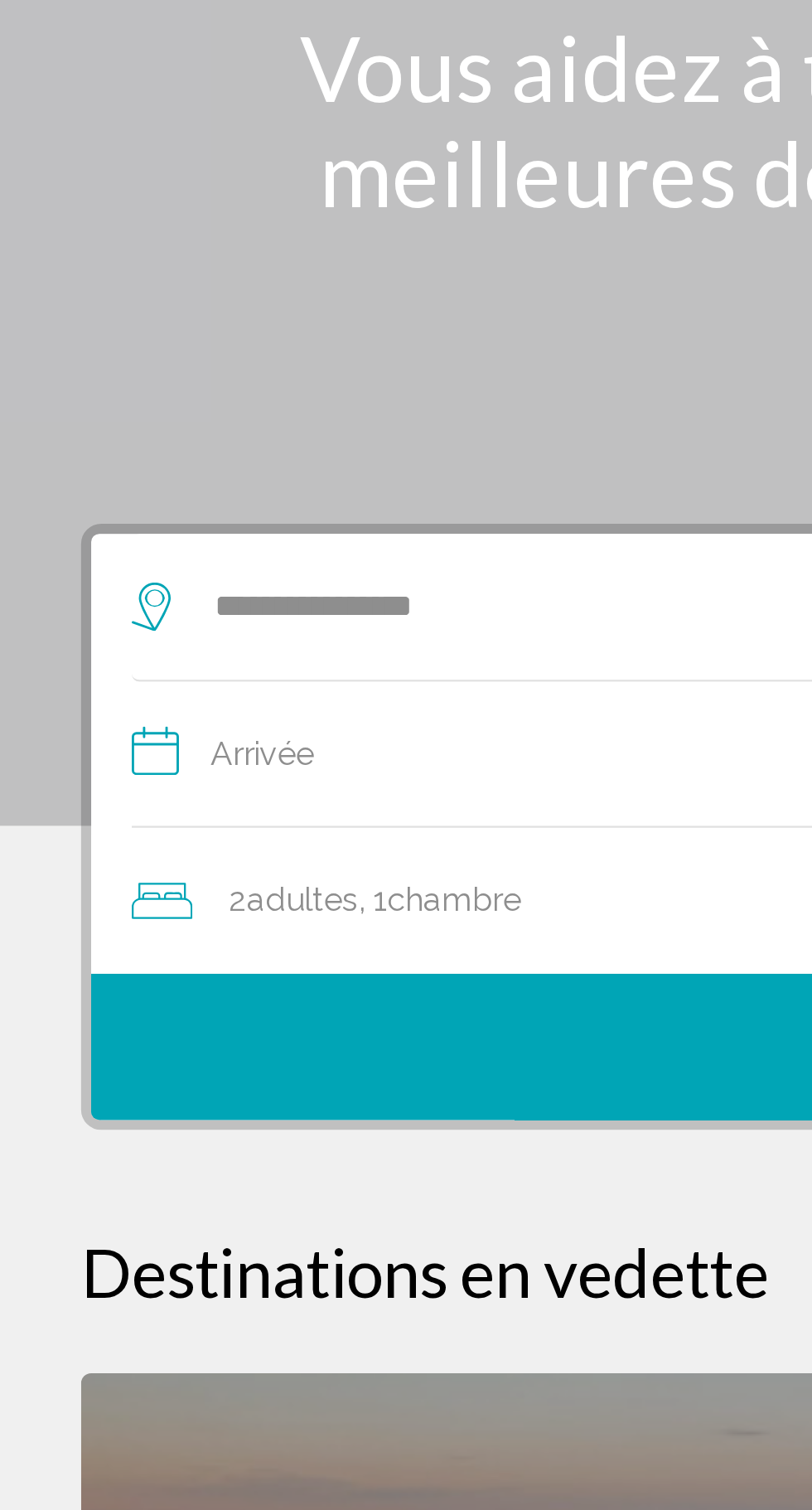 click 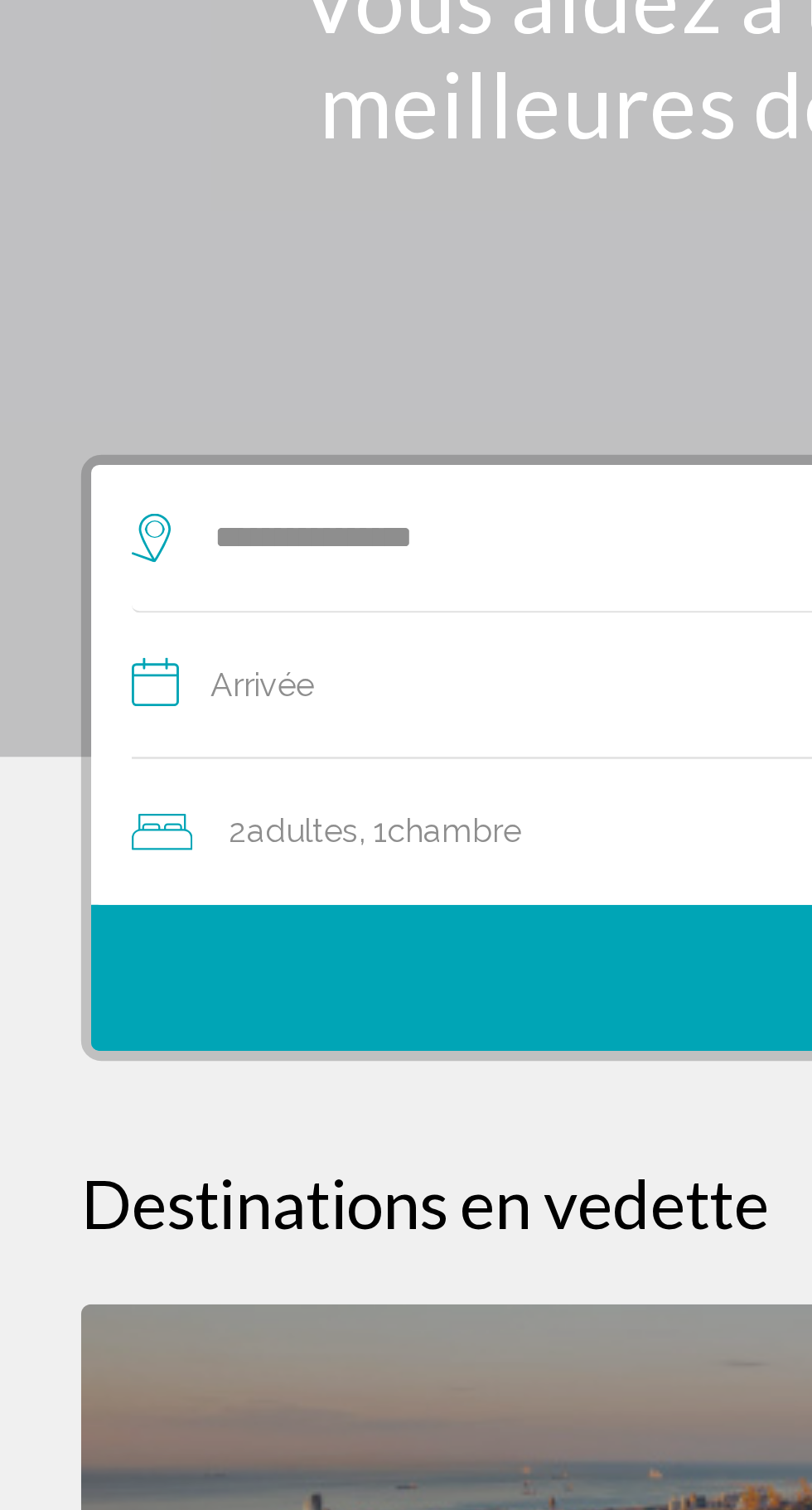 scroll, scrollTop: 45, scrollLeft: 0, axis: vertical 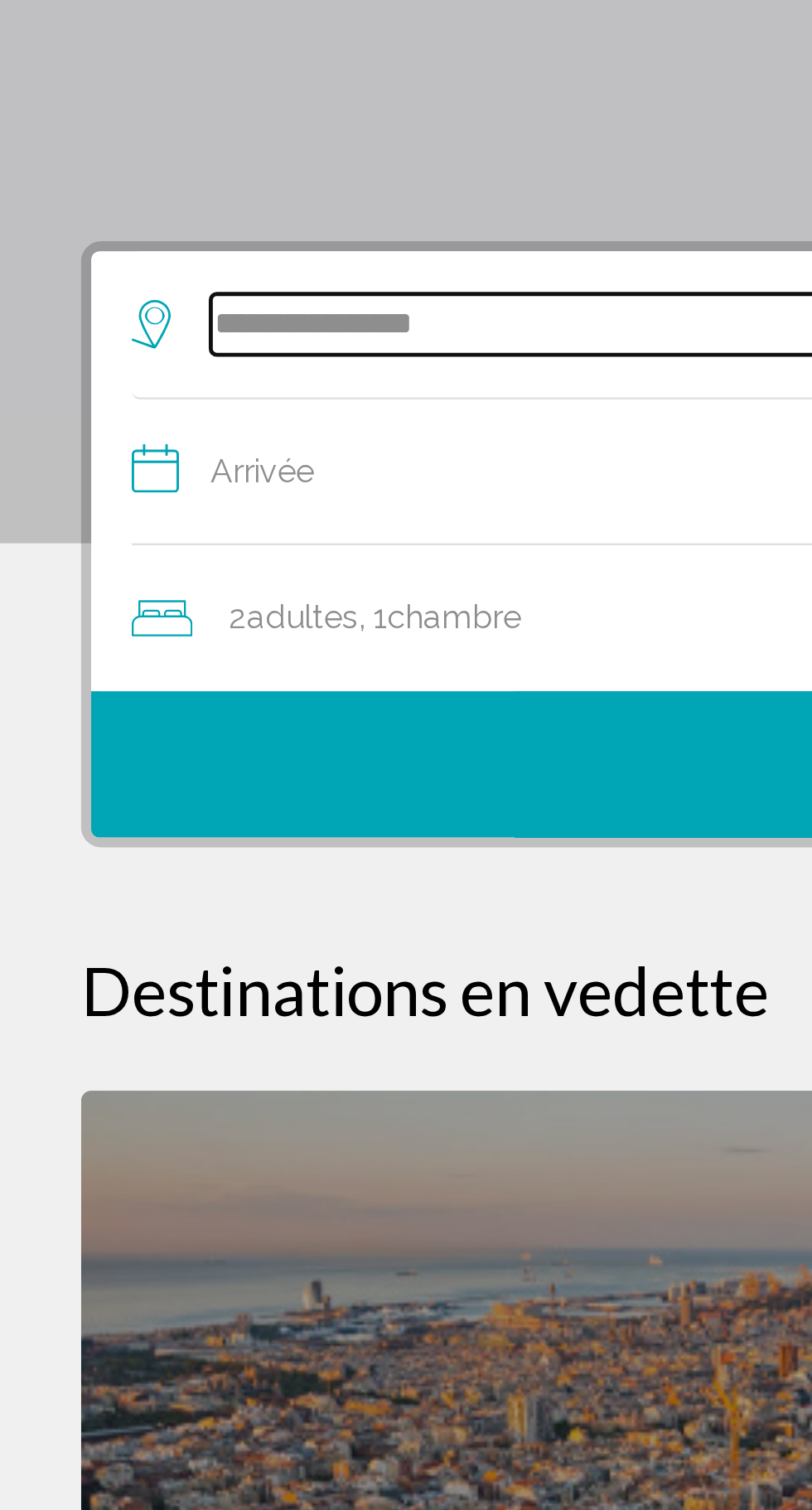 click on "**********" at bounding box center [409, 408] 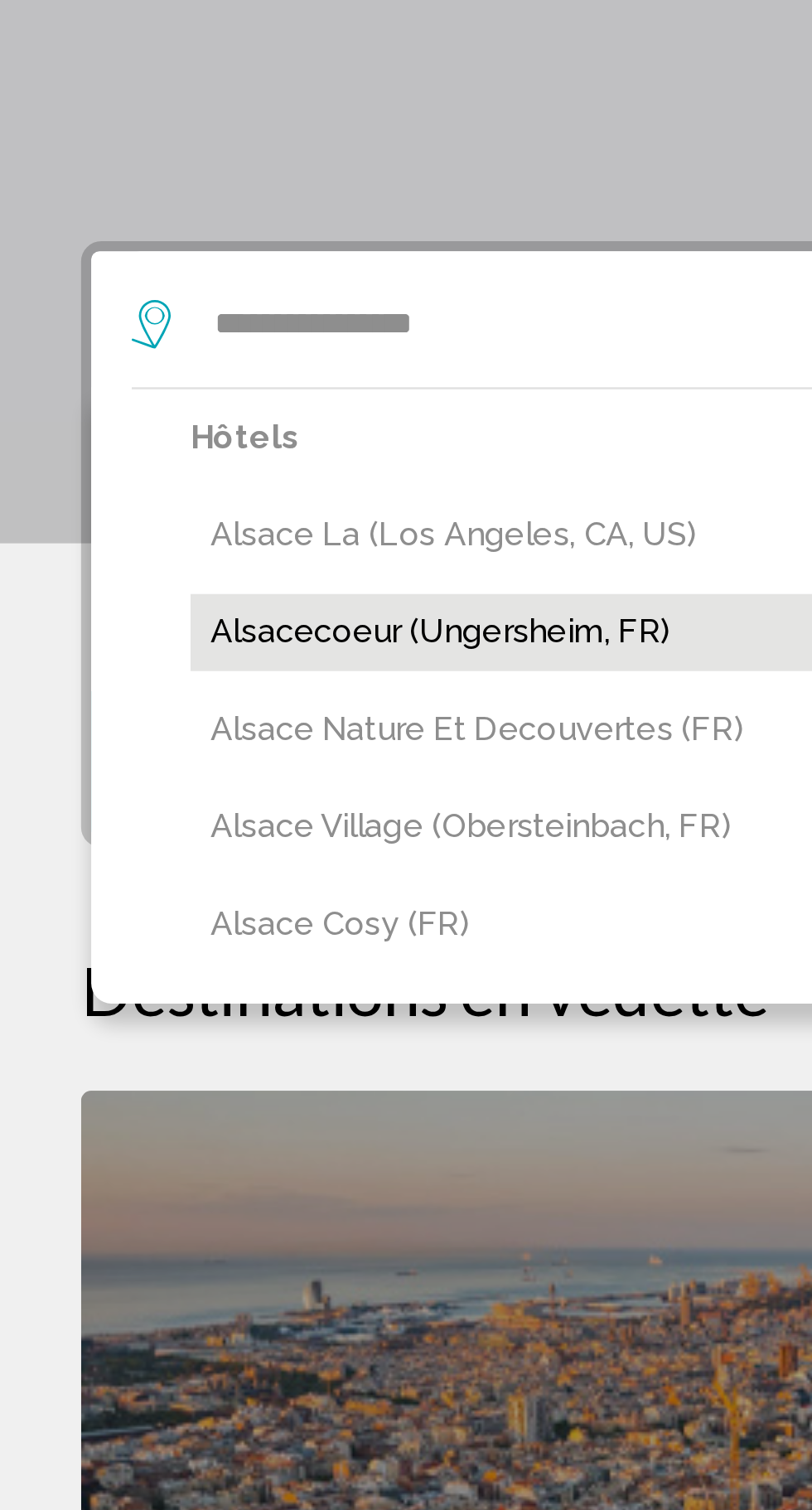 click on "Alsacecoeur (Ungersheim, FR)" at bounding box center (418, 534) 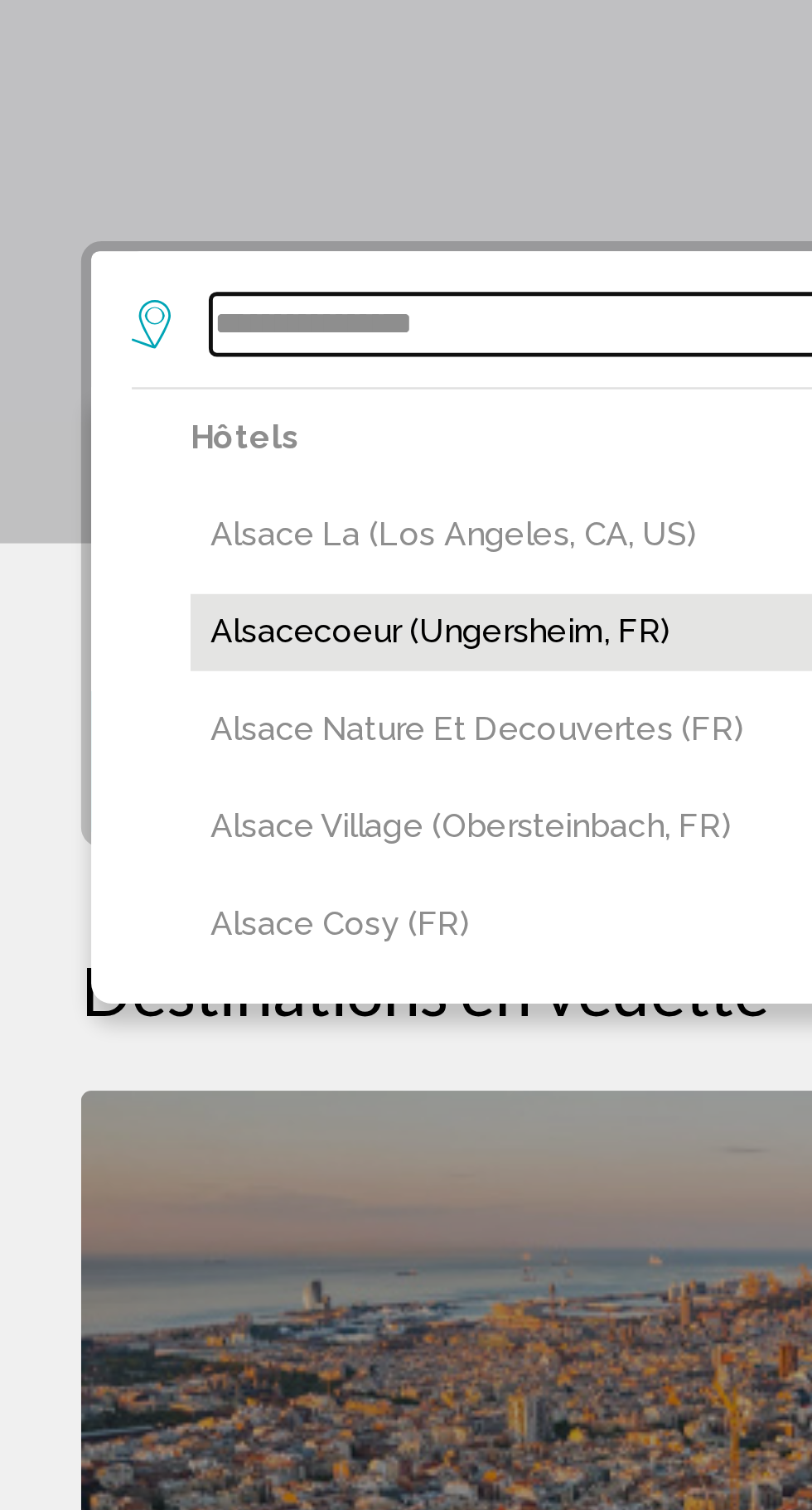 type on "**********" 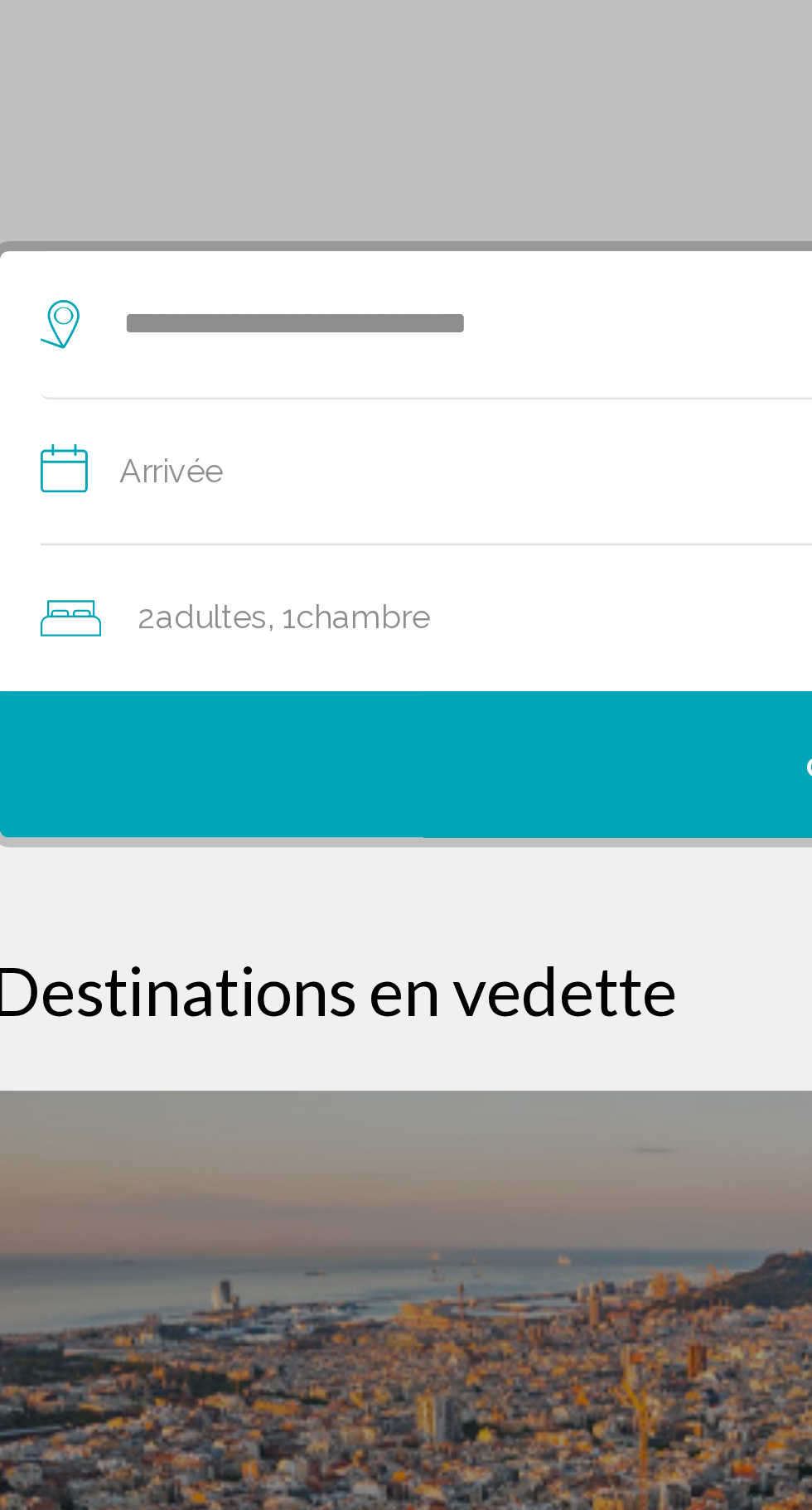 click on "**********" at bounding box center [409, 470] 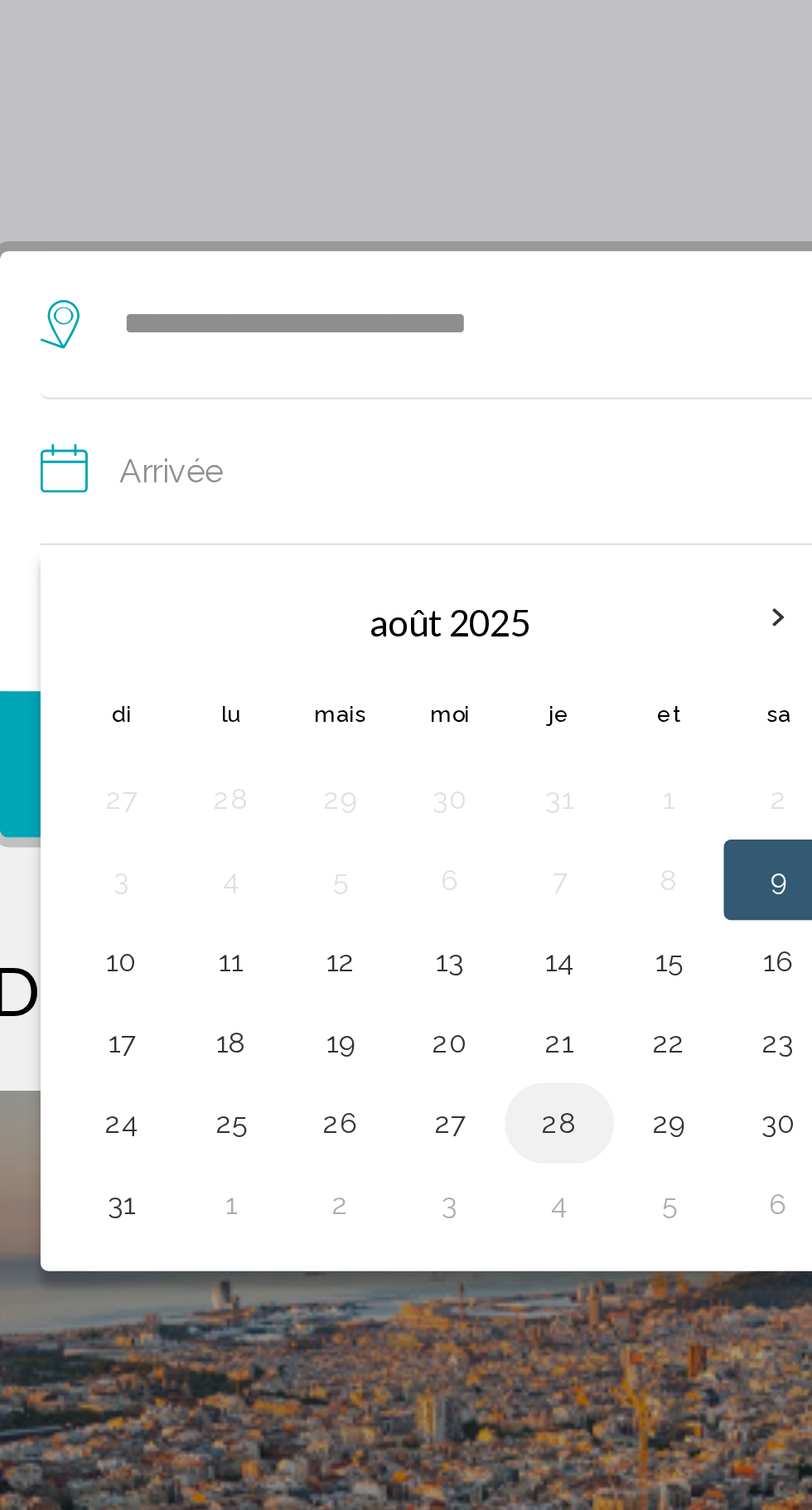 click on "28" at bounding box center [266, 734] 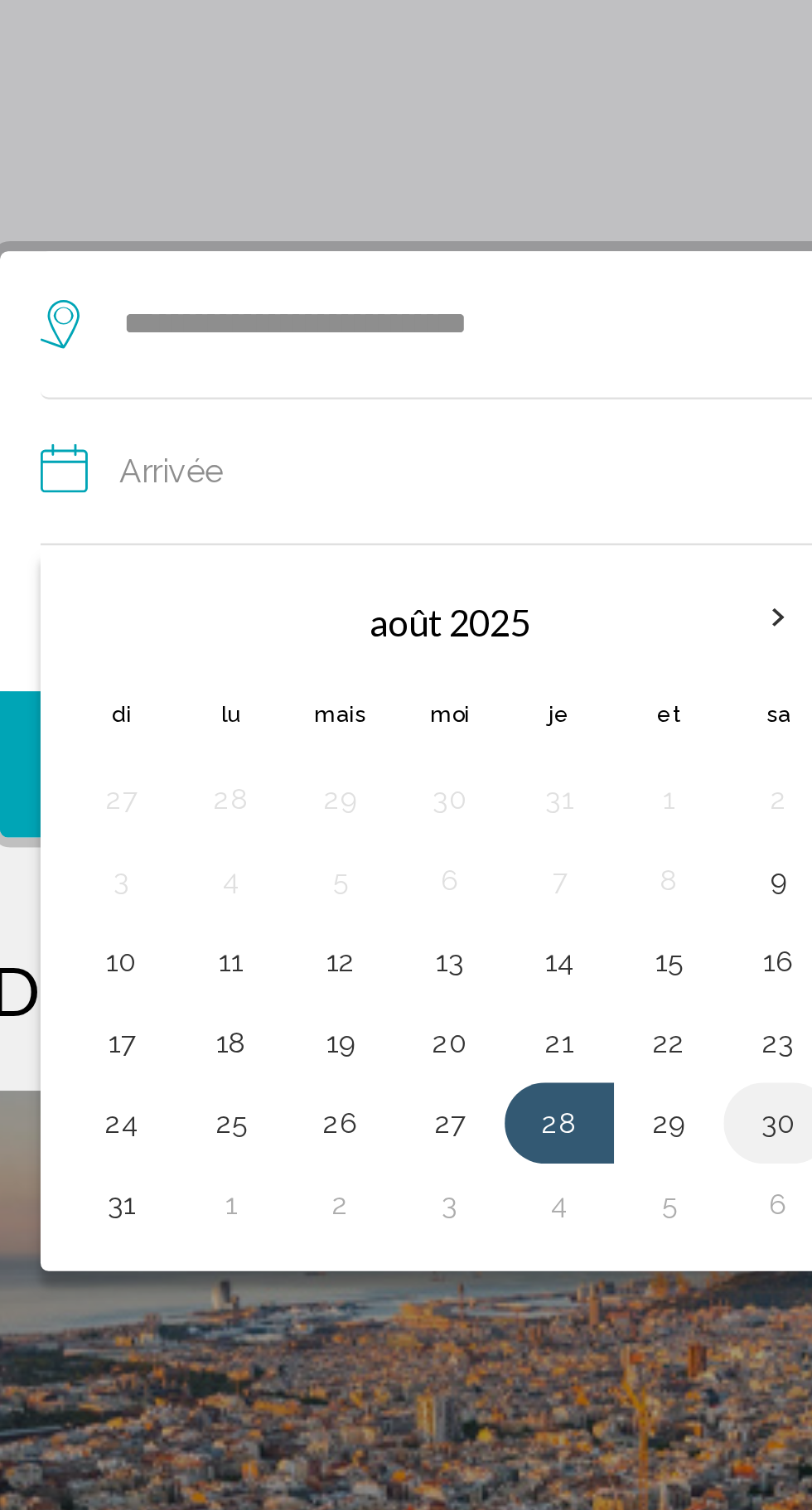 click on "30" at bounding box center (355, 734) 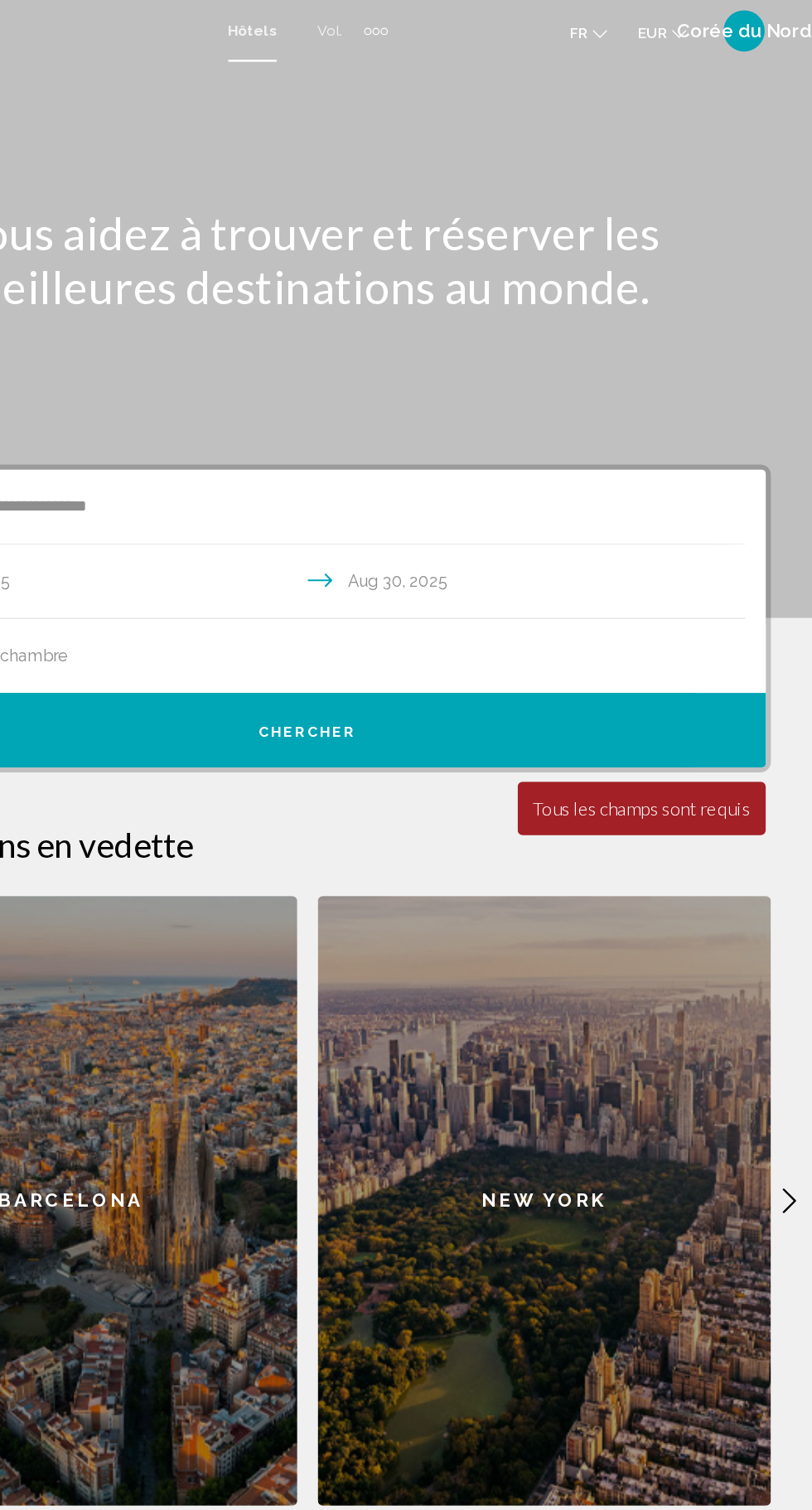 scroll, scrollTop: 45, scrollLeft: 0, axis: vertical 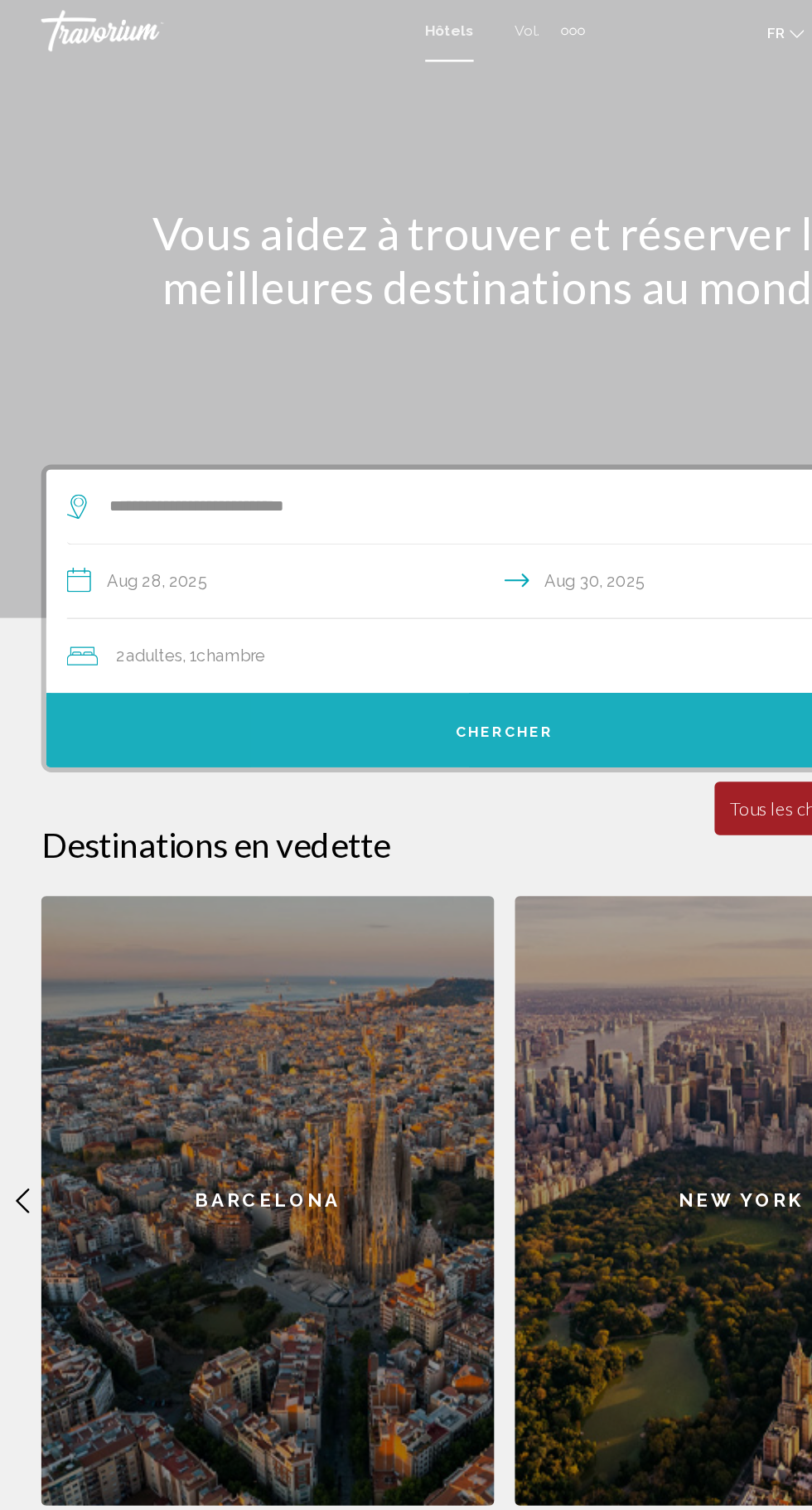 click on "Chercher" at bounding box center (406, 588) 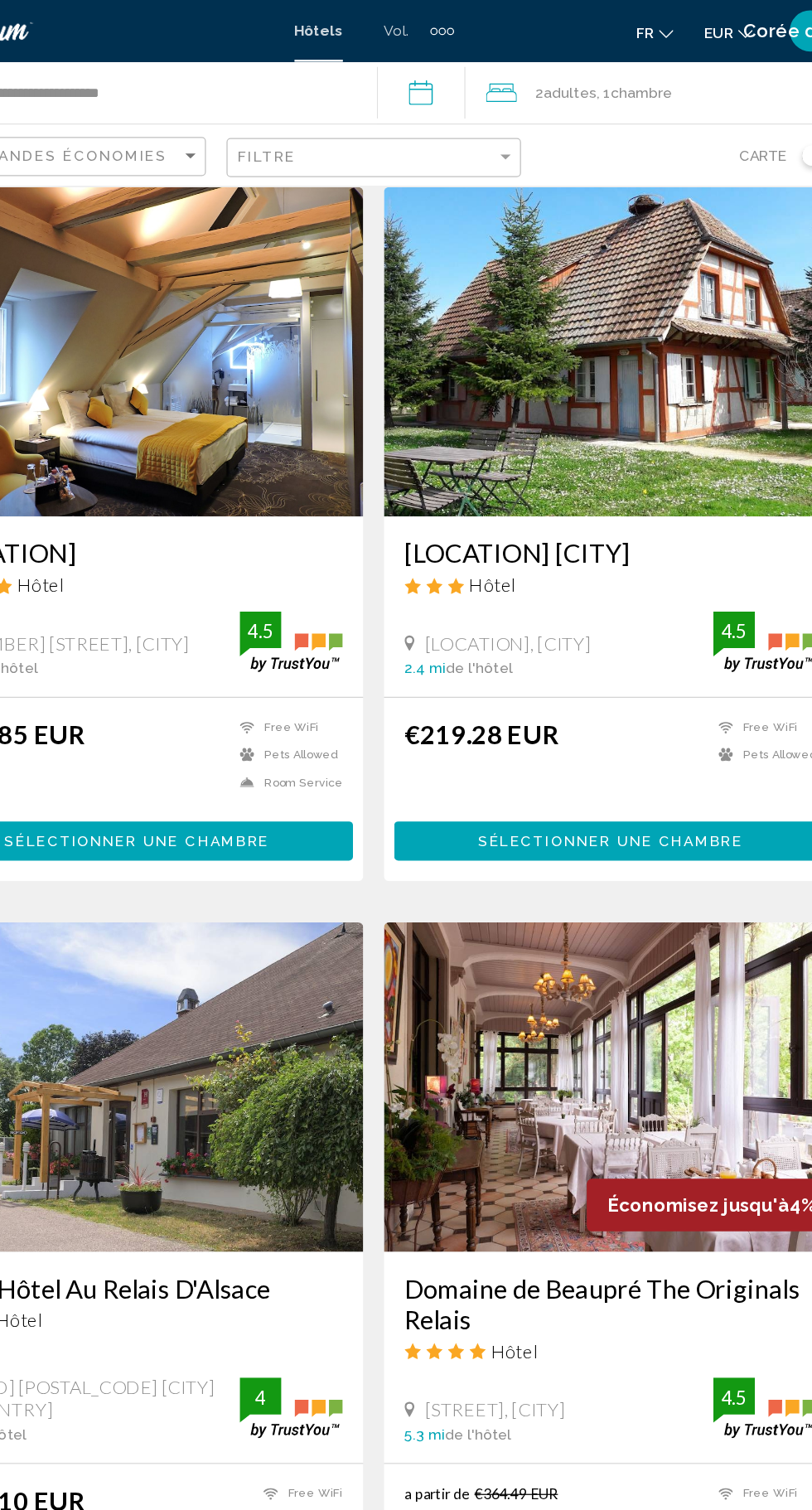 scroll, scrollTop: 0, scrollLeft: 0, axis: both 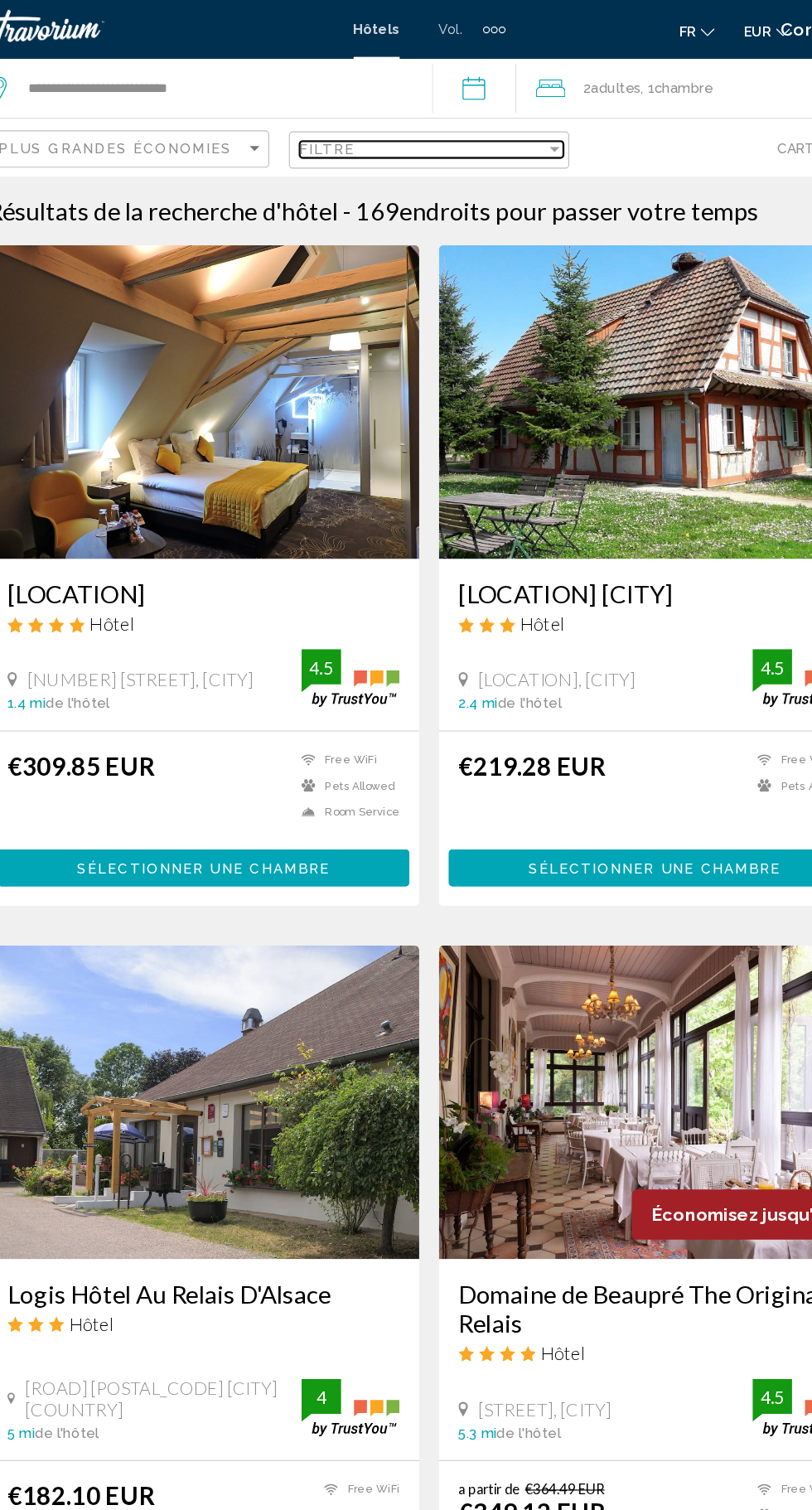 click at bounding box center [512, 126] 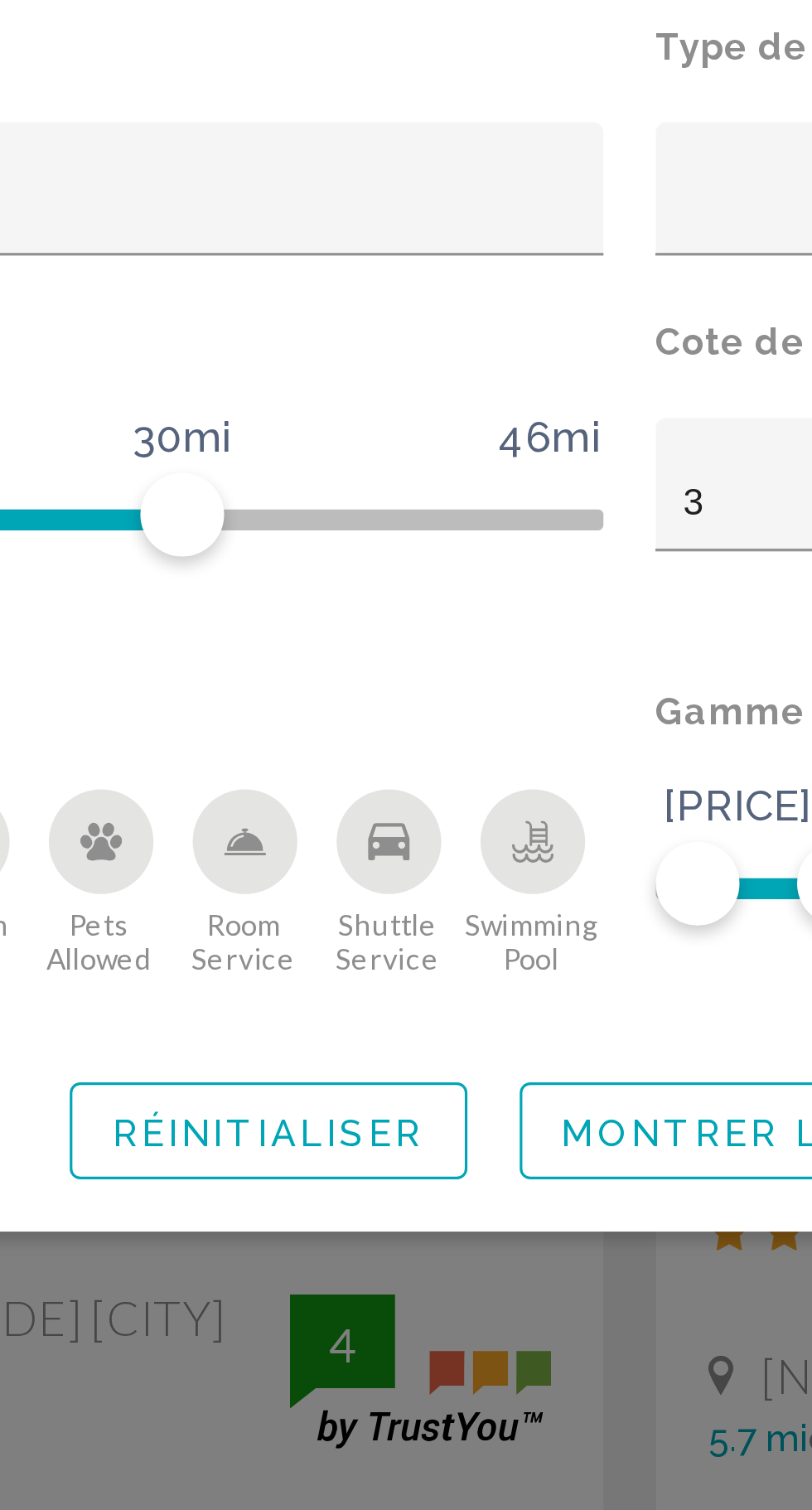 click 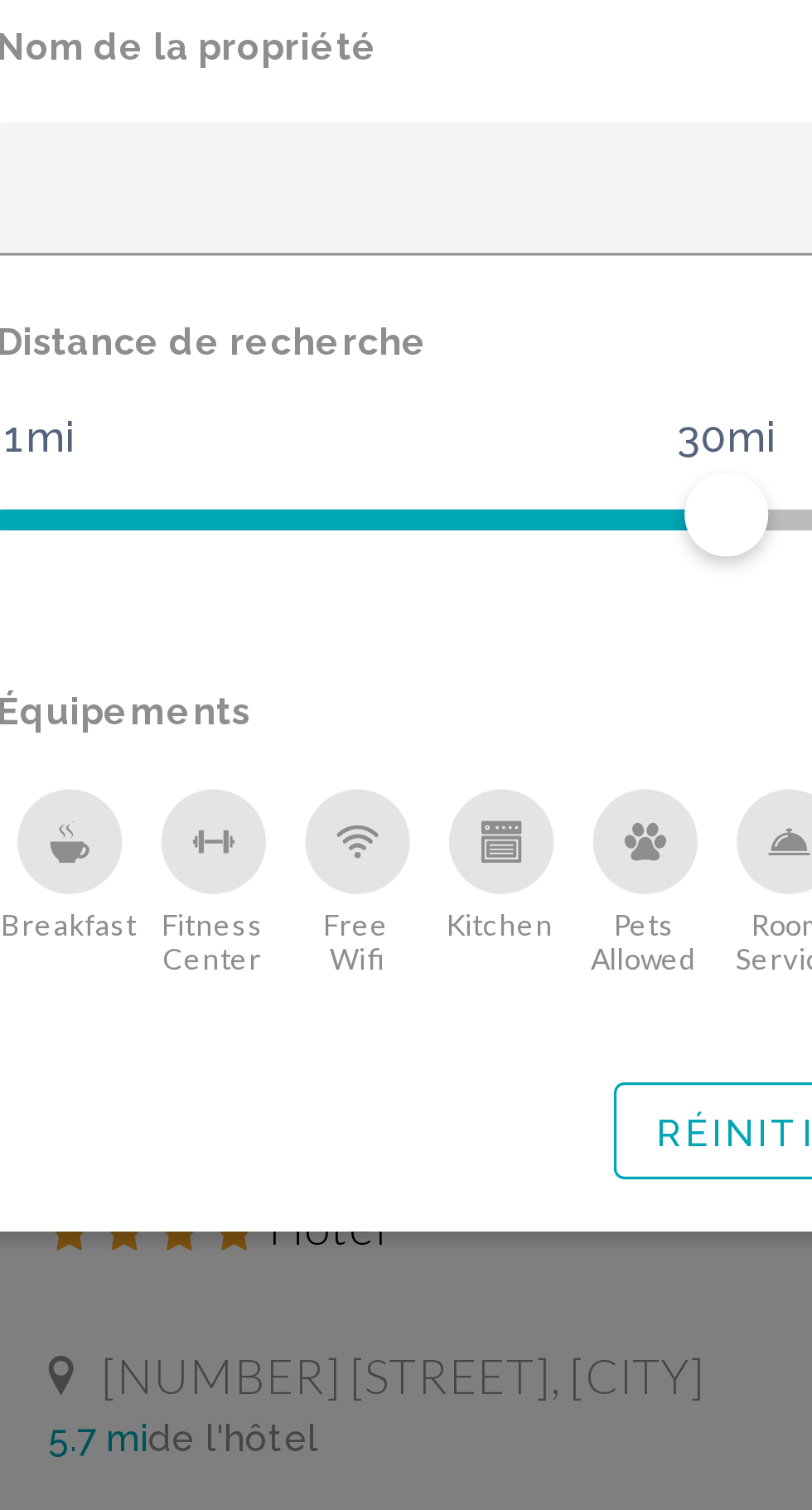 click 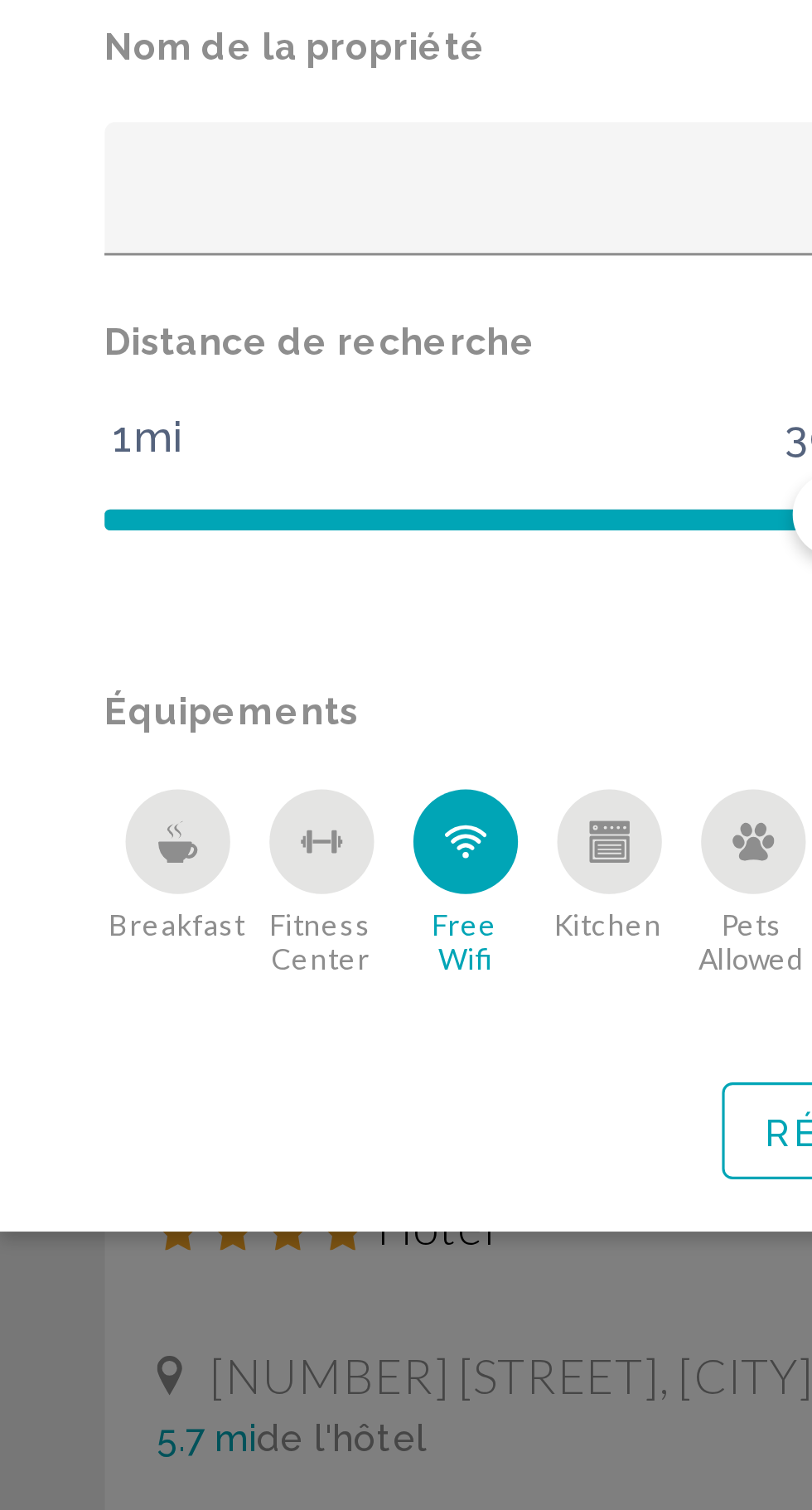 click 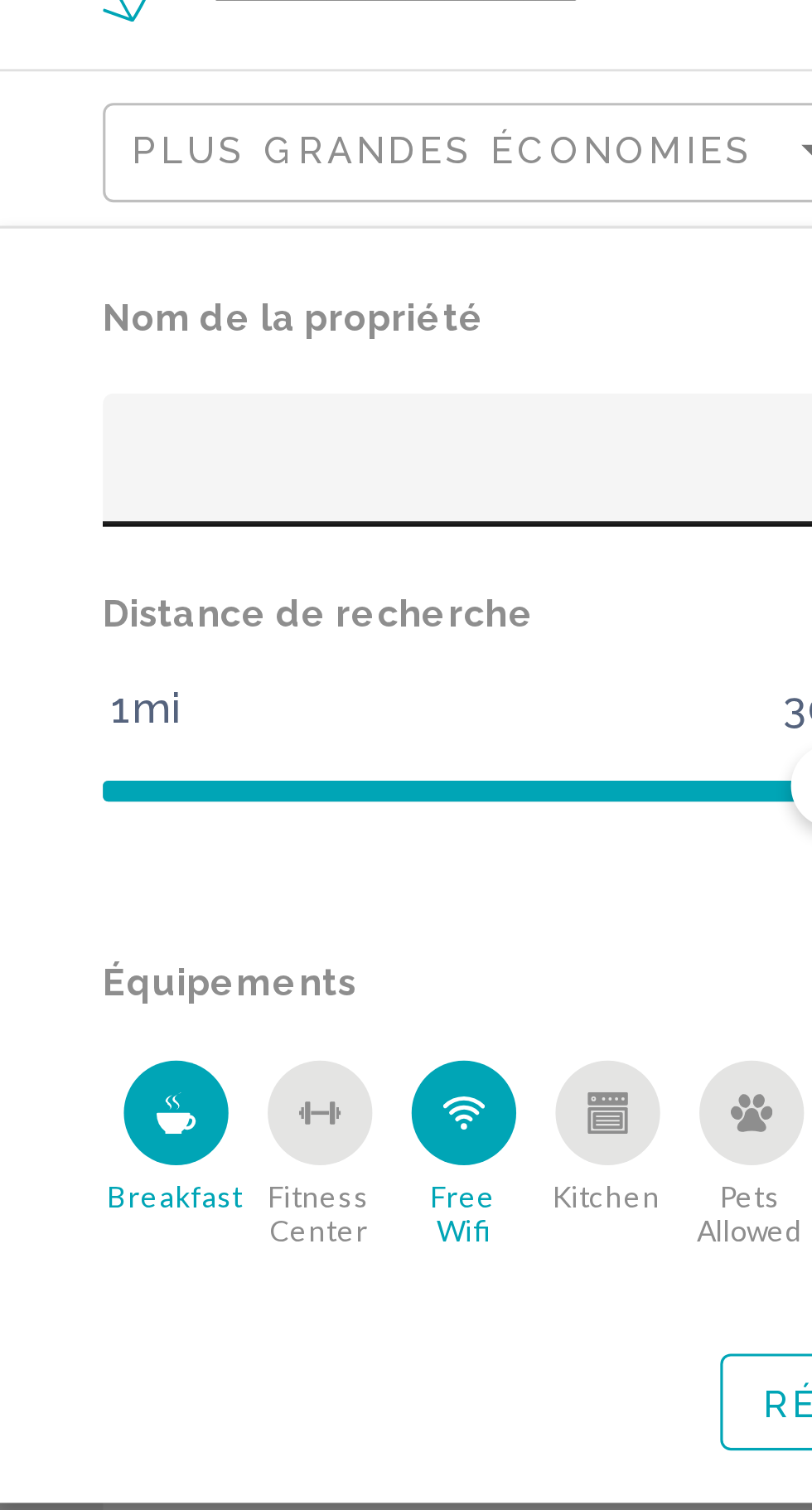 click at bounding box center (215, 230) 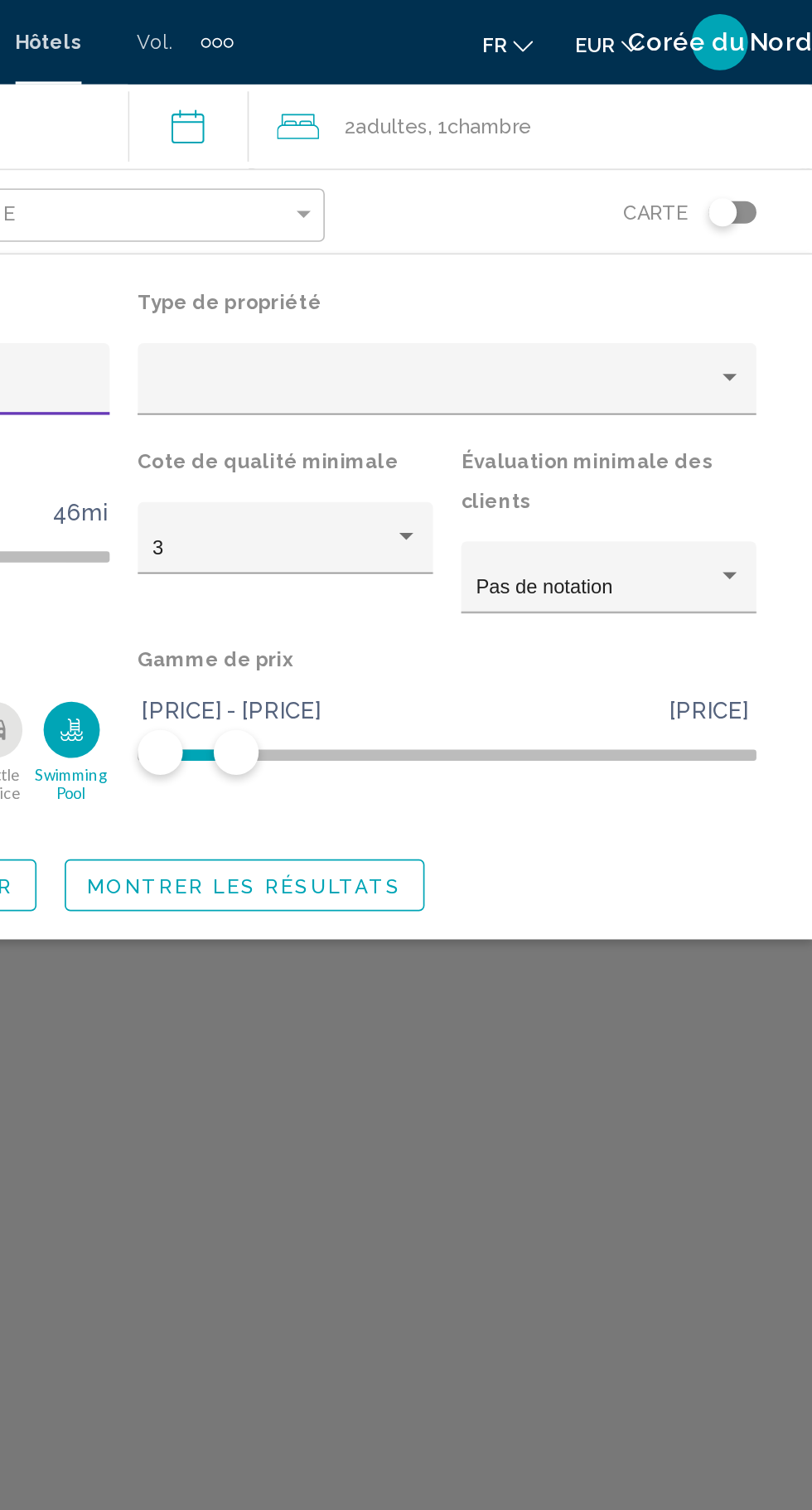 scroll, scrollTop: 0, scrollLeft: 0, axis: both 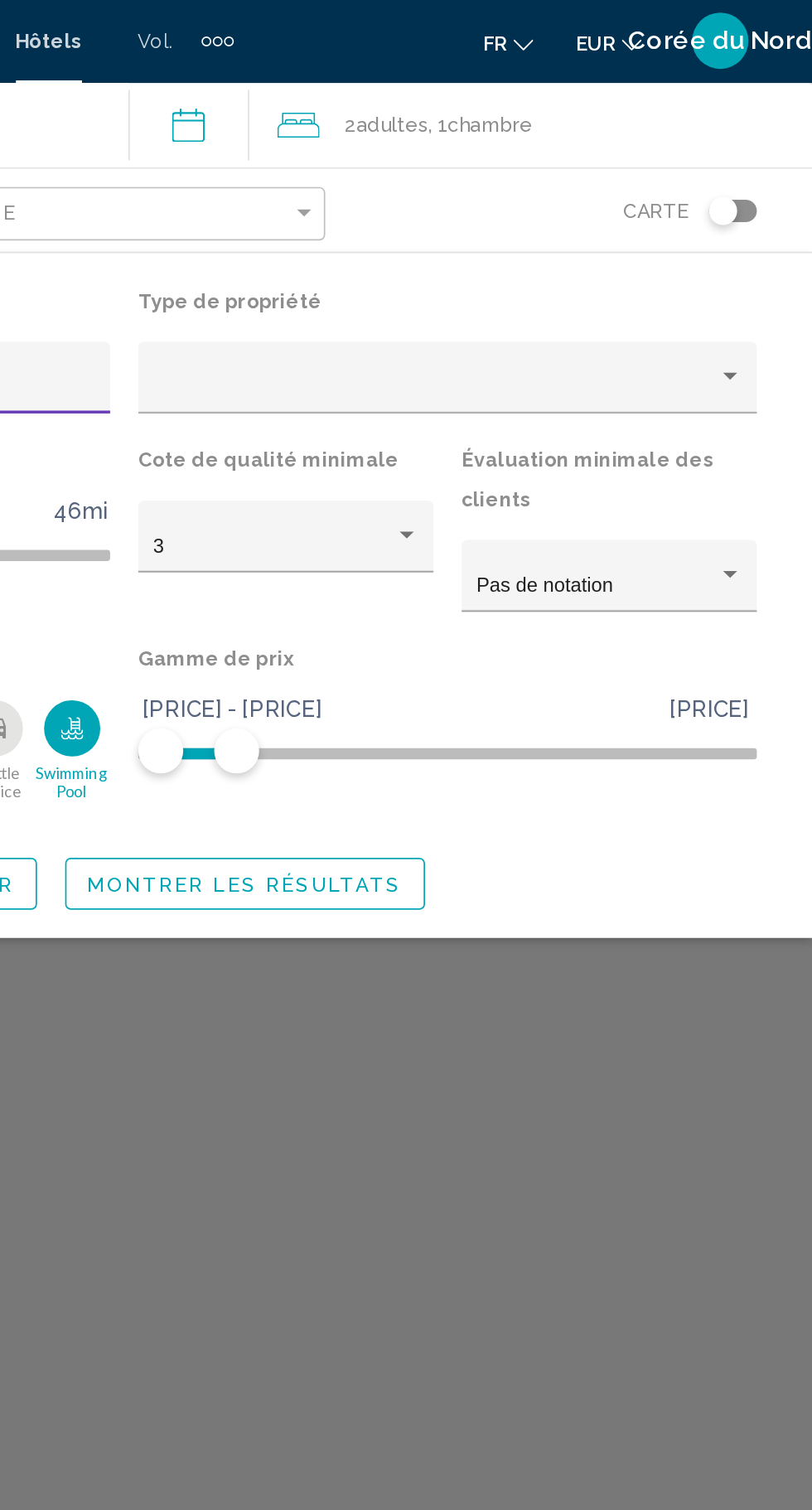 click 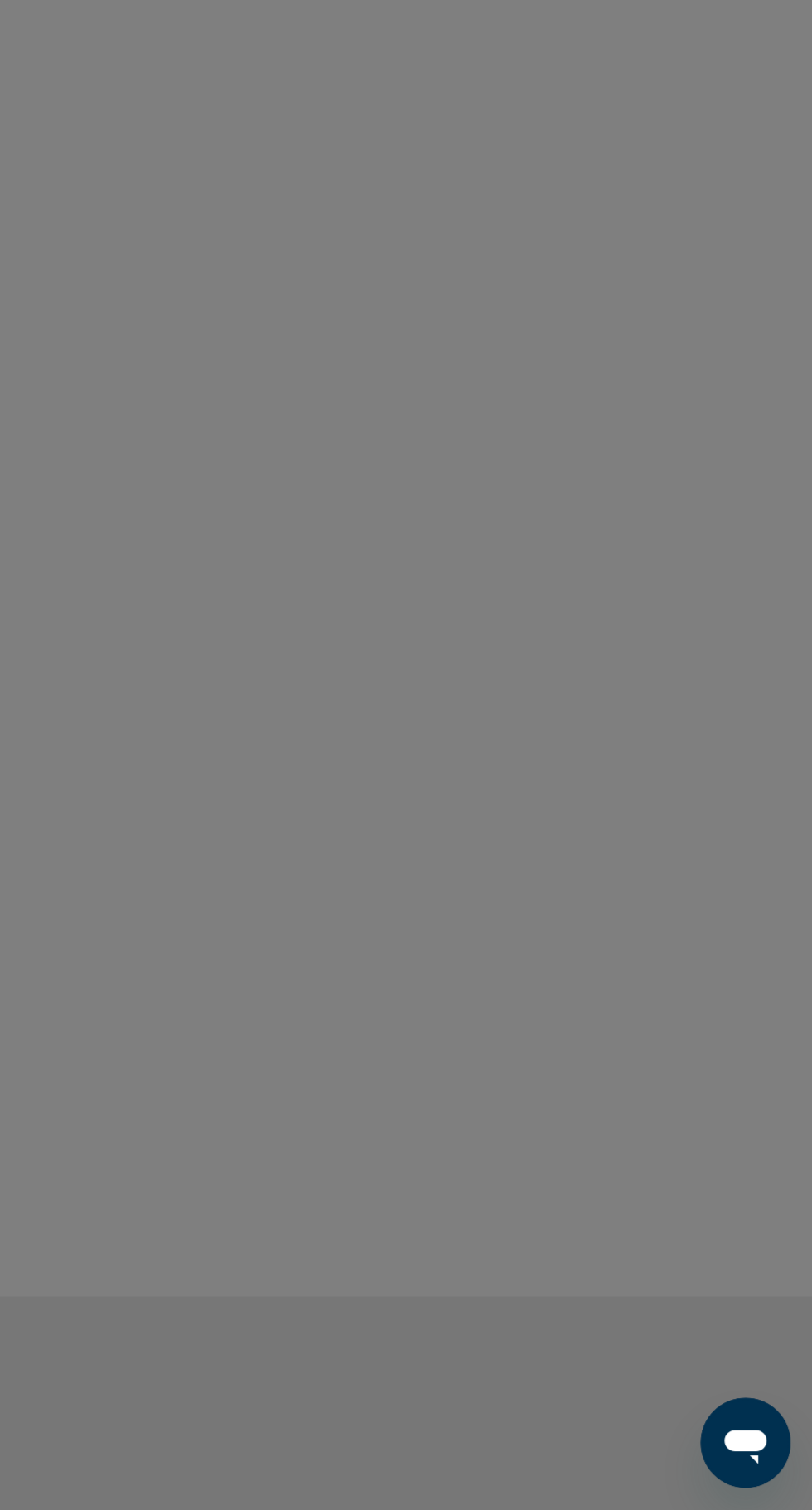type on "*********" 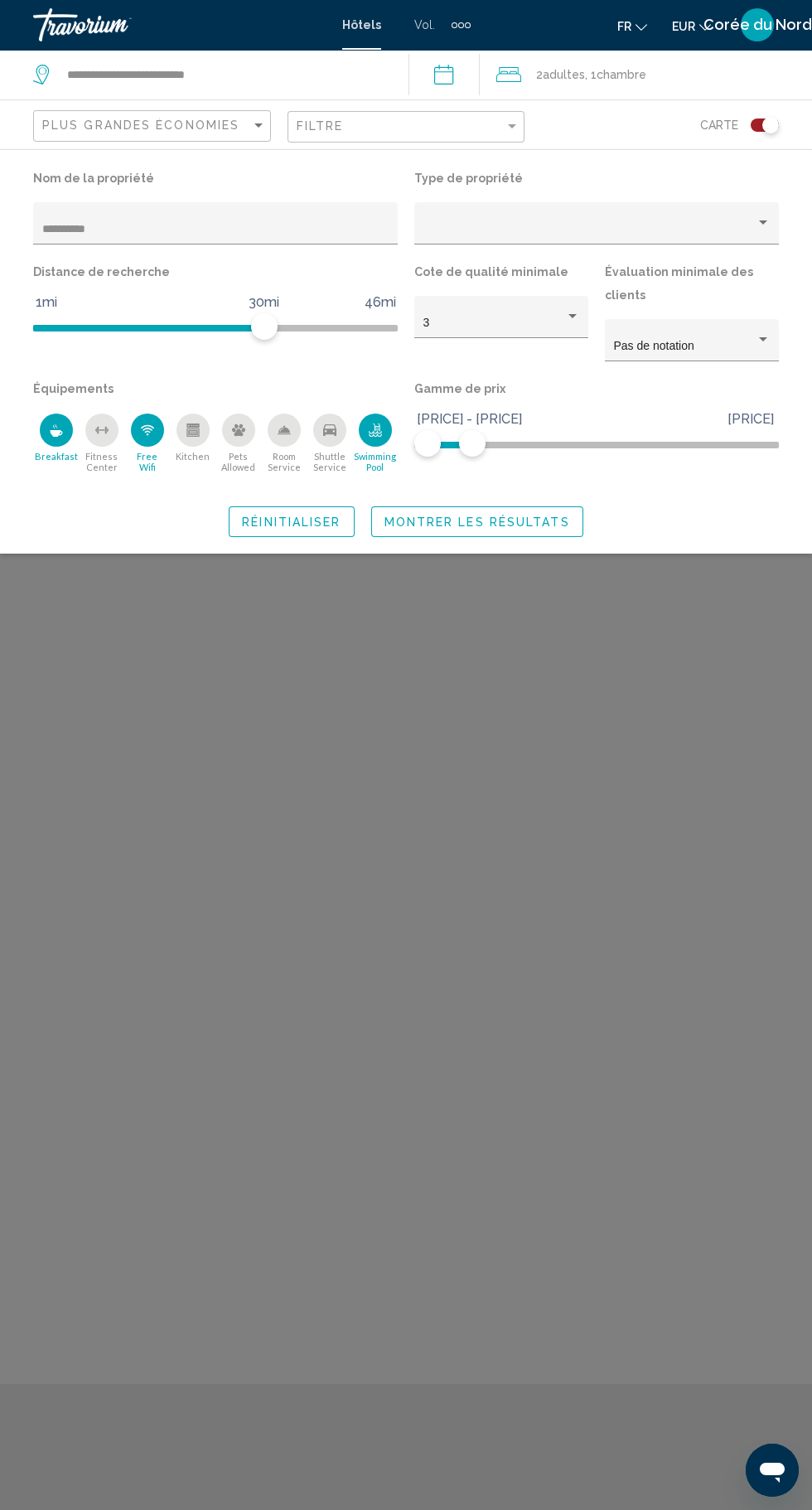 scroll, scrollTop: 0, scrollLeft: 0, axis: both 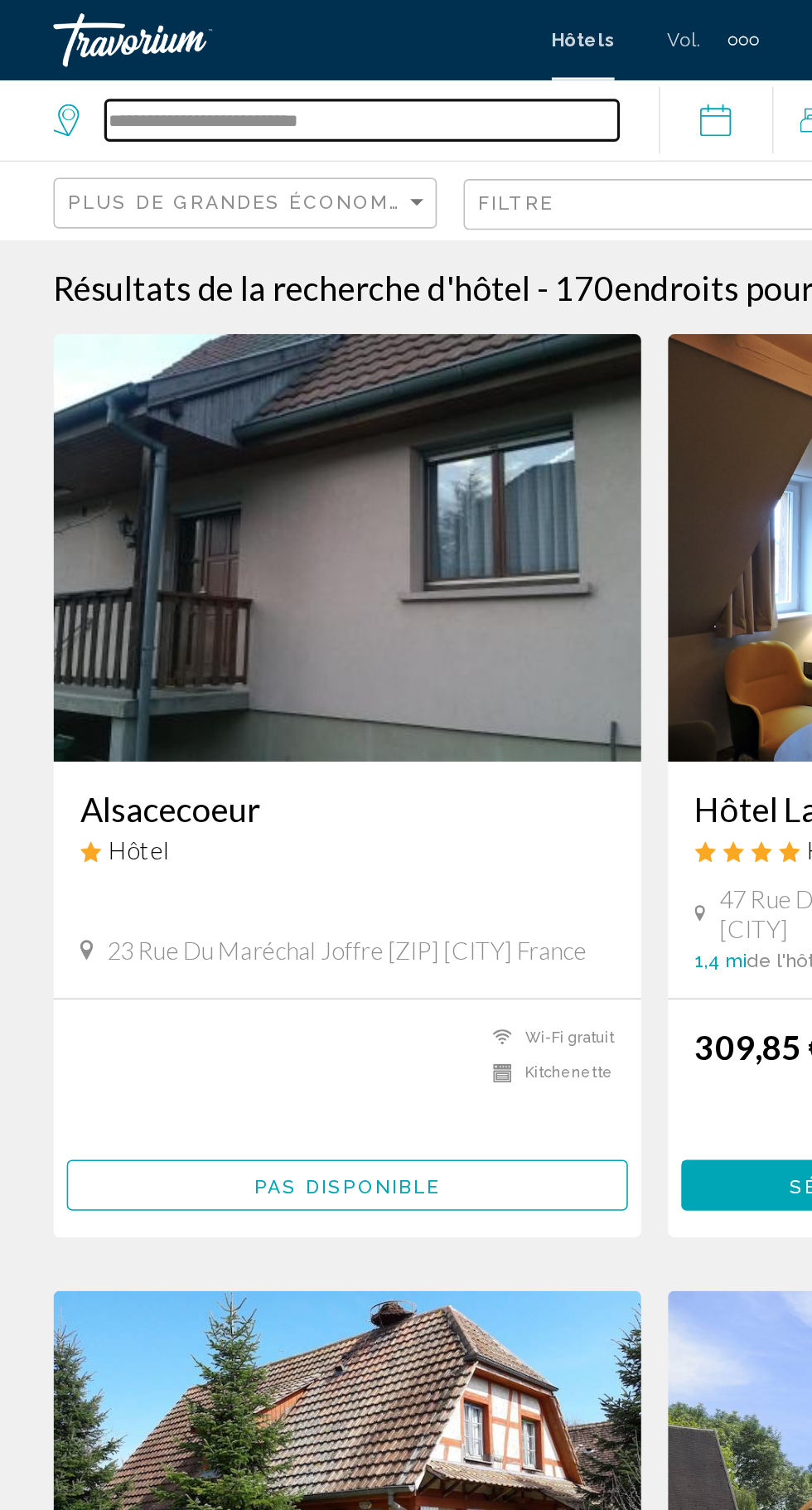 click on "**********" at bounding box center (225, 75) 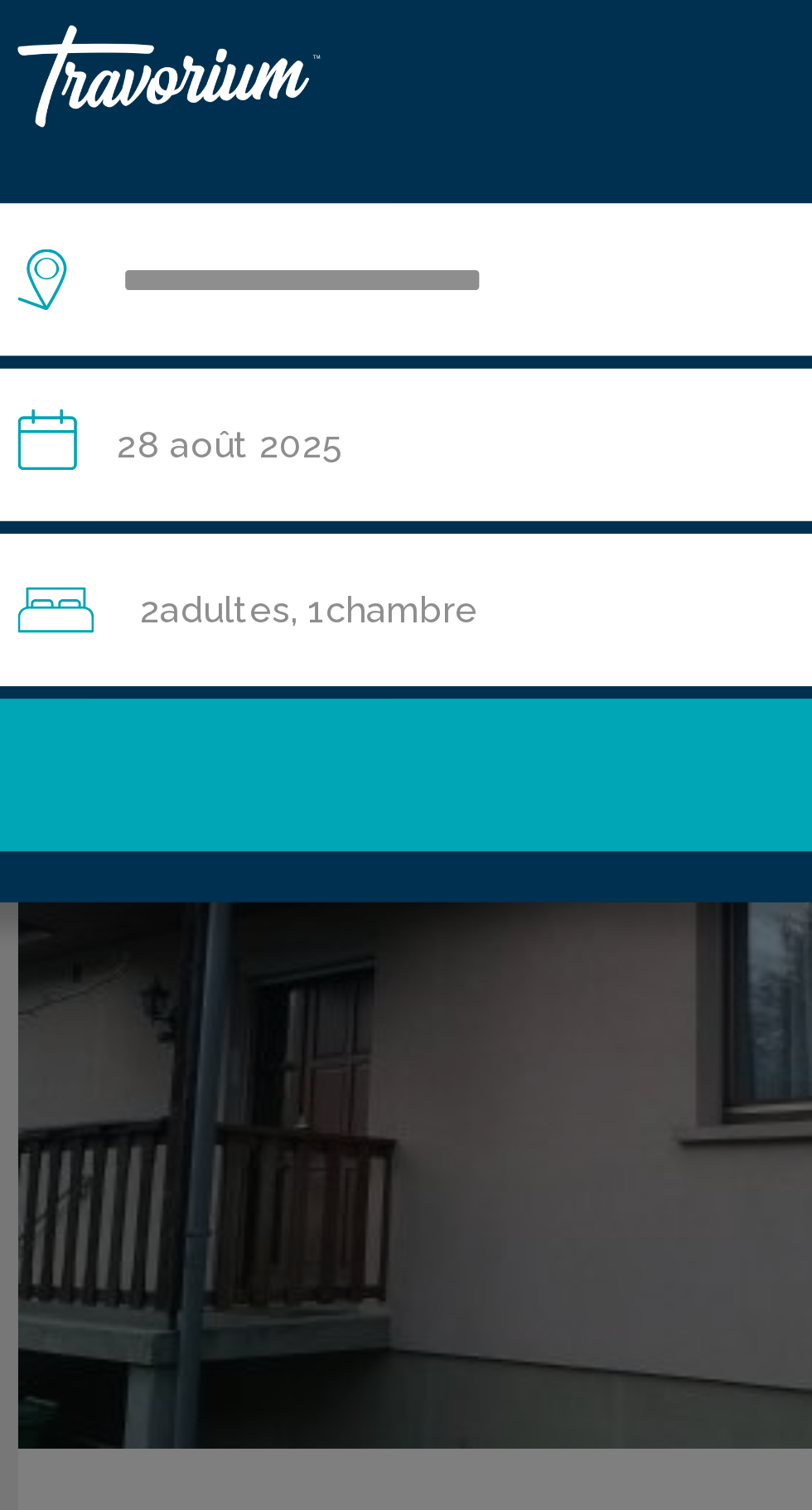 click 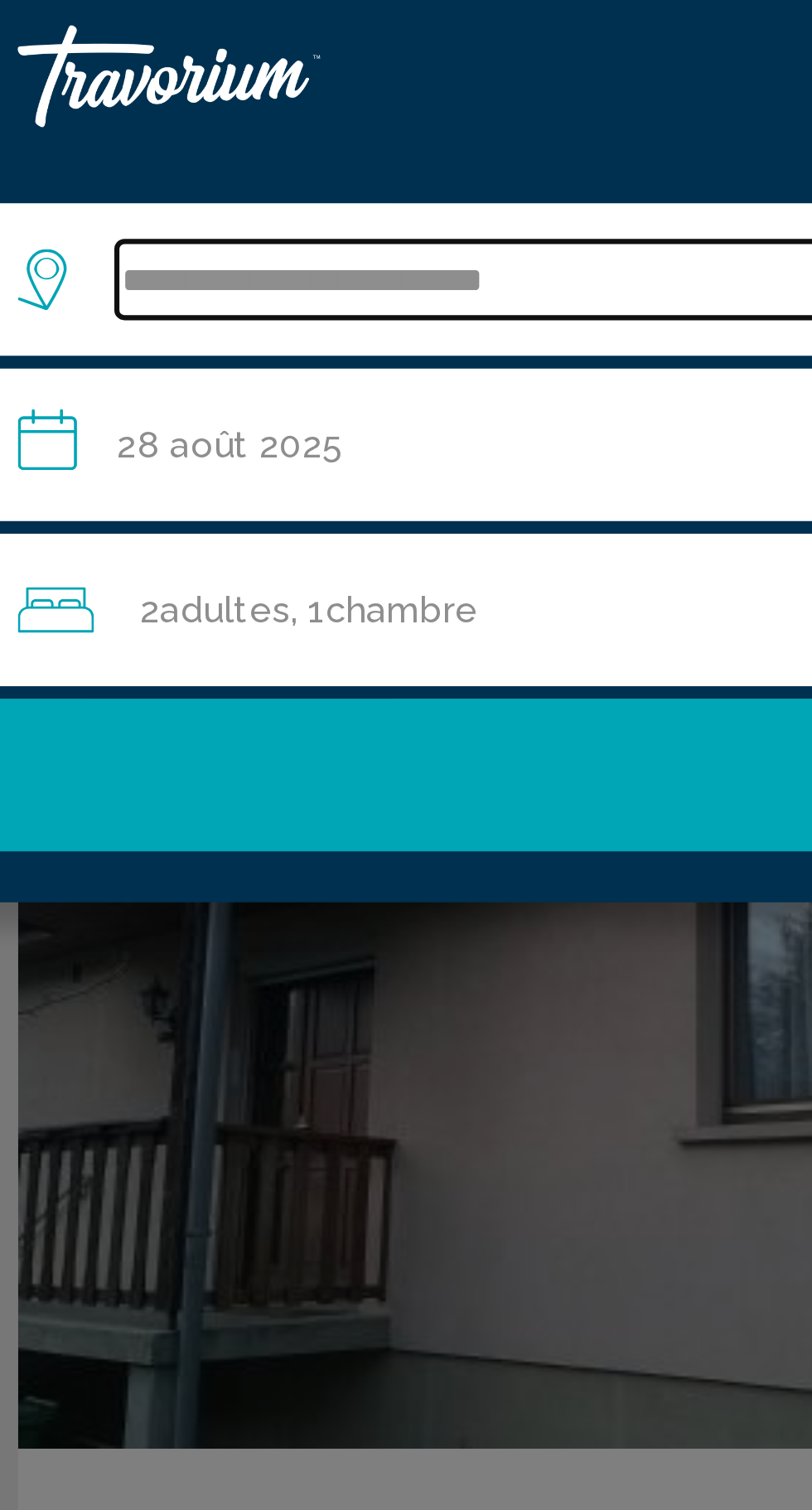 click on "**********" at bounding box center [418, 91] 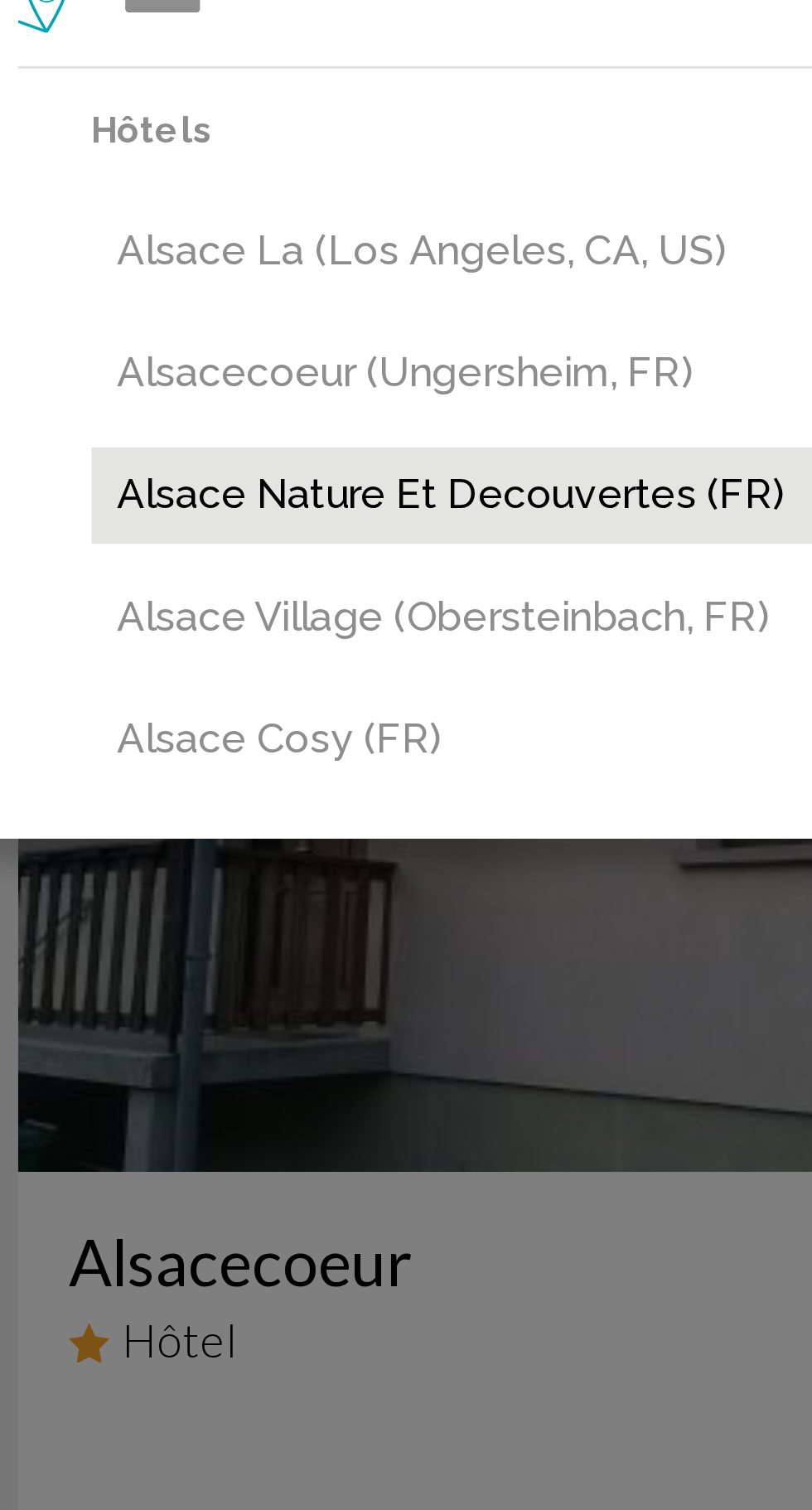 click on "Alsace Nature Et Decouvertes (FR)" at bounding box center [418, 252] 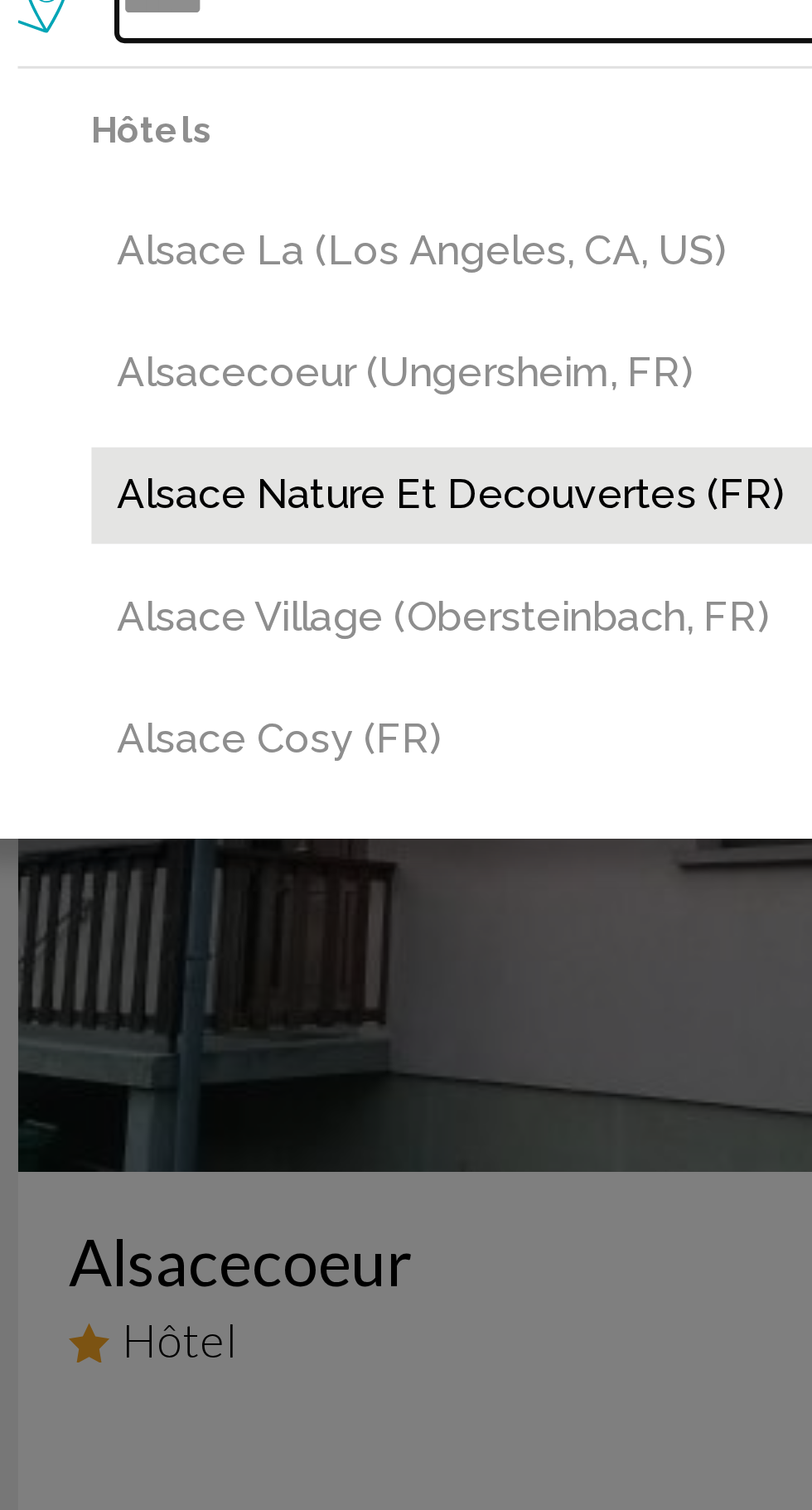 type on "**********" 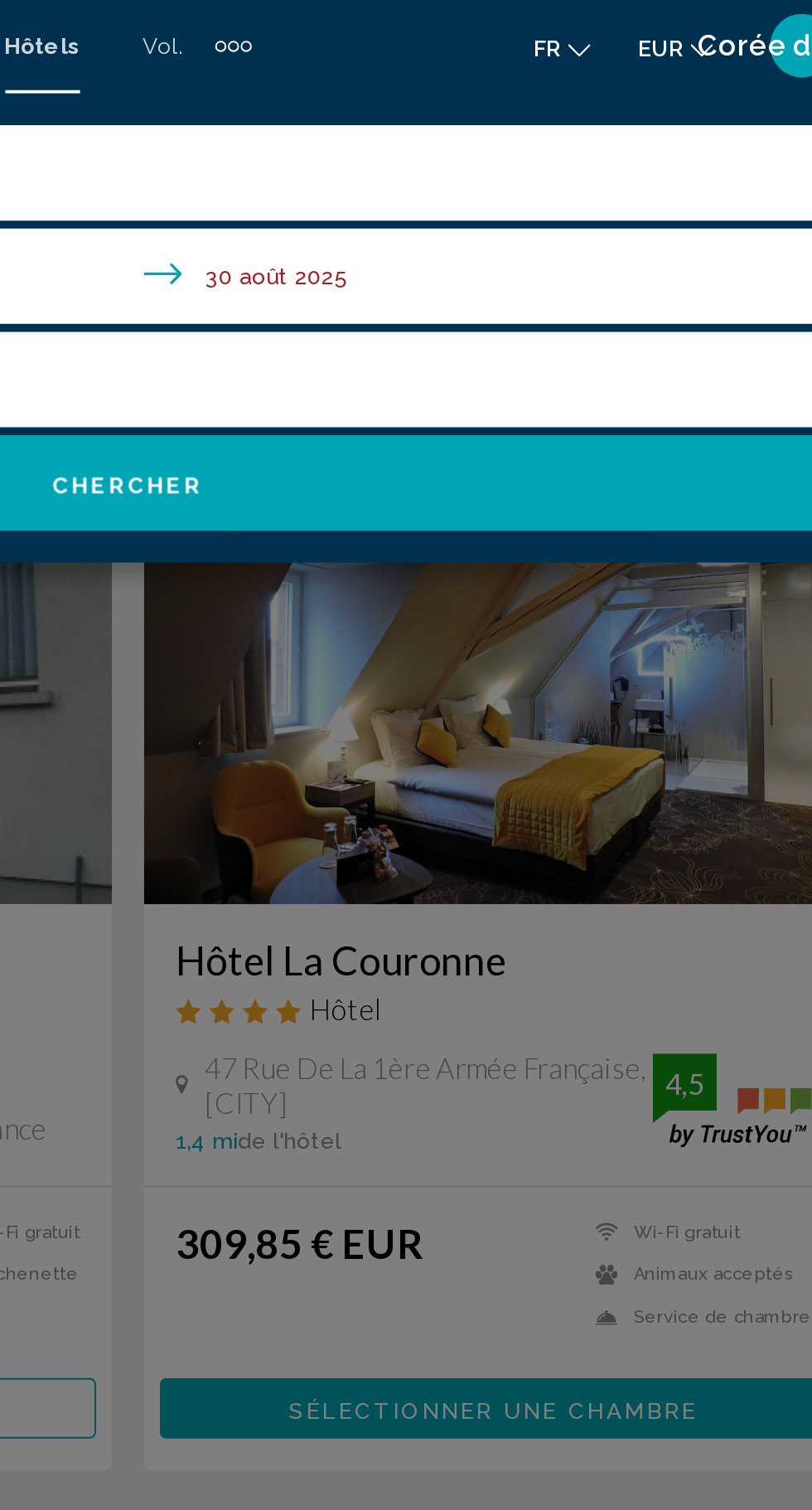 click on "Chercher" 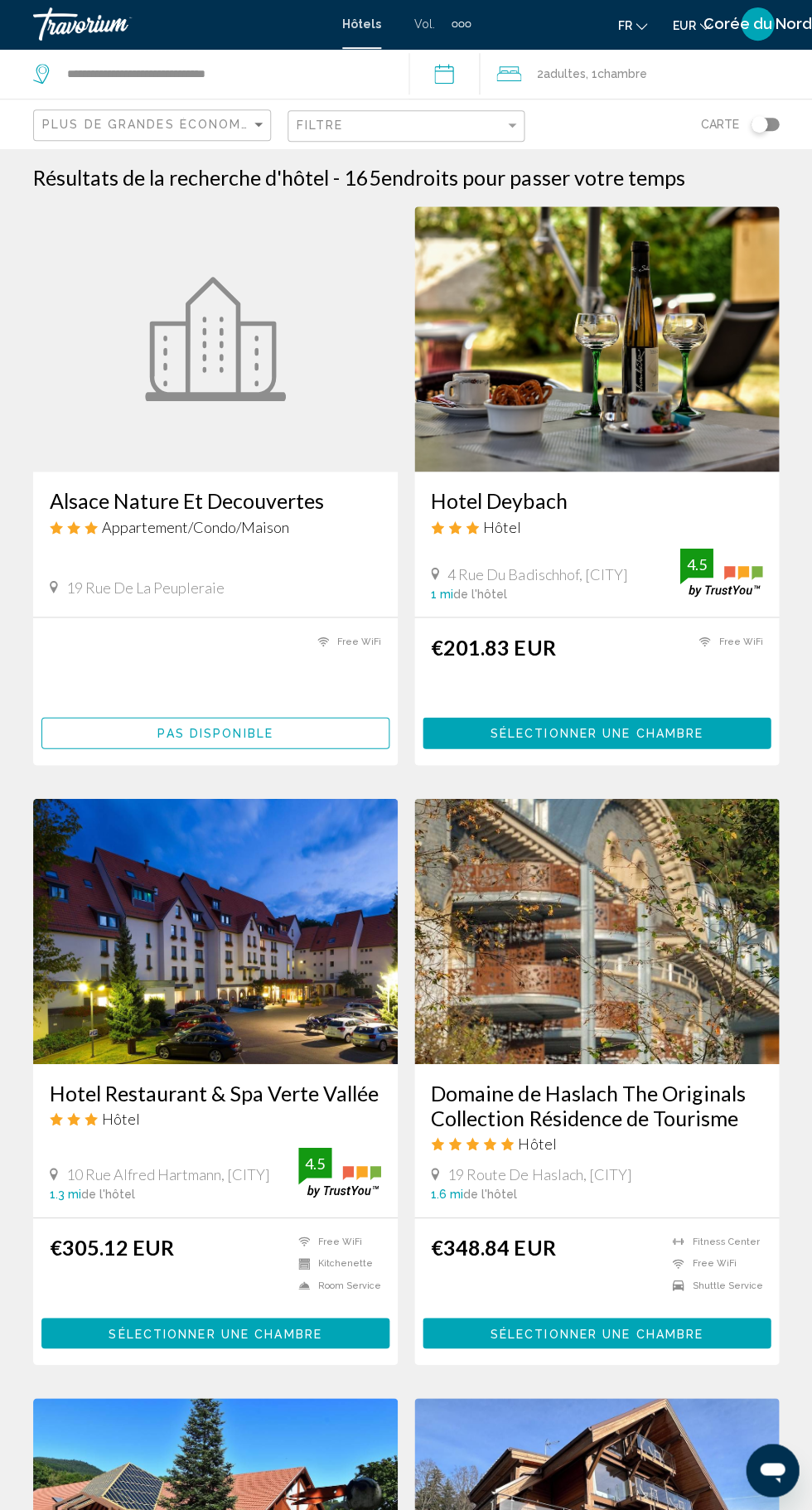 scroll, scrollTop: 0, scrollLeft: 0, axis: both 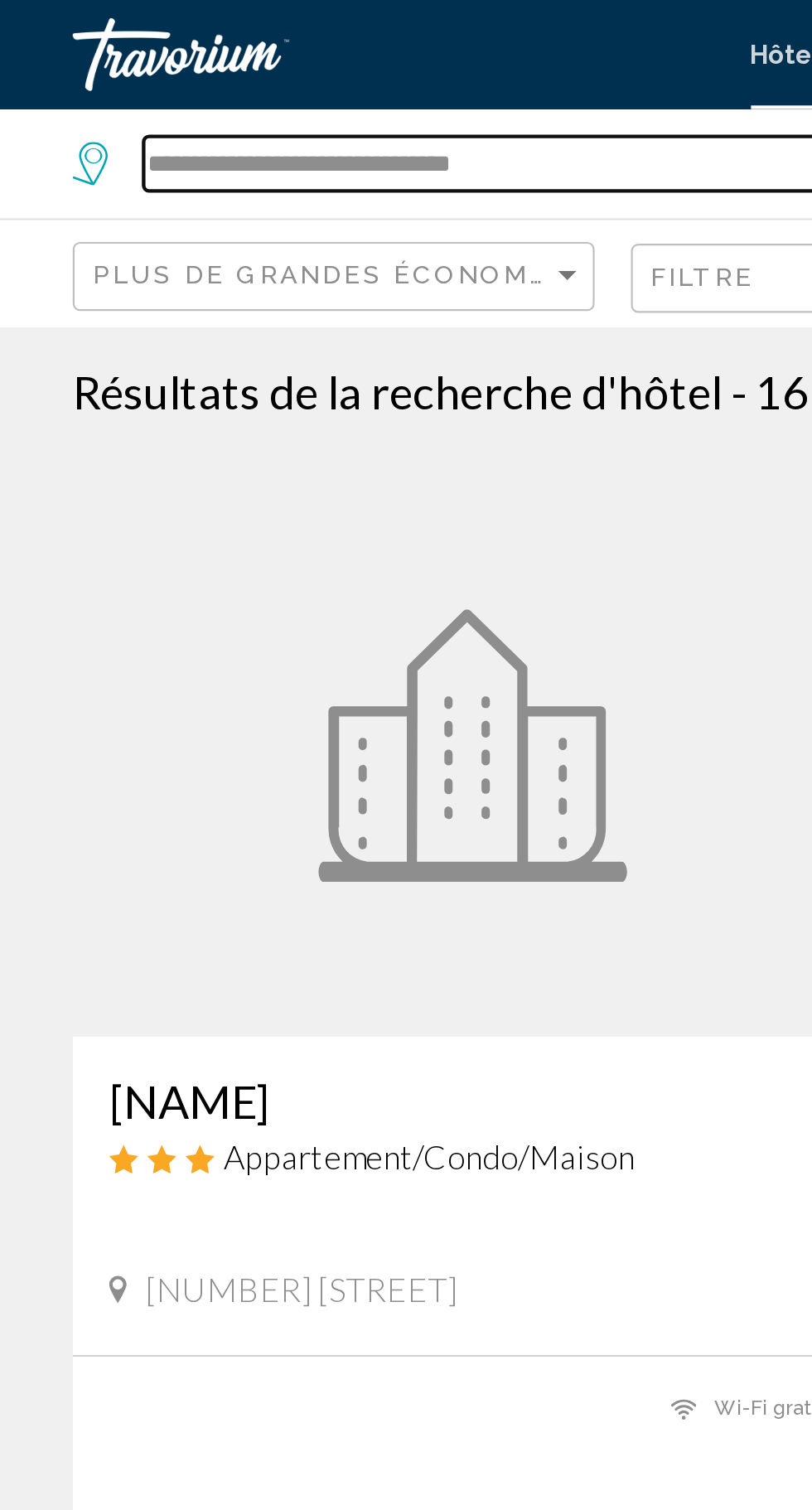 click on "**********" at bounding box center (225, 75) 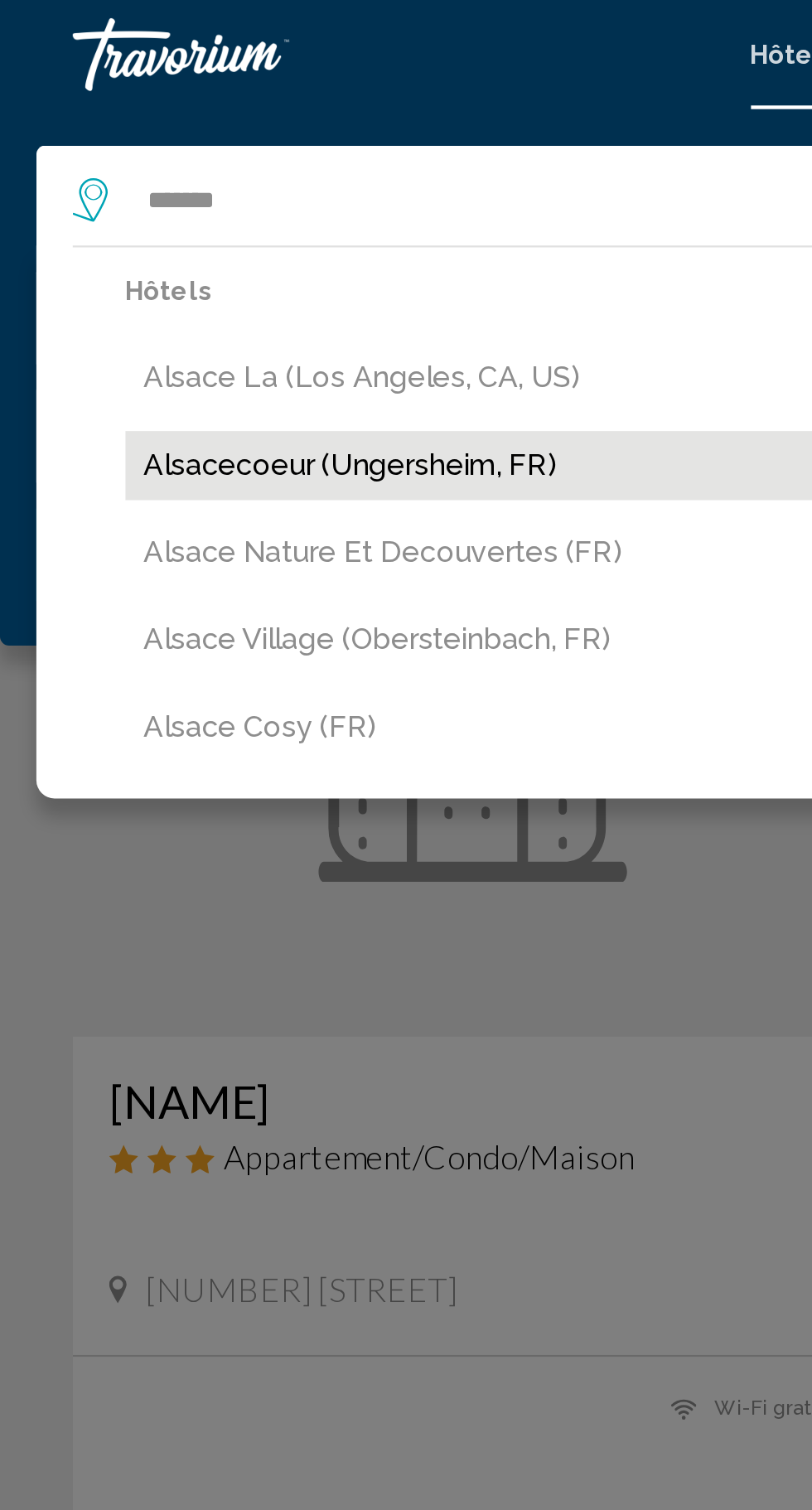 click on "Alsacecoeur (Ungersheim, FR)" at bounding box center [418, 212] 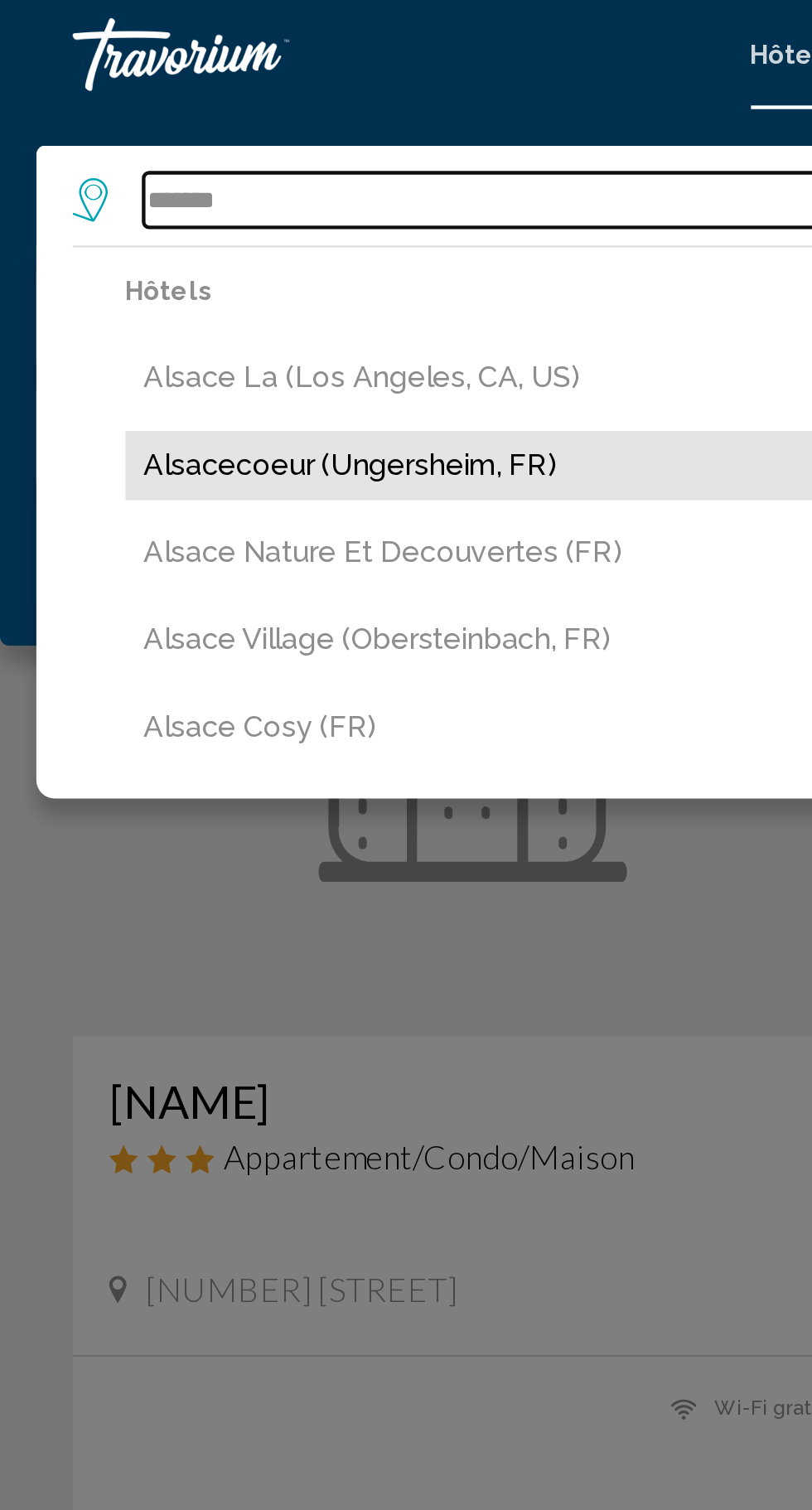 type on "**********" 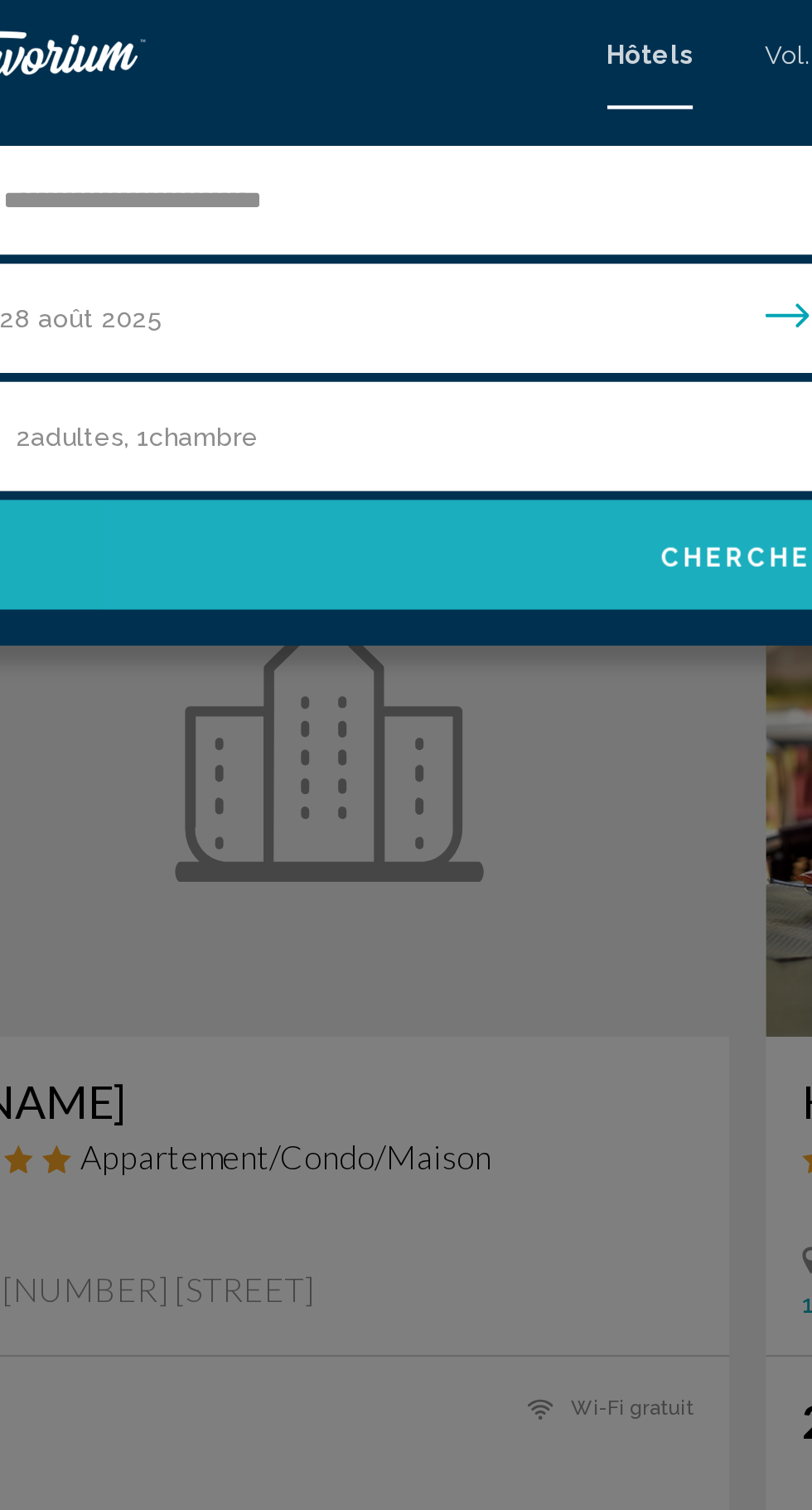 click on "Chercher" 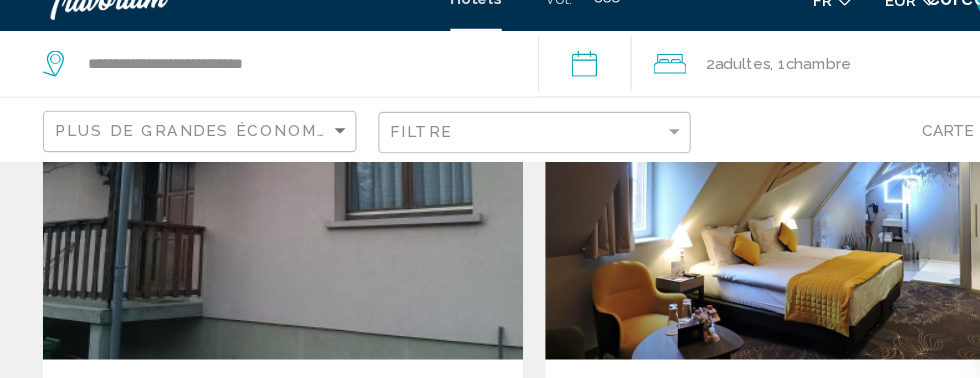 scroll, scrollTop: 210, scrollLeft: 0, axis: vertical 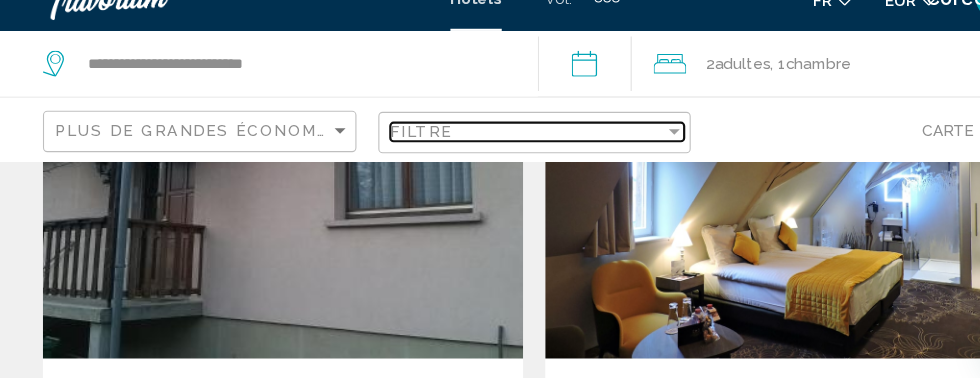 click at bounding box center (618, 152) 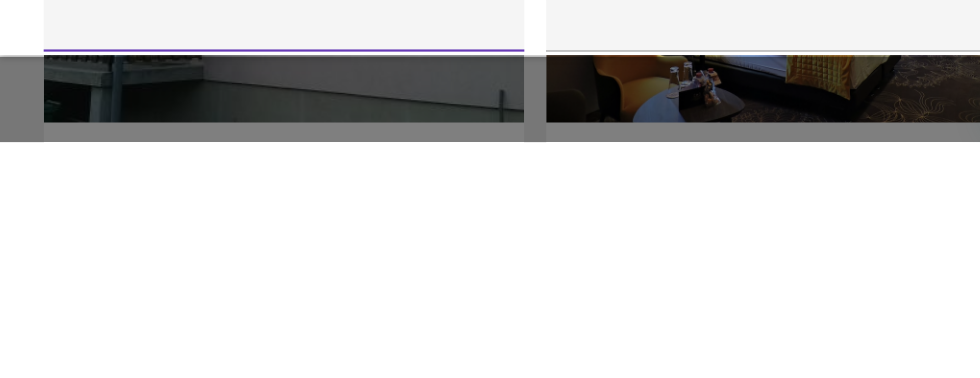 scroll, scrollTop: 210, scrollLeft: 0, axis: vertical 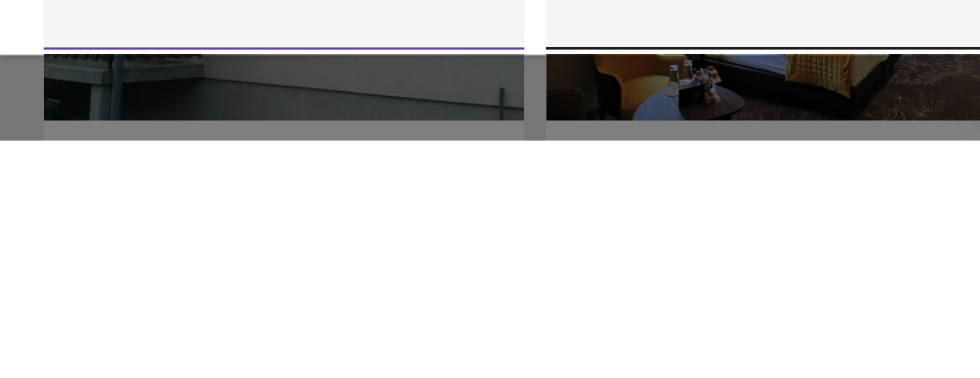 click at bounding box center (711, 277) 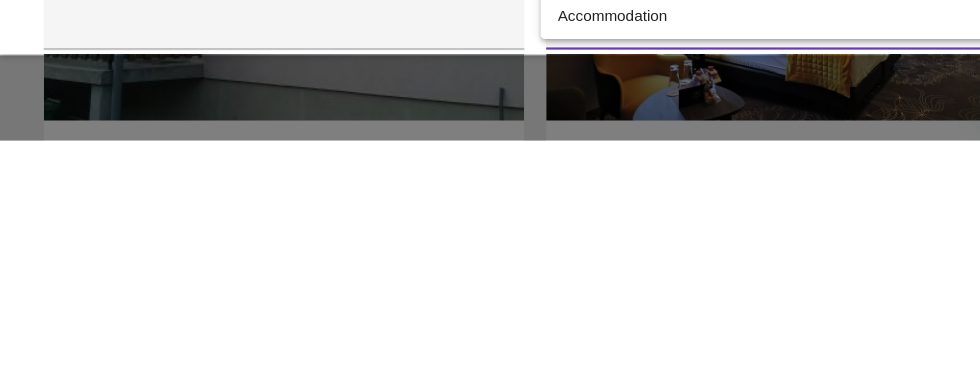 scroll, scrollTop: 210, scrollLeft: 0, axis: vertical 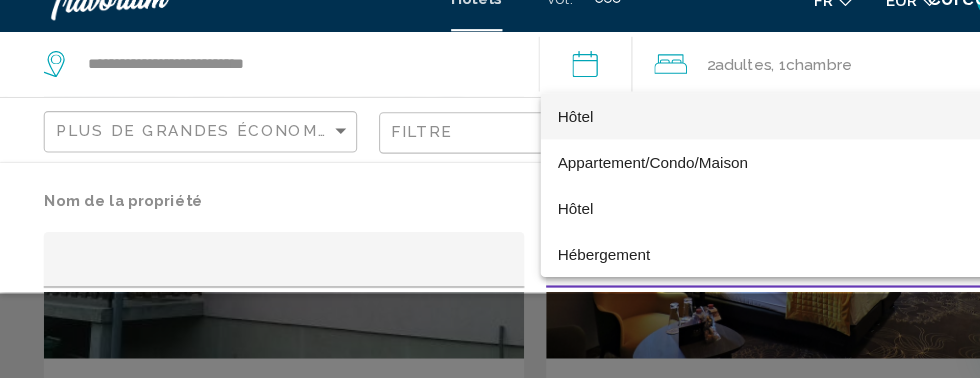 click at bounding box center [490, 189] 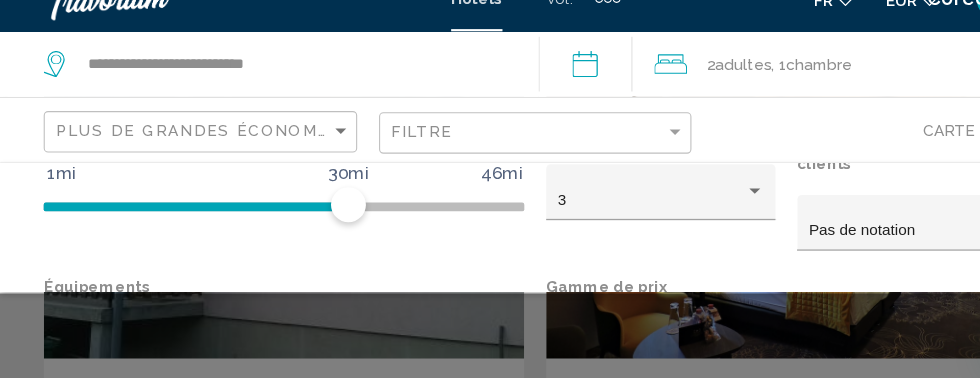 scroll, scrollTop: 177, scrollLeft: 0, axis: vertical 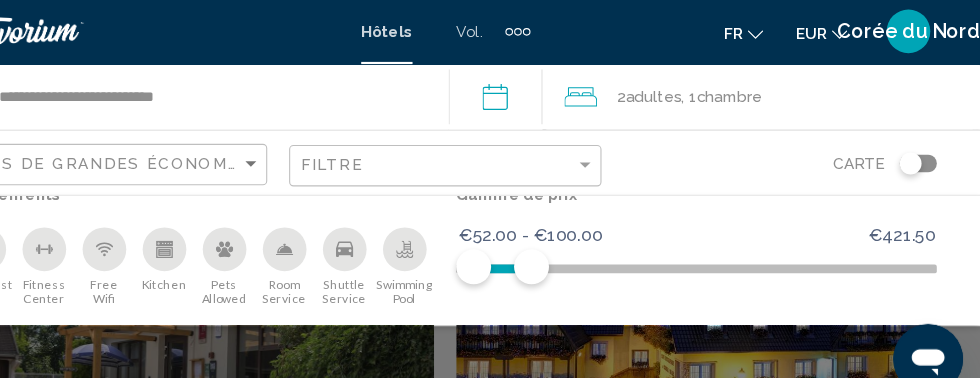 click 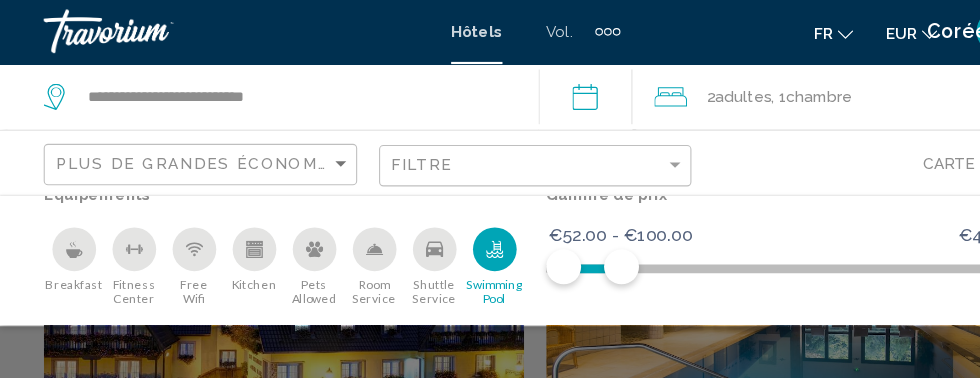 click 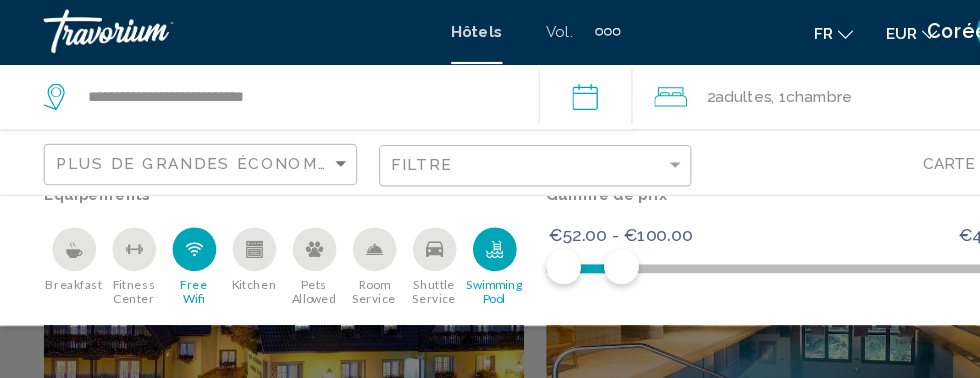 click 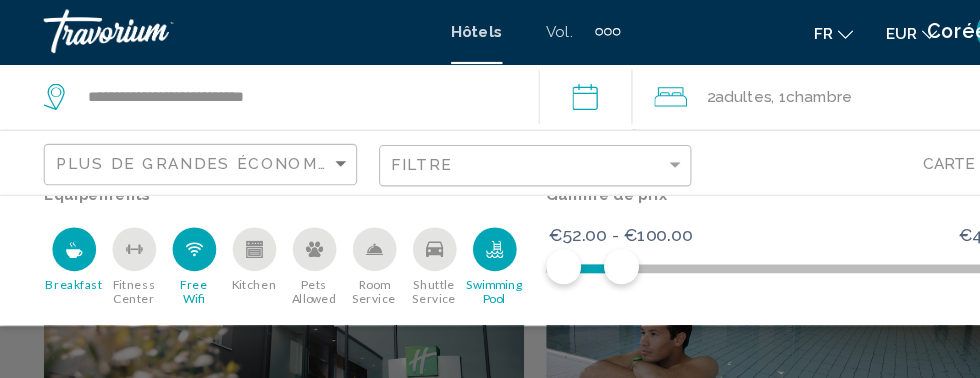 scroll, scrollTop: 295, scrollLeft: 0, axis: vertical 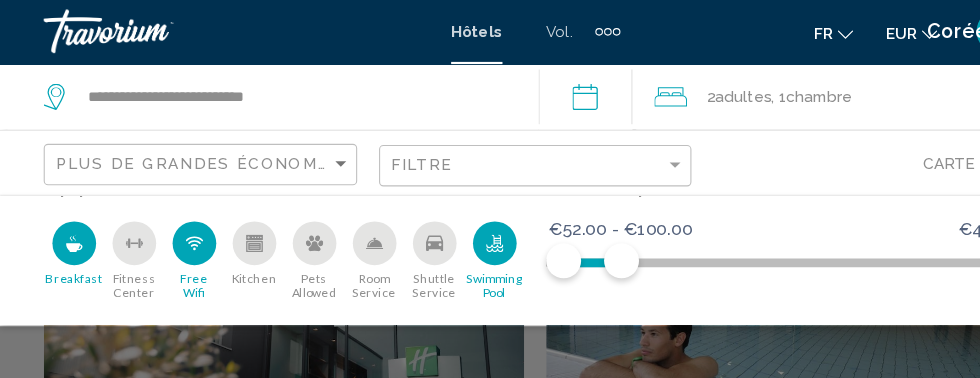 click on "Montrer les résultats" 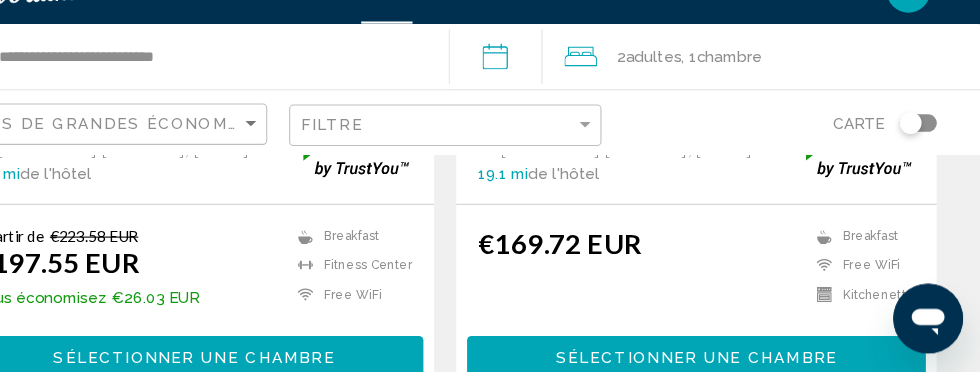 scroll, scrollTop: 522, scrollLeft: 0, axis: vertical 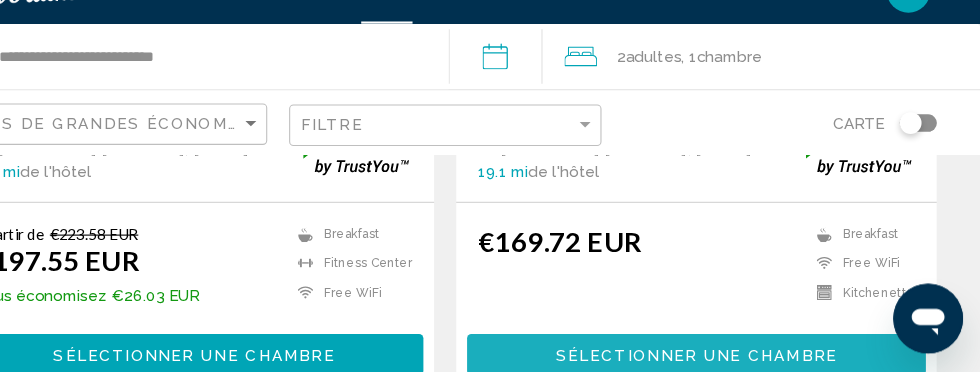 click on "Sélectionner une chambre" at bounding box center (719, 364) 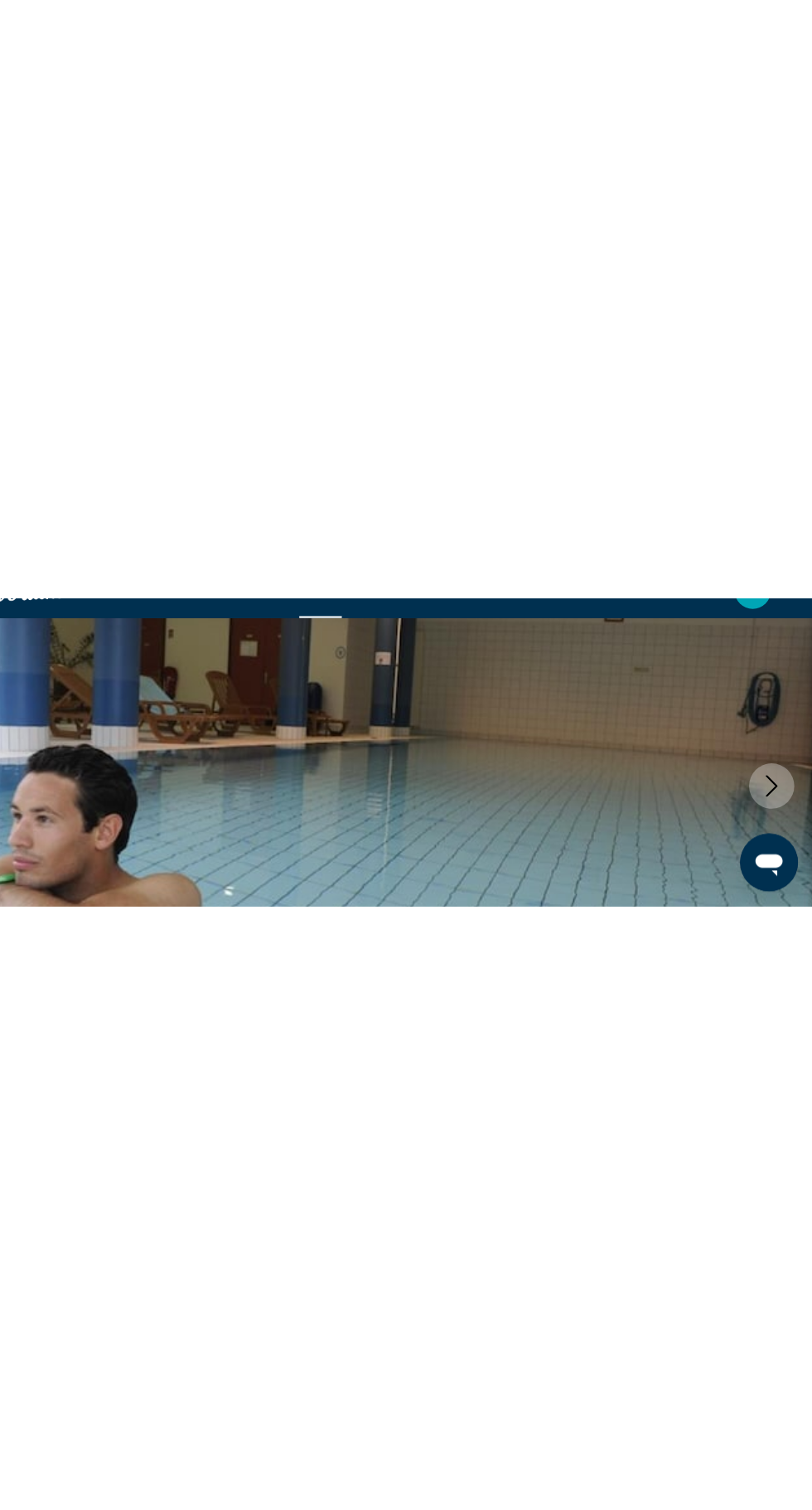 scroll, scrollTop: 240, scrollLeft: 0, axis: vertical 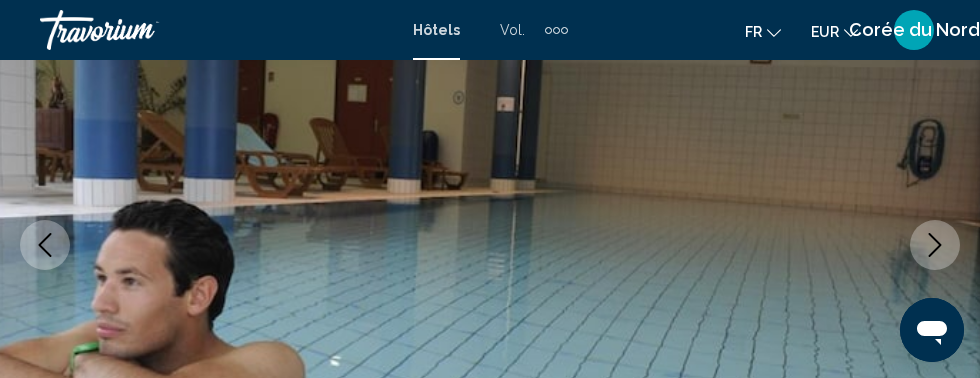 click 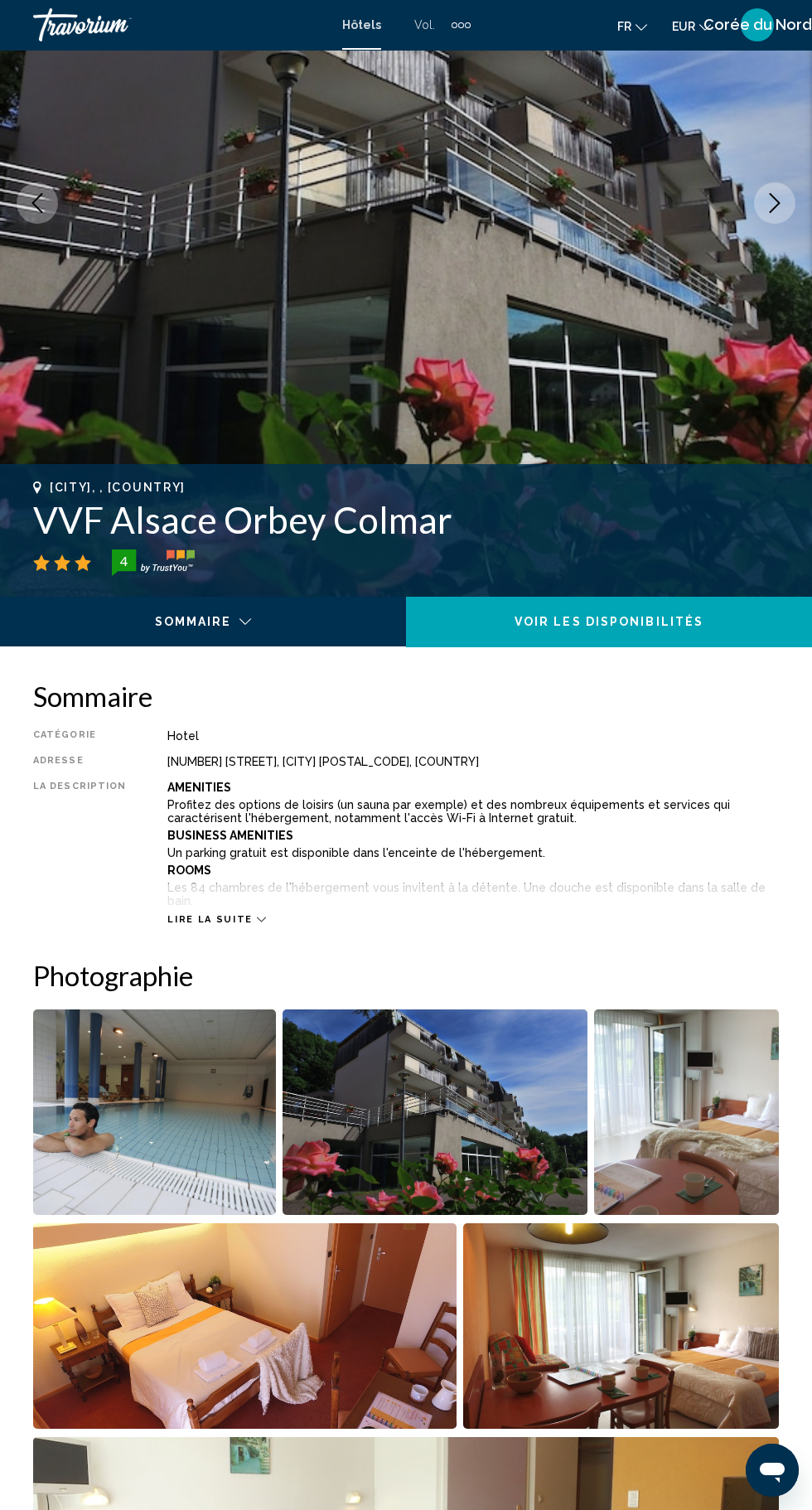 click at bounding box center (154, 1112) 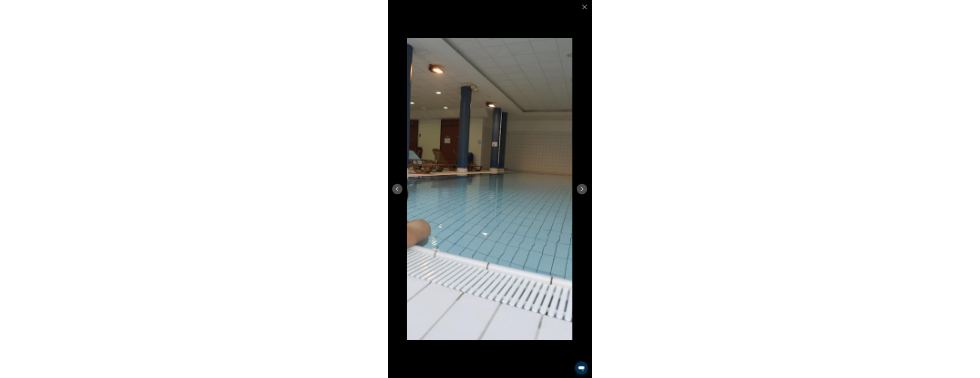 scroll, scrollTop: 293, scrollLeft: 0, axis: vertical 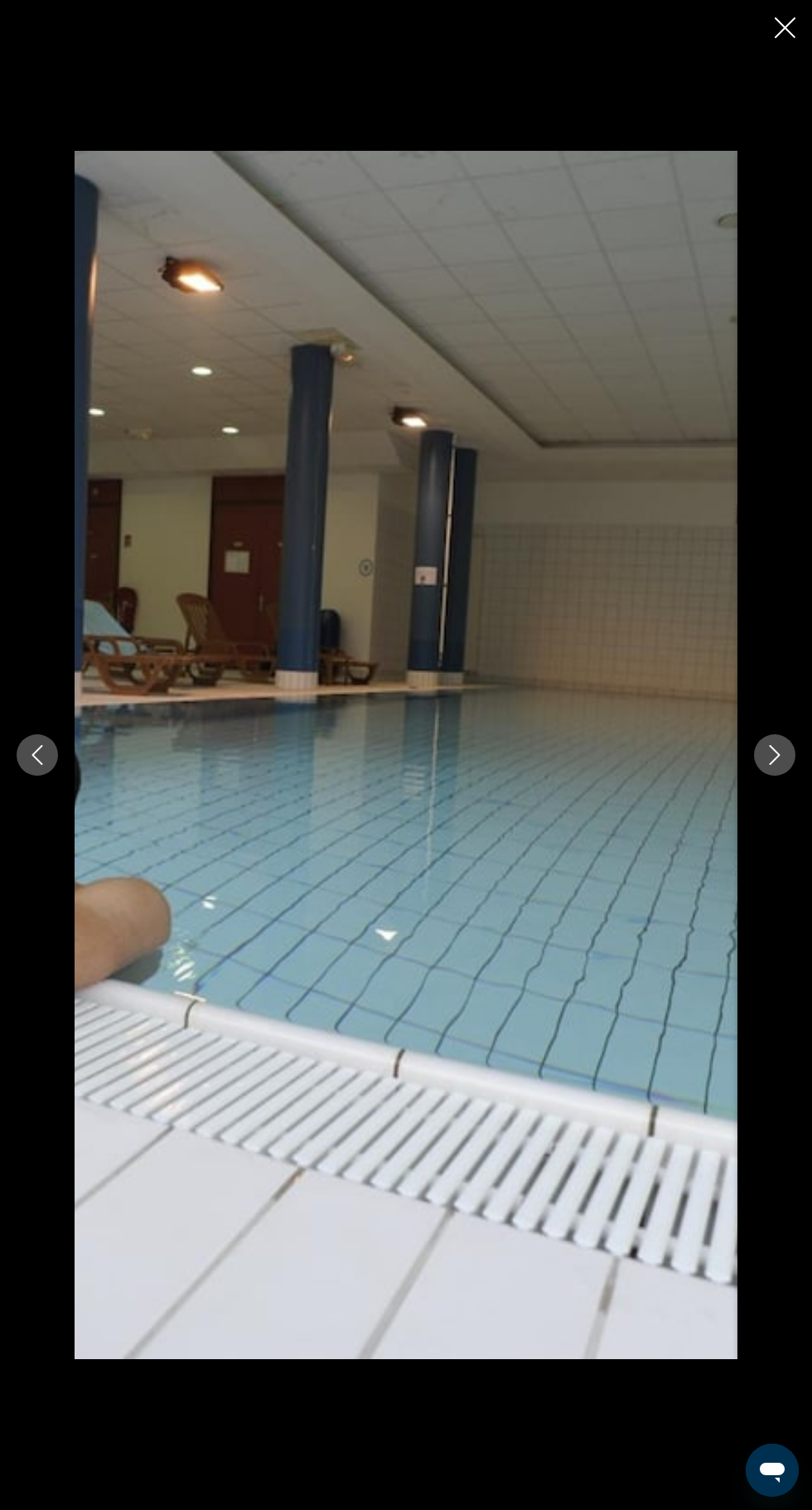 click 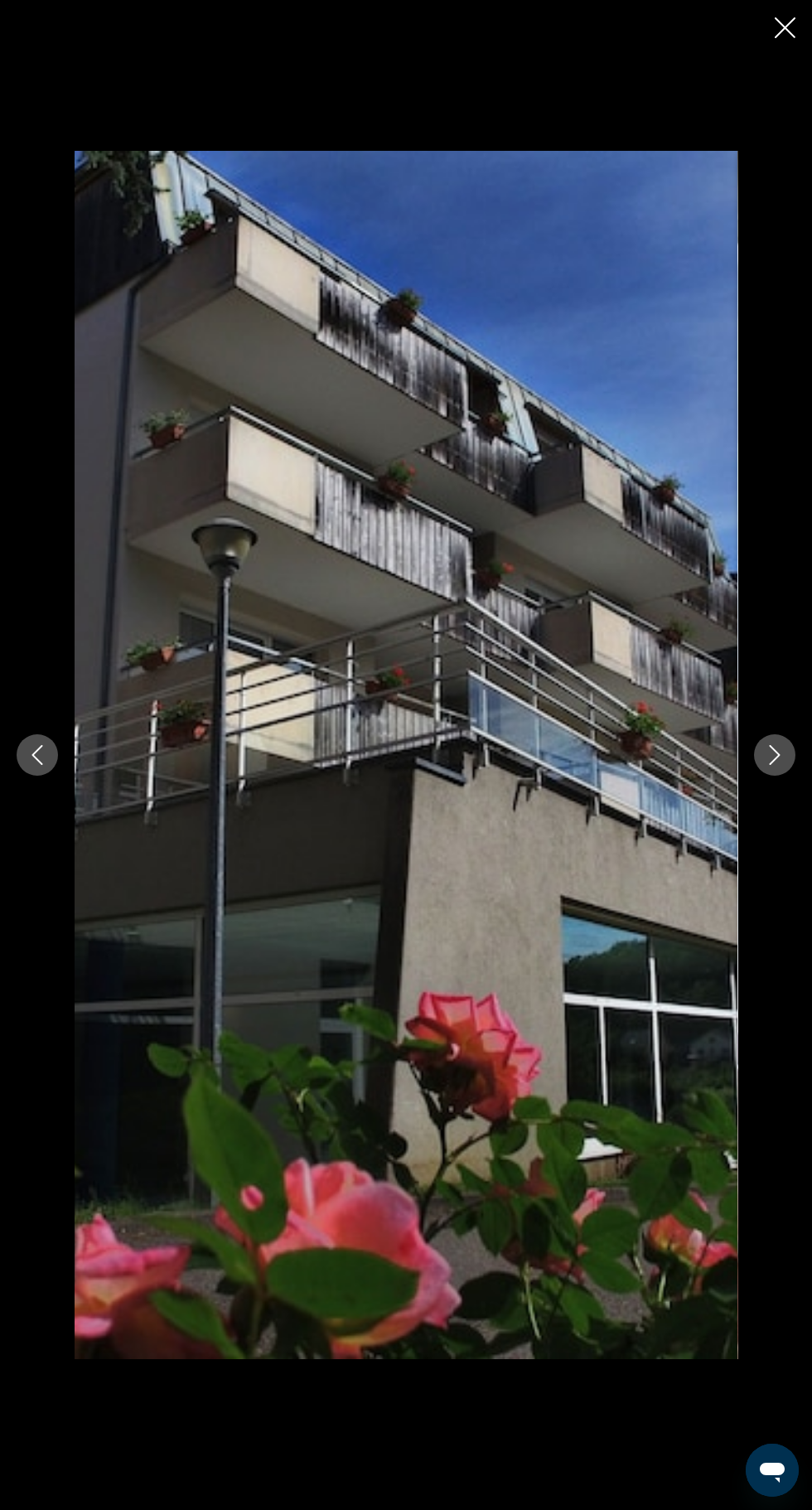 click 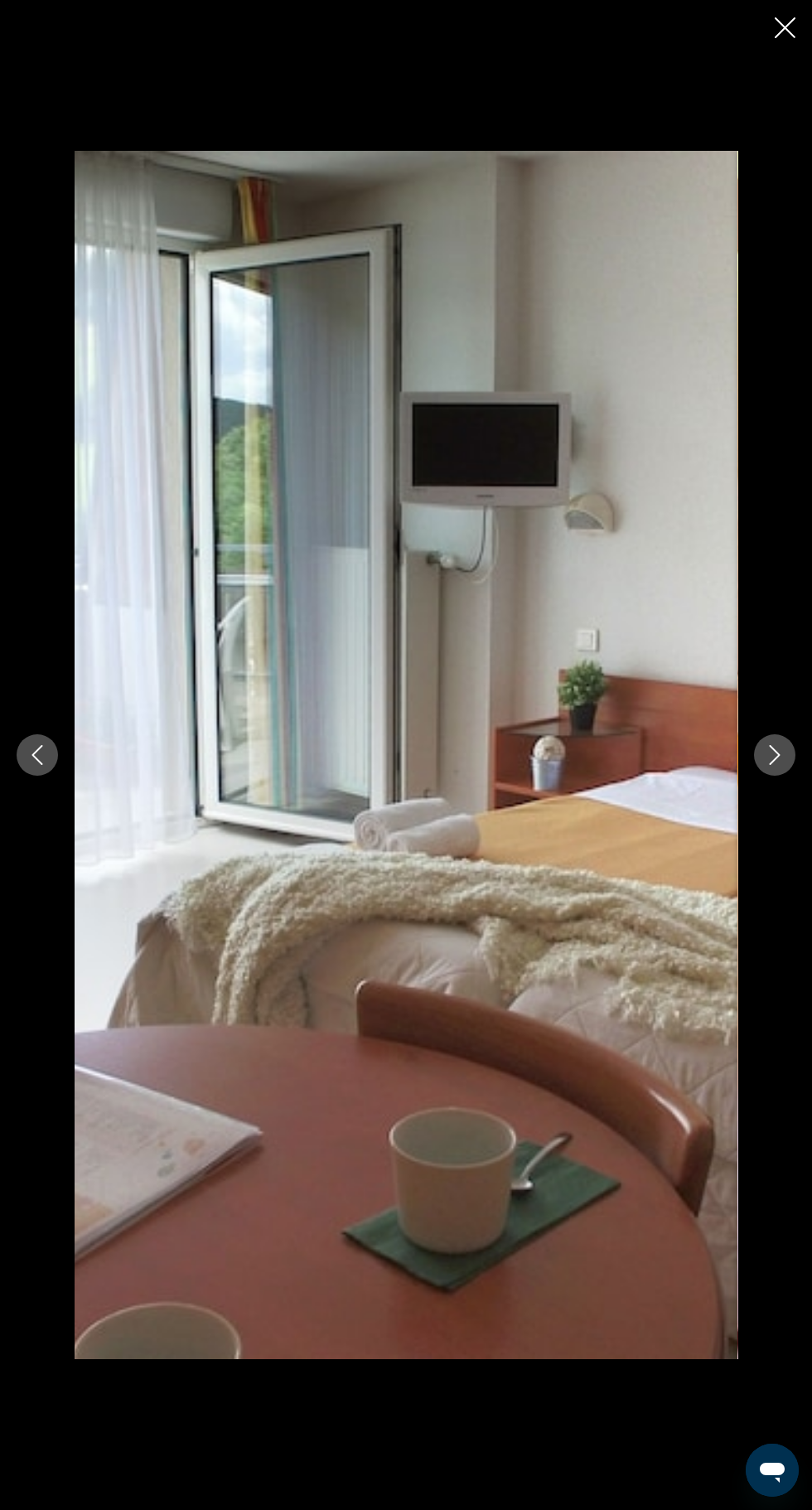 click at bounding box center (775, 755) 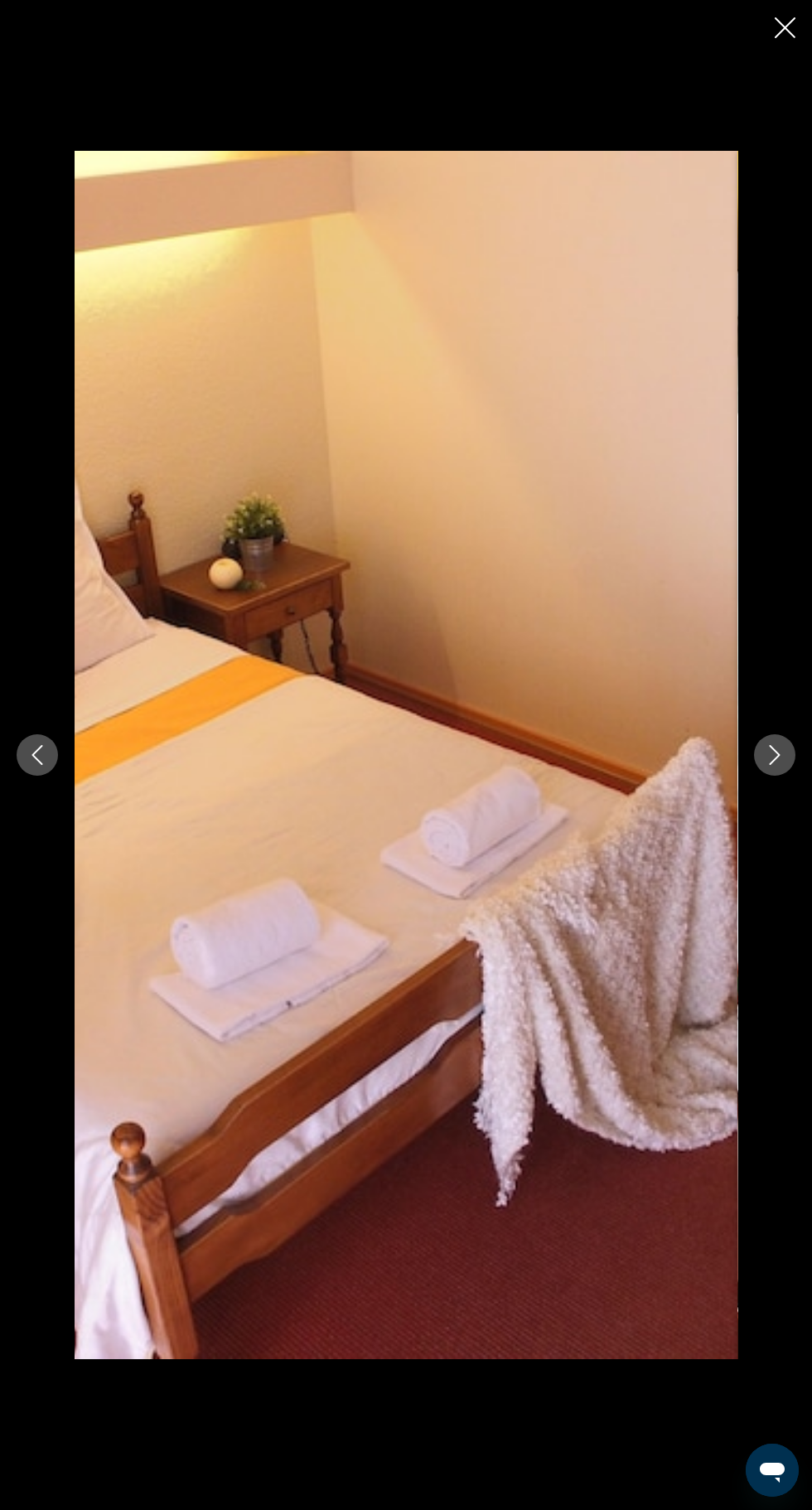 click 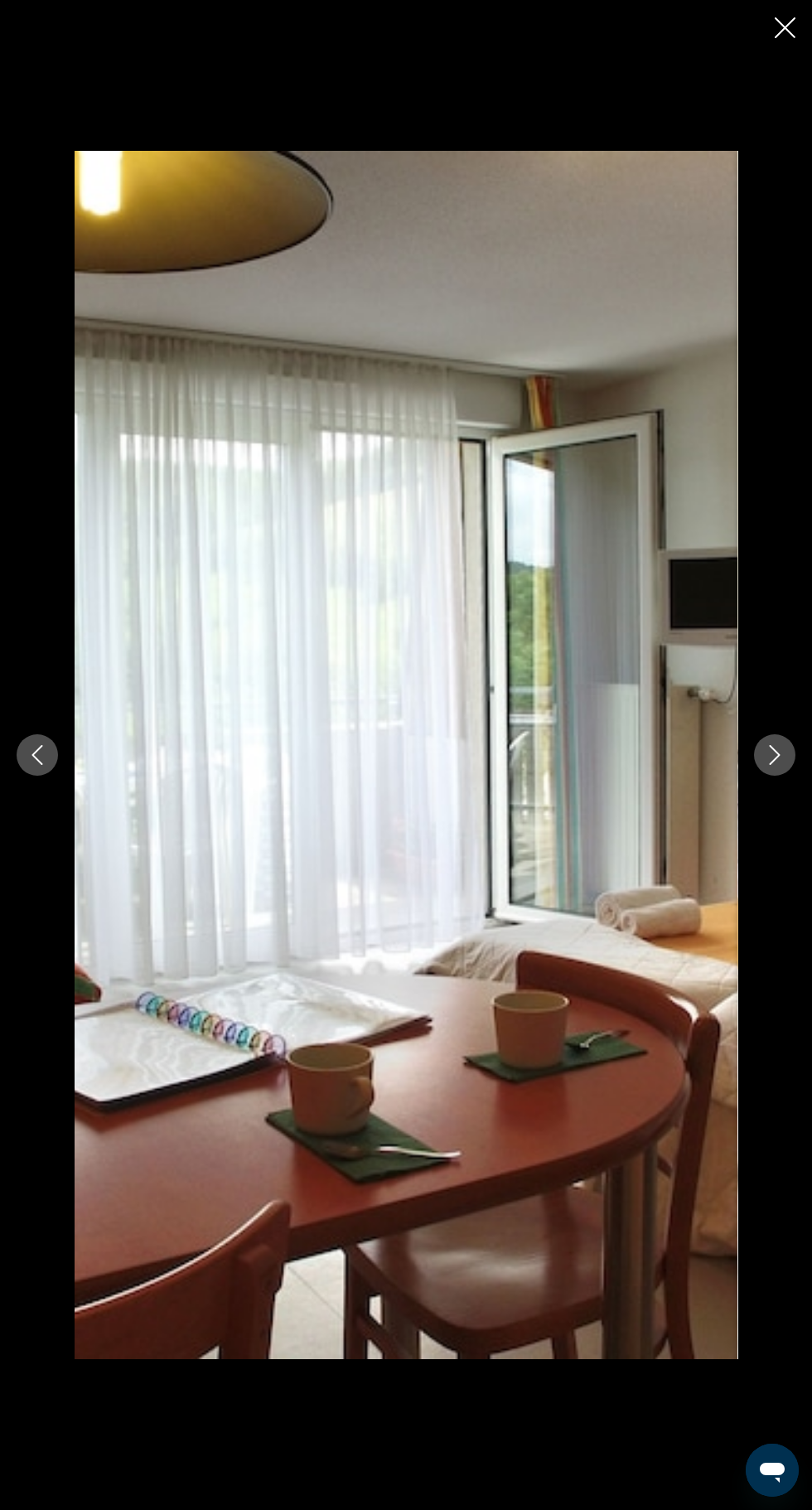click 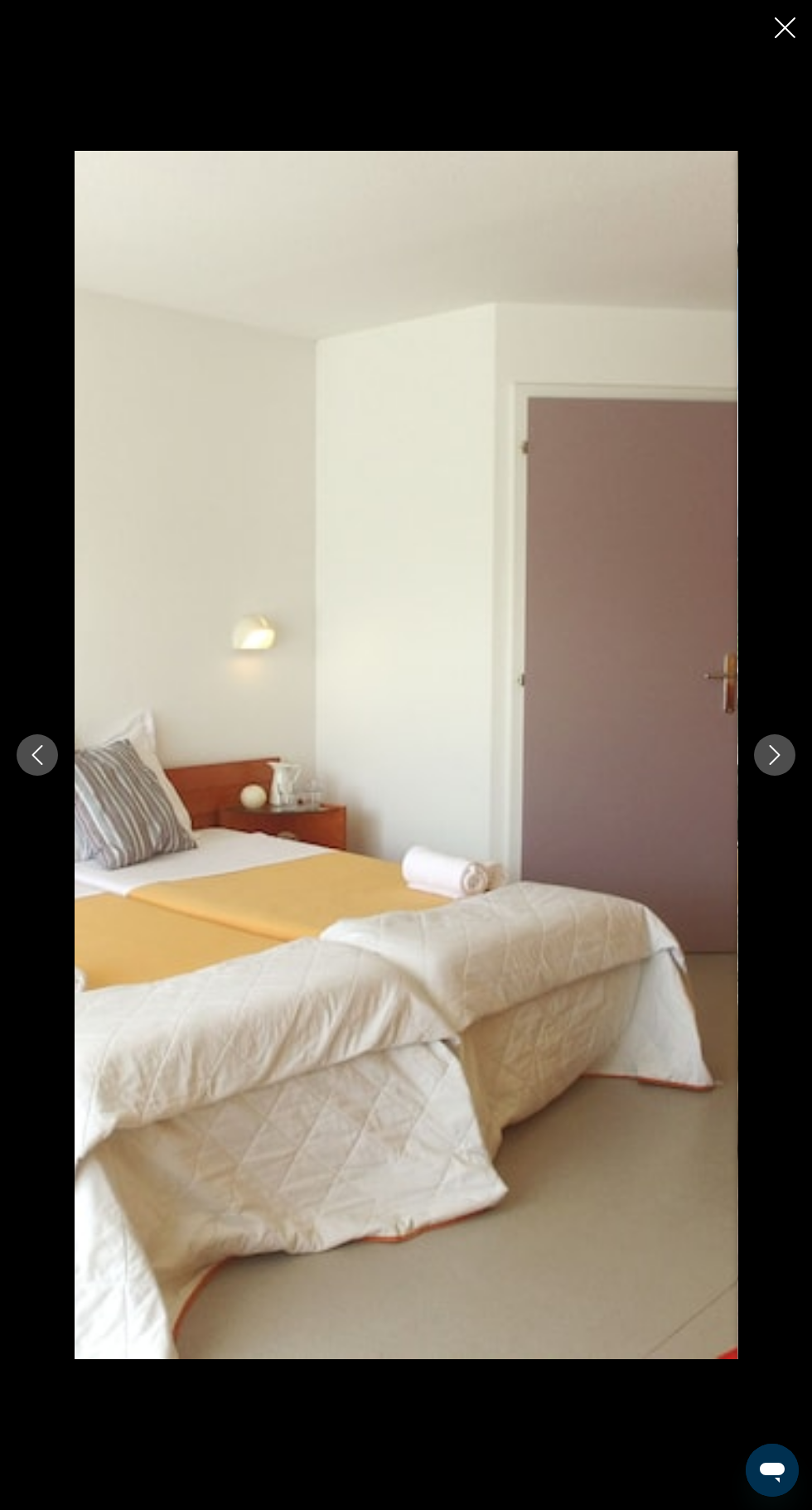 click 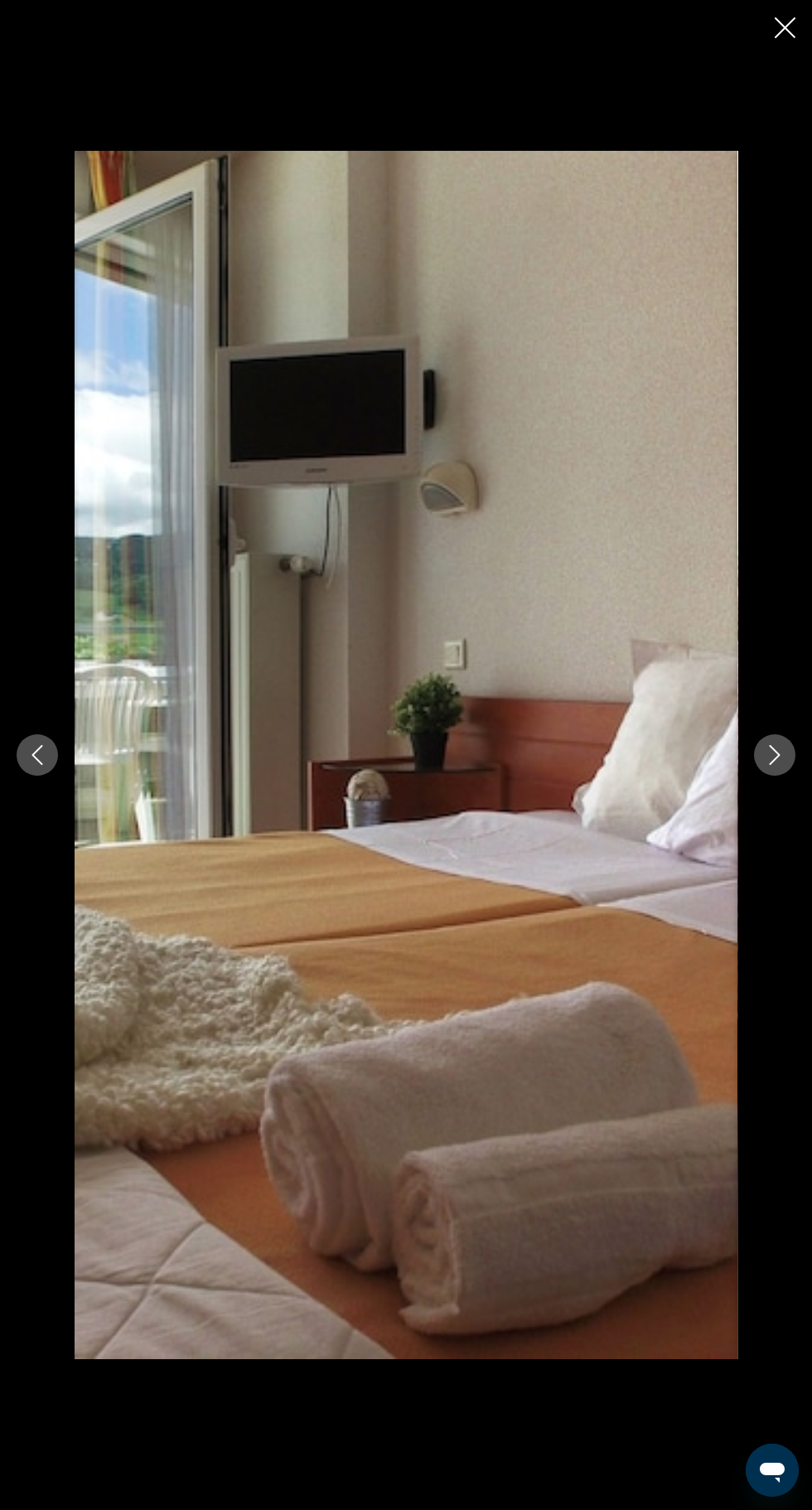 click 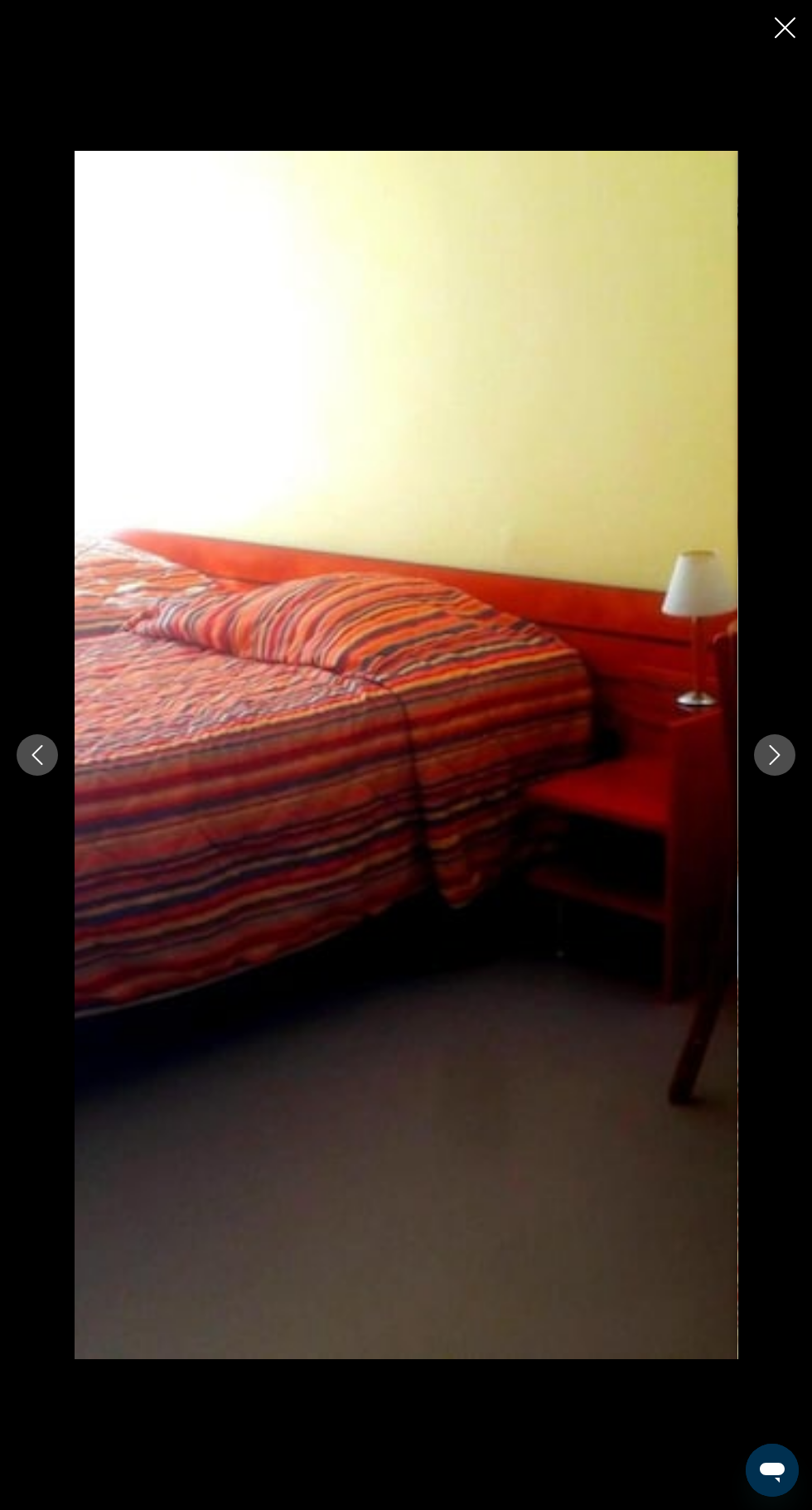 click 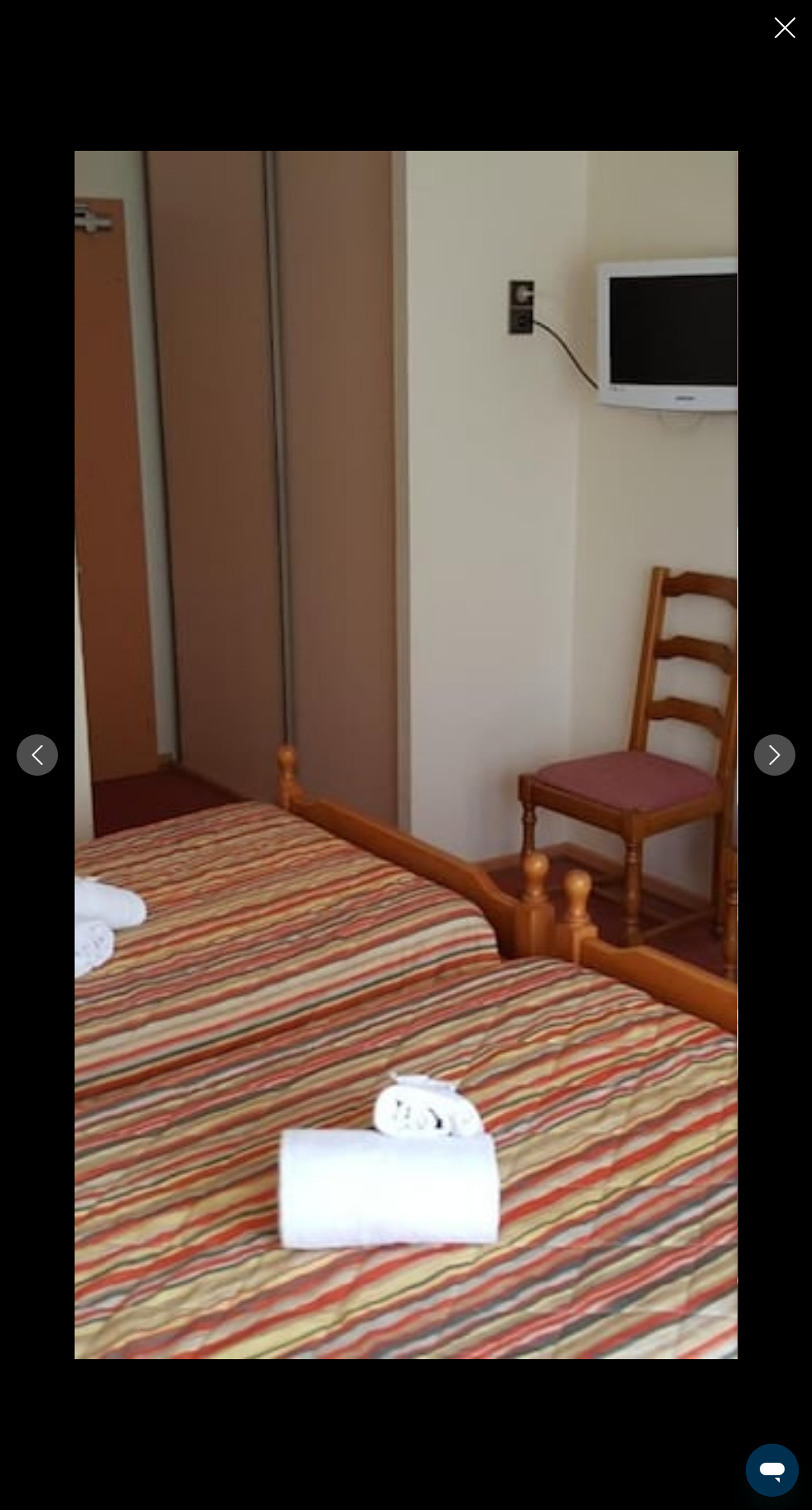 click 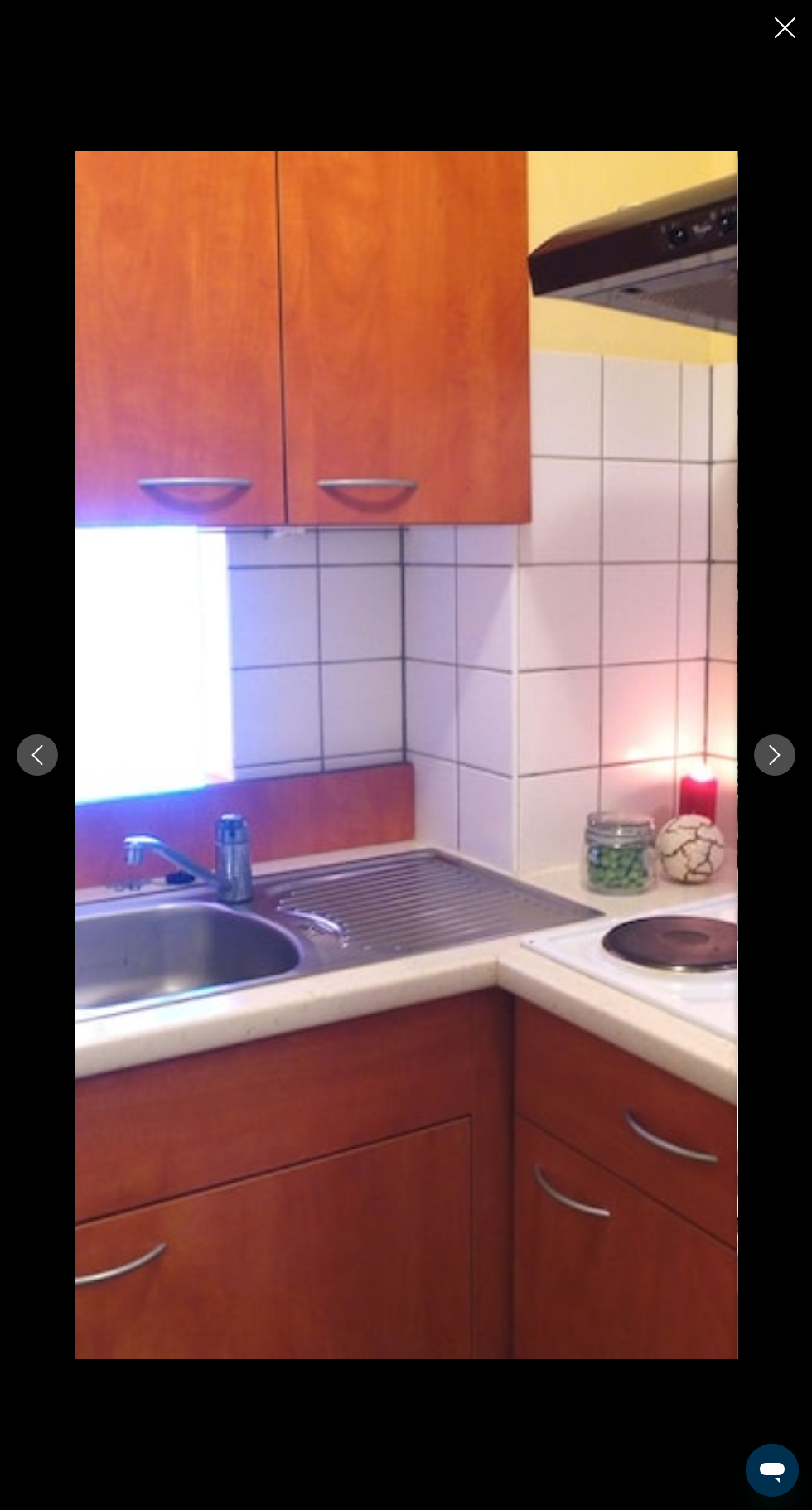 click 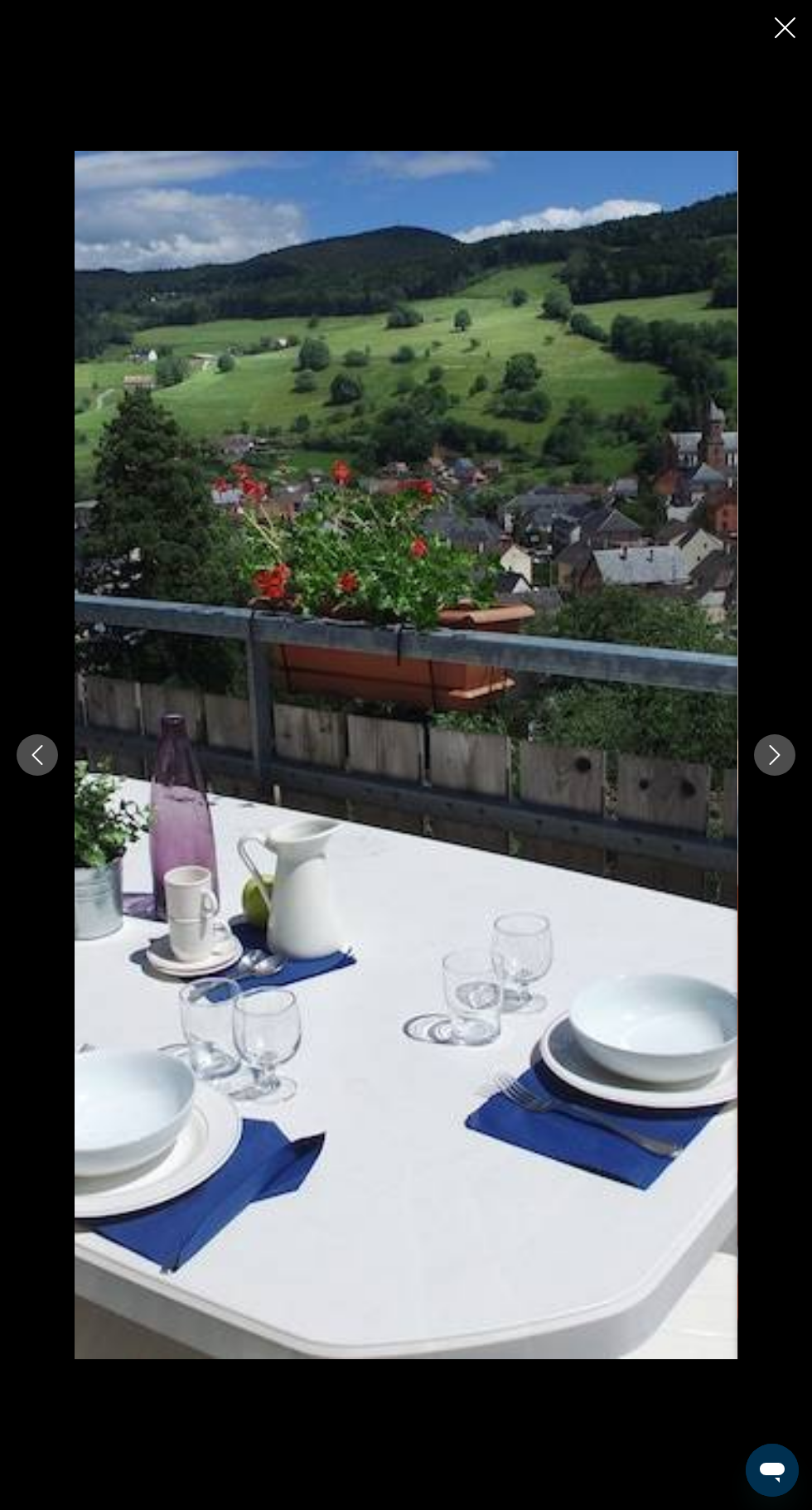 click 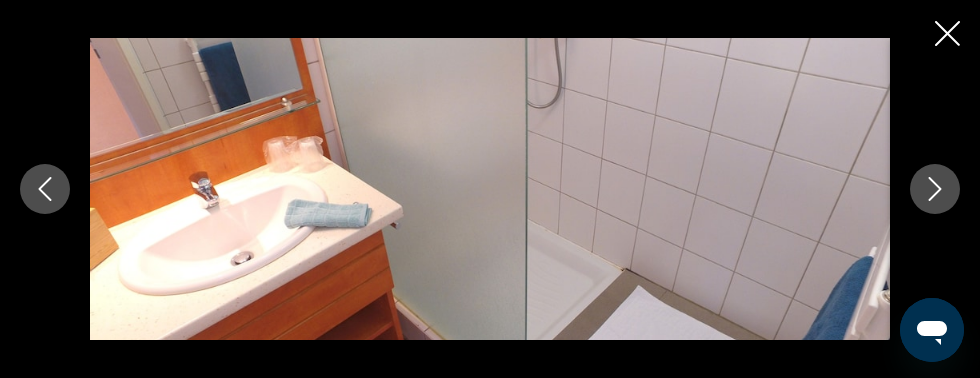 scroll, scrollTop: 662, scrollLeft: 0, axis: vertical 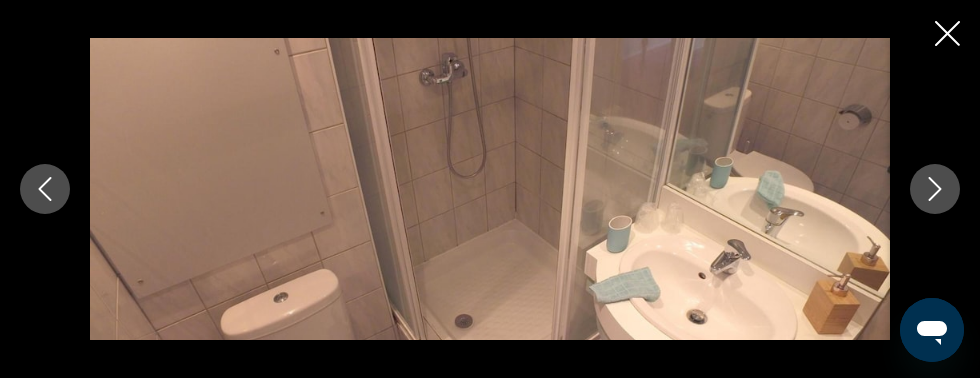 click 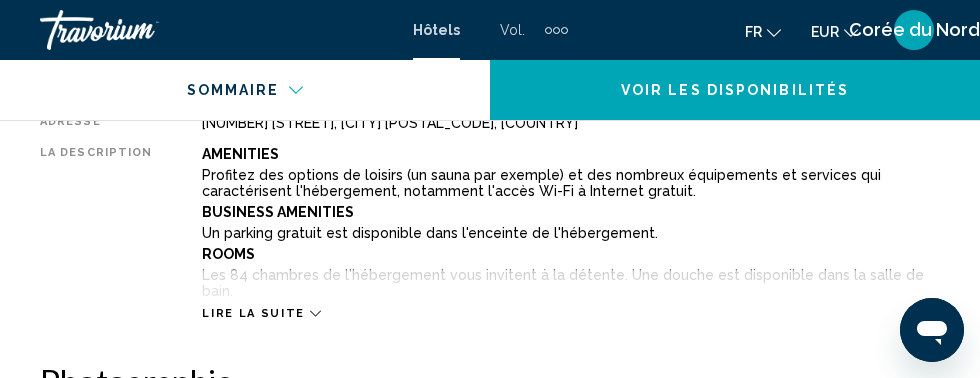 scroll, scrollTop: 1089, scrollLeft: 0, axis: vertical 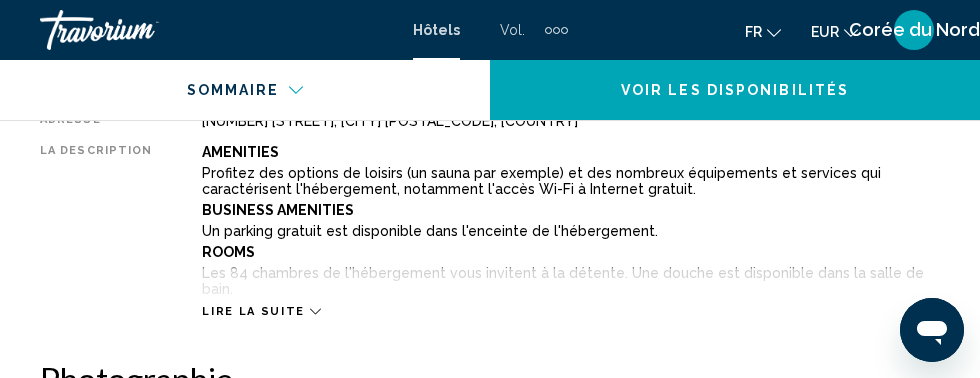 click on "Lire la suite" at bounding box center (253, 311) 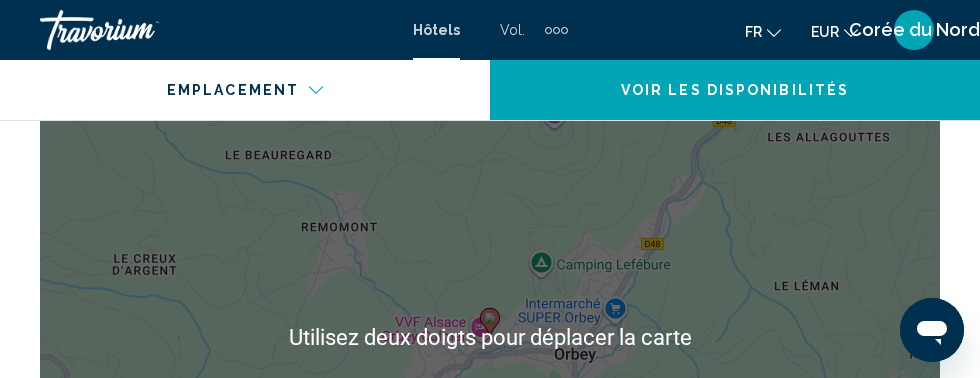 scroll, scrollTop: 3076, scrollLeft: 0, axis: vertical 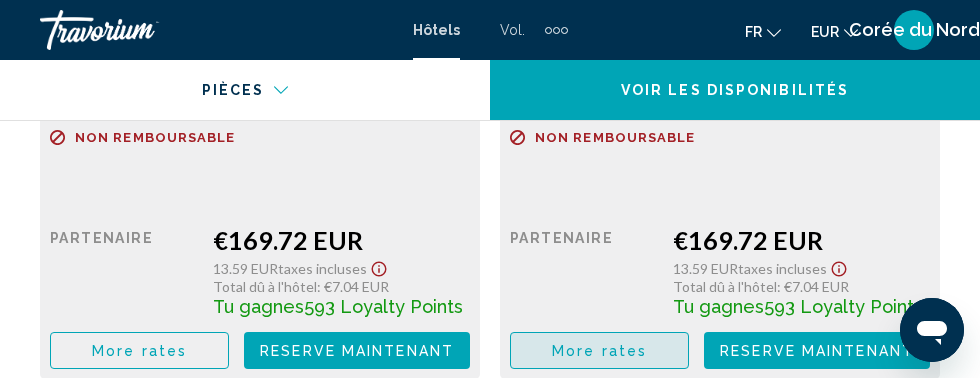 click on "More rates" at bounding box center (139, 350) 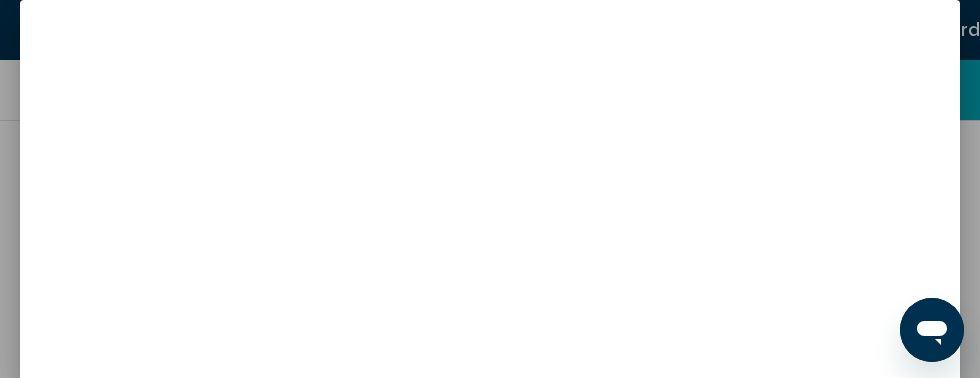 scroll, scrollTop: 0, scrollLeft: 0, axis: both 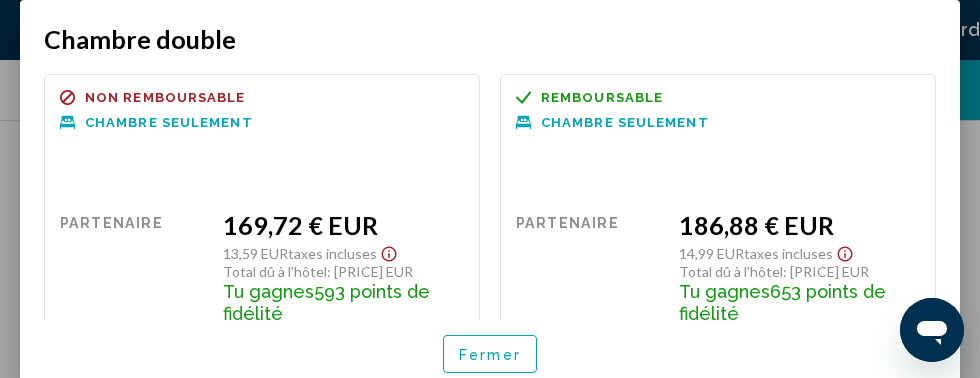 click on "Réservez maintenant" at bounding box center [718, 359] 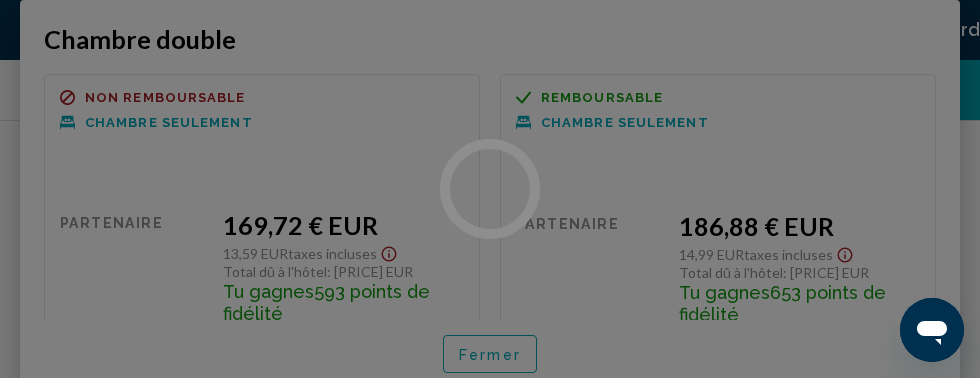 scroll, scrollTop: 4322, scrollLeft: 0, axis: vertical 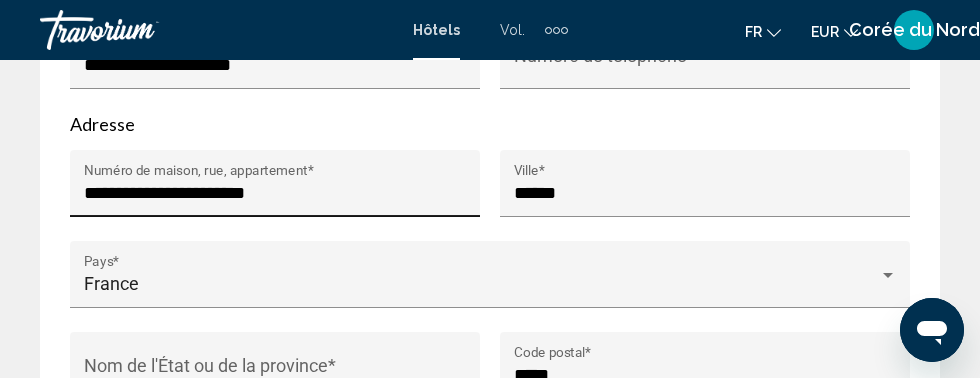 click on "**********" at bounding box center (275, 193) 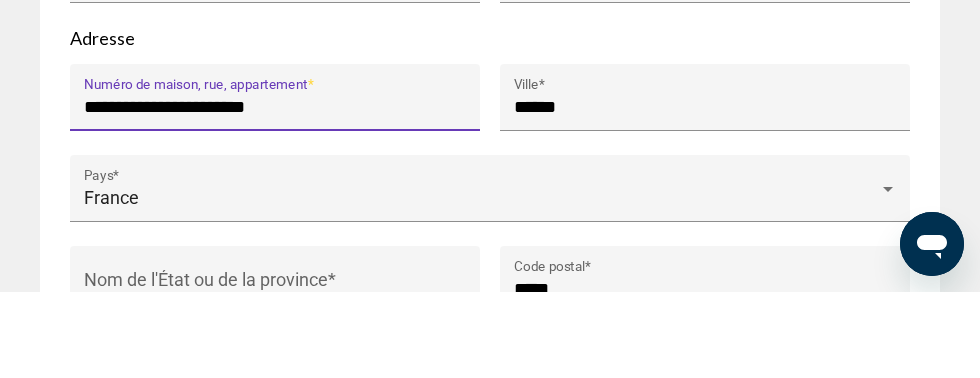 scroll, scrollTop: 1471, scrollLeft: 0, axis: vertical 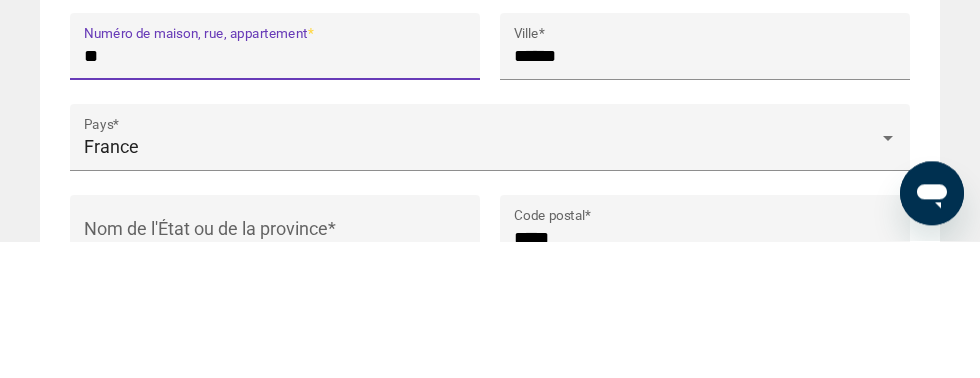 type on "*" 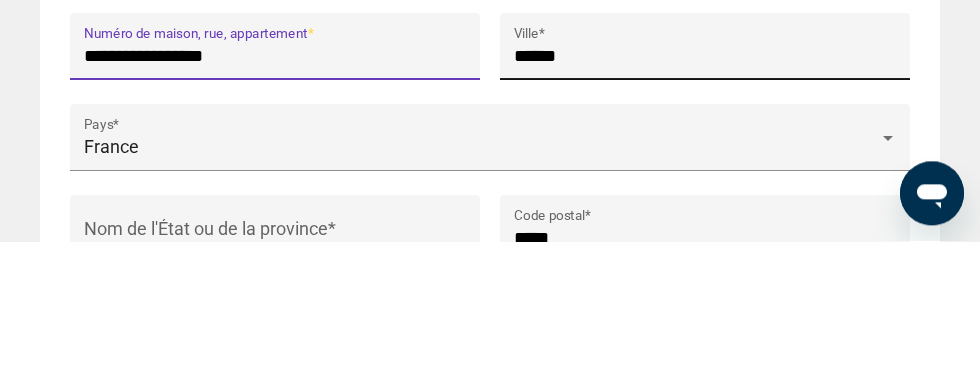 type on "**********" 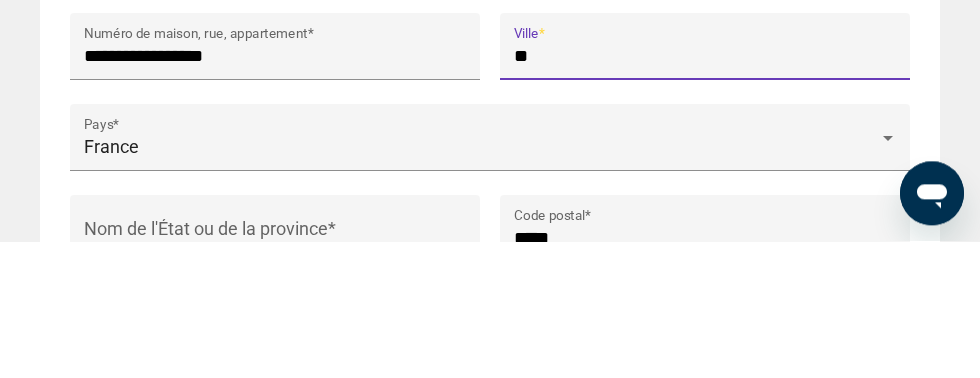 type on "*" 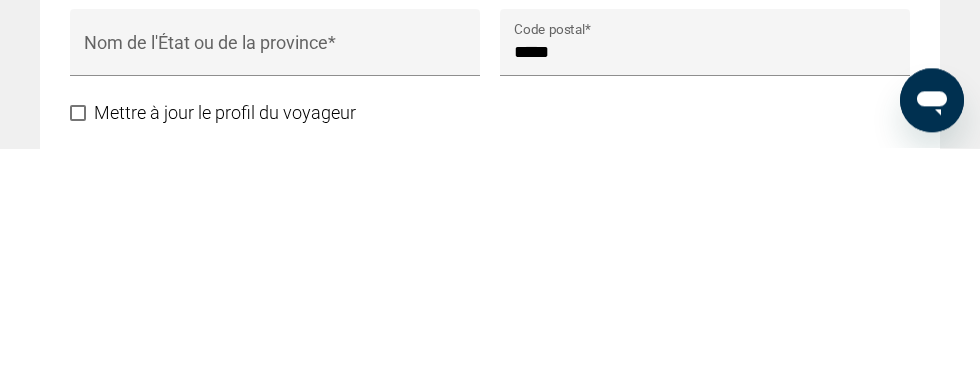 scroll, scrollTop: 1564, scrollLeft: 0, axis: vertical 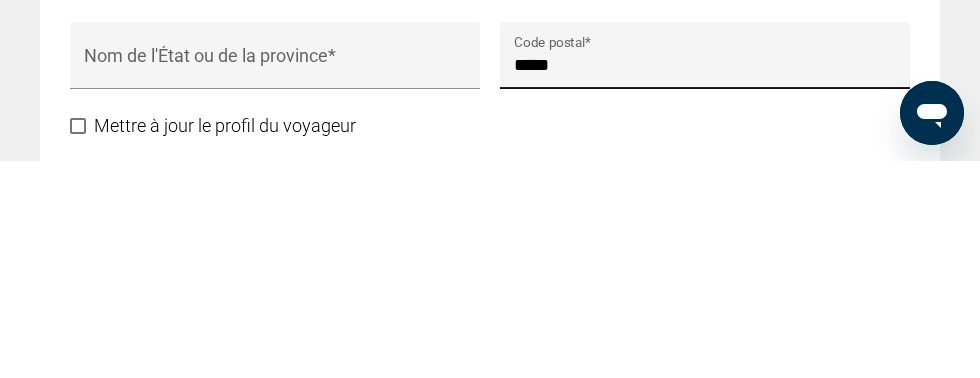 type on "**********" 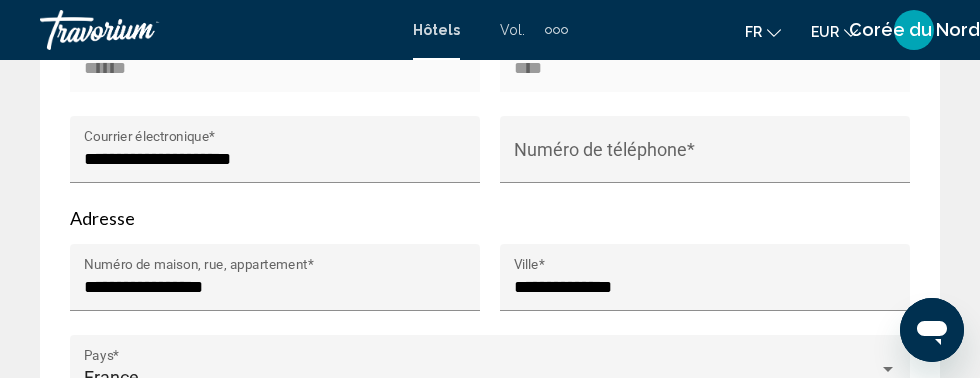 scroll, scrollTop: 1360, scrollLeft: 0, axis: vertical 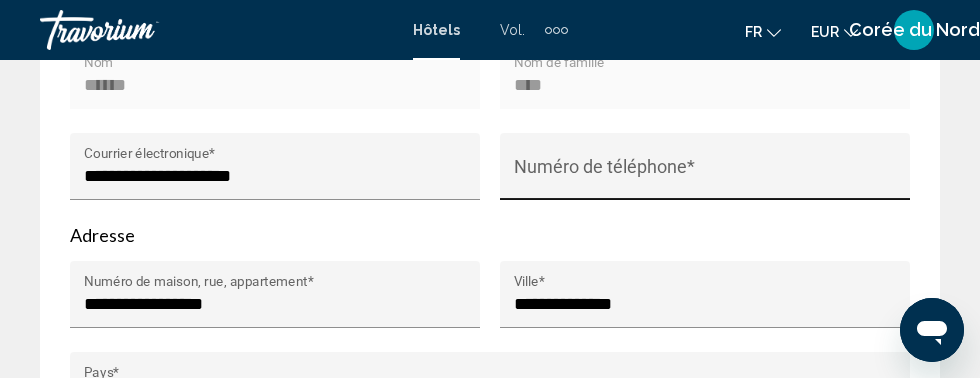 type on "*****" 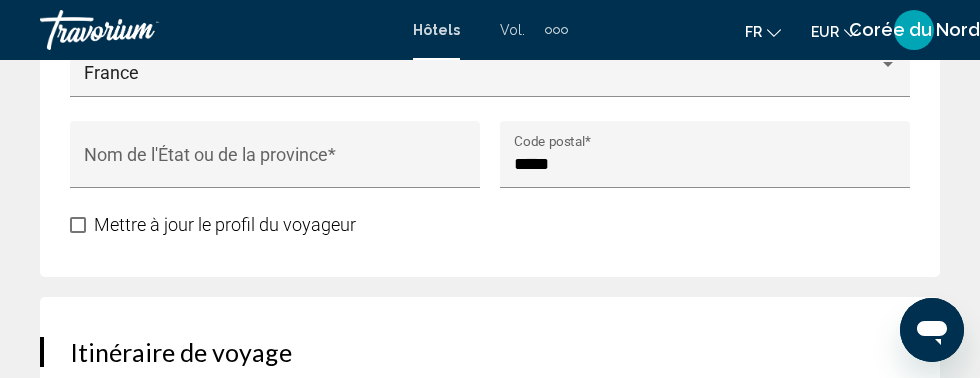 scroll, scrollTop: 1685, scrollLeft: 0, axis: vertical 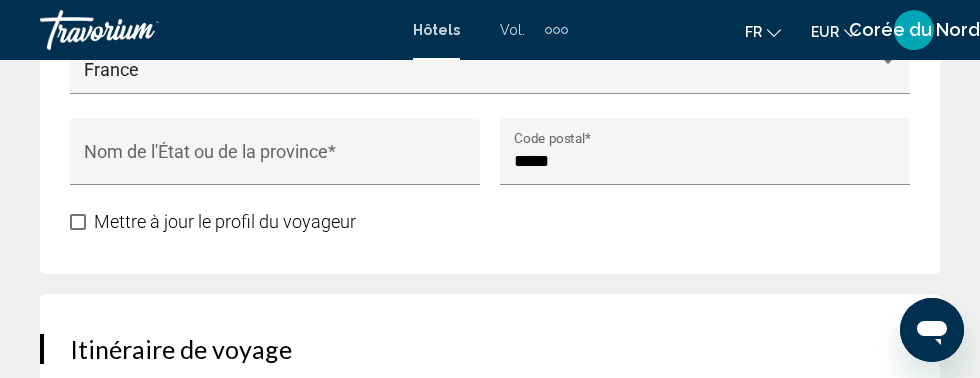 type on "**********" 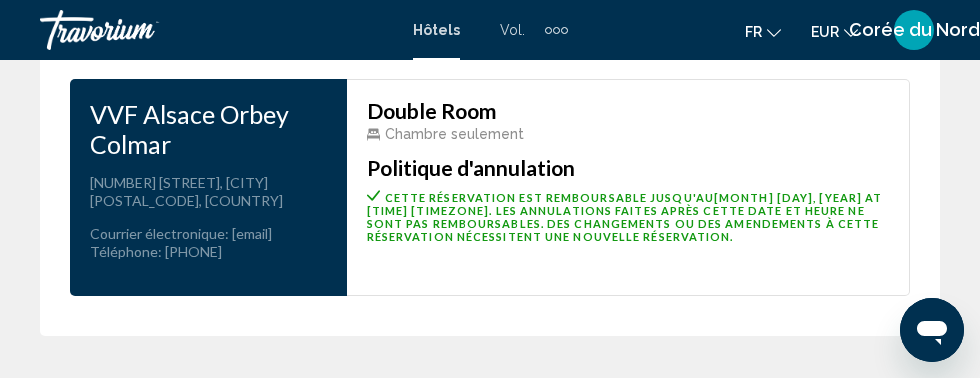 scroll, scrollTop: 3438, scrollLeft: 0, axis: vertical 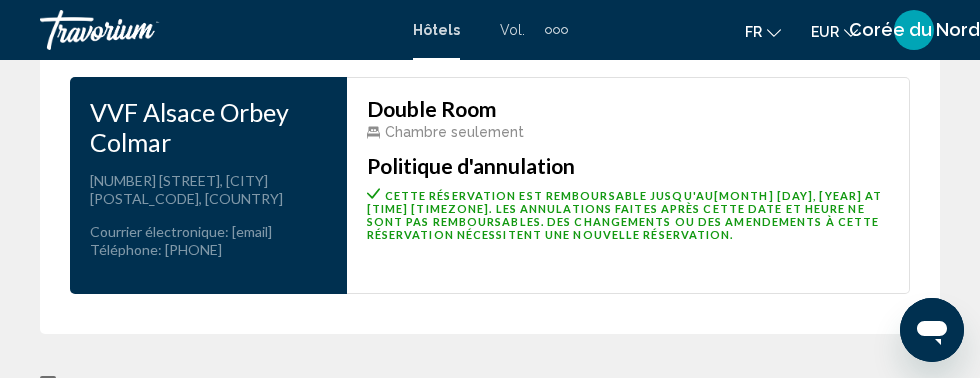 click on "Réservation d'hotel Résumé des prix VVF Alsace Orbey Colmar  Aug 28, 2025 - Aug 30, 2025 -  2  nuit nuits 2  Adulte Adultes , 0  Enfant Enfants  ( âge   )   Double Room   Your Price  €93.44 EUR en moyenne par nuit  186.88 EUR  Taxes and Fees Included
14.99 EUR  Total due today  186.88 EUR  Loyalty Points gagnés  653 Loyalty Points  Dû à la propriété
7.04 EUR Reservation Total  193.92 EUR  Rates are quoted in EUR. Taxes and/or property-imposed fees of 7.04 EUR will be collected by the property in EUR (7.04 EUR in original currency). Taxes and/or fees due at the property are based on current exchange rates, which may vary at the time of travel. Des frais supplémentaires non mentionnés ici sont susceptibles d'être perçus par l'établissement au moment de l'enregistrement. Veuillez consulter les informations importantes ou le règlement intérieur de l'hôtel et de la chambre pour plus d'informations.
2" at bounding box center [490, -1369] 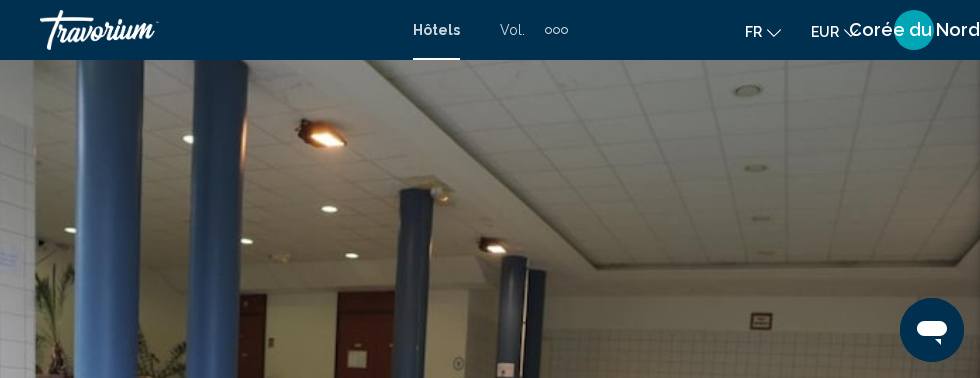 scroll, scrollTop: 0, scrollLeft: 0, axis: both 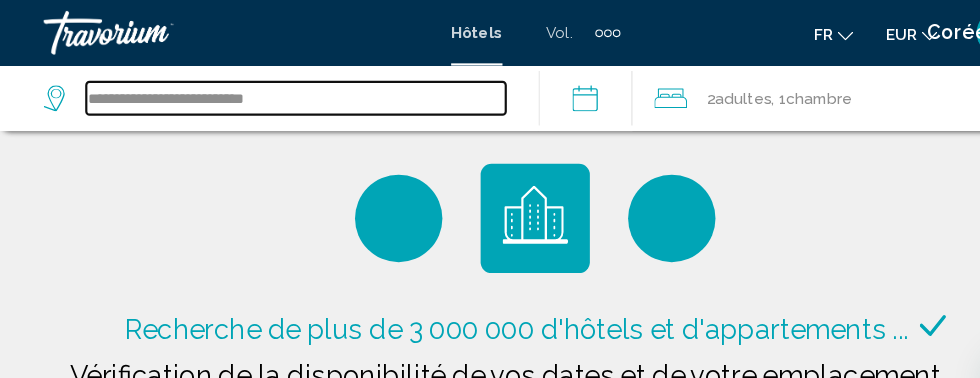 click on "**********" at bounding box center (271, 90) 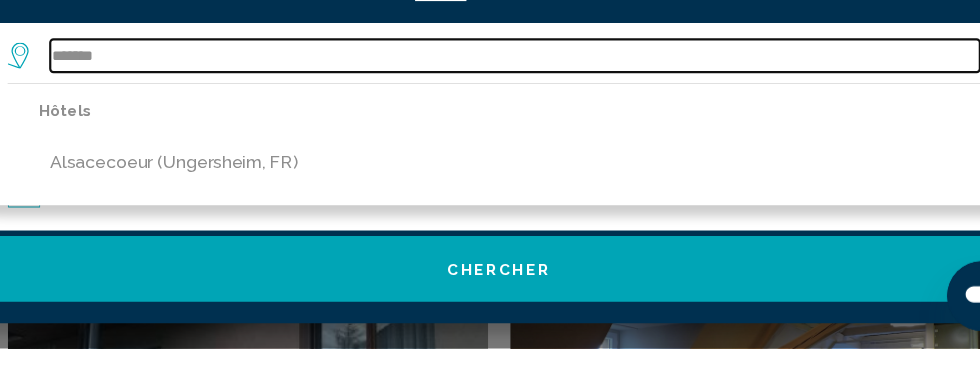 scroll, scrollTop: 200, scrollLeft: 0, axis: vertical 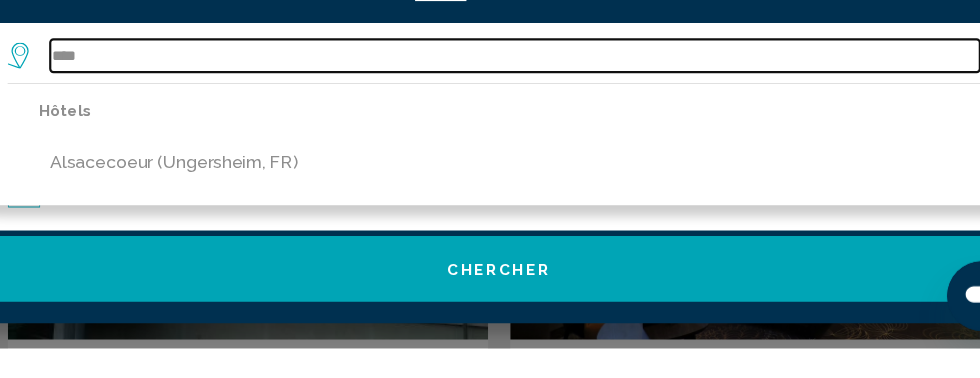 type on "***" 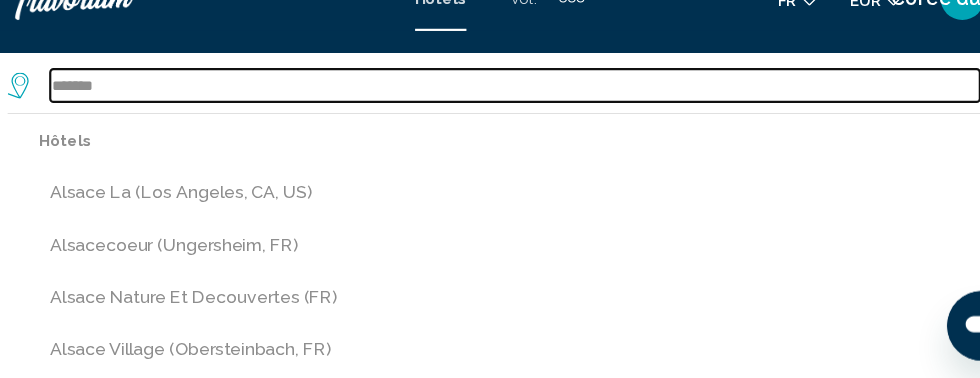 scroll, scrollTop: 410, scrollLeft: 0, axis: vertical 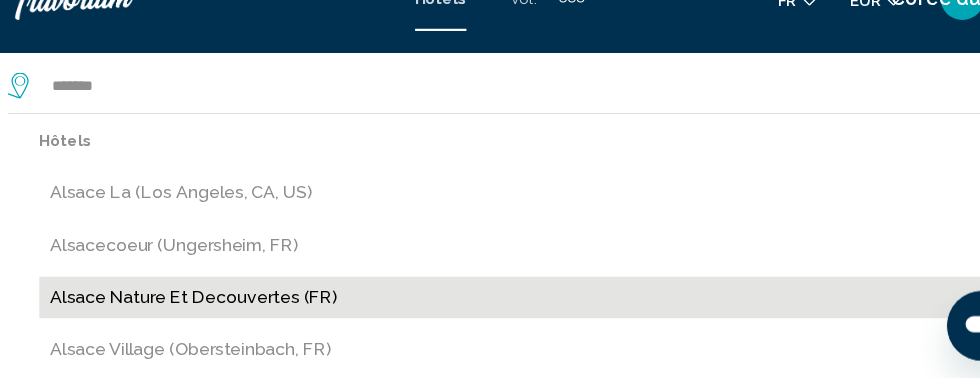 click on "Alsace Nature Et Decouvertes (FR)" at bounding box center (504, 304) 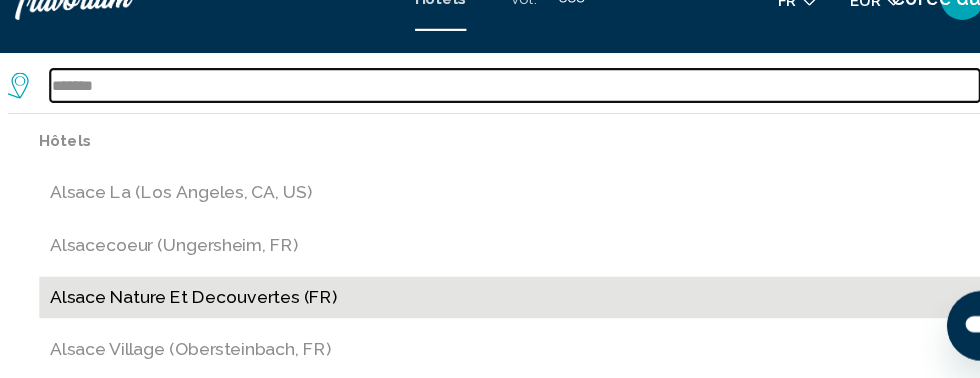type on "**********" 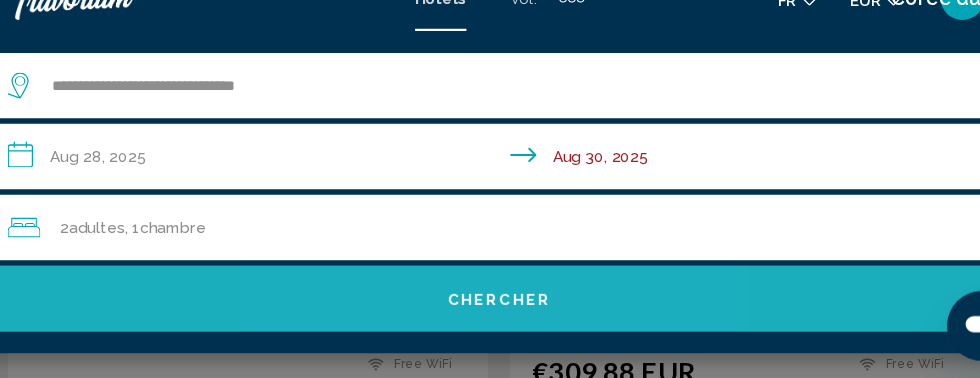 click on "Chercher" 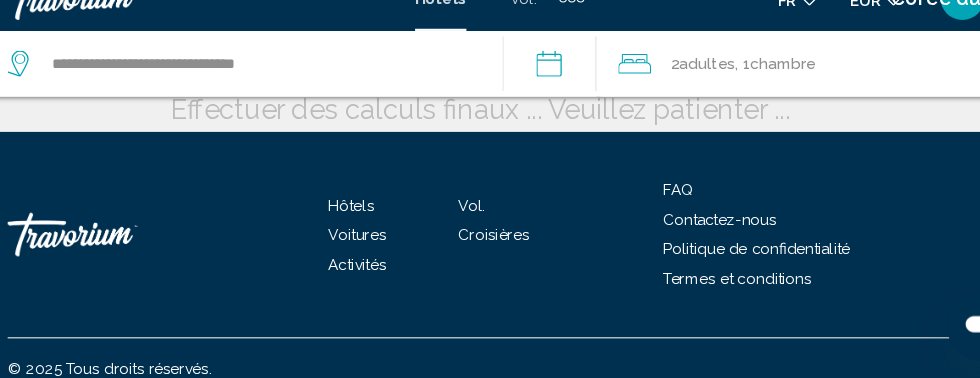 scroll, scrollTop: 210, scrollLeft: 0, axis: vertical 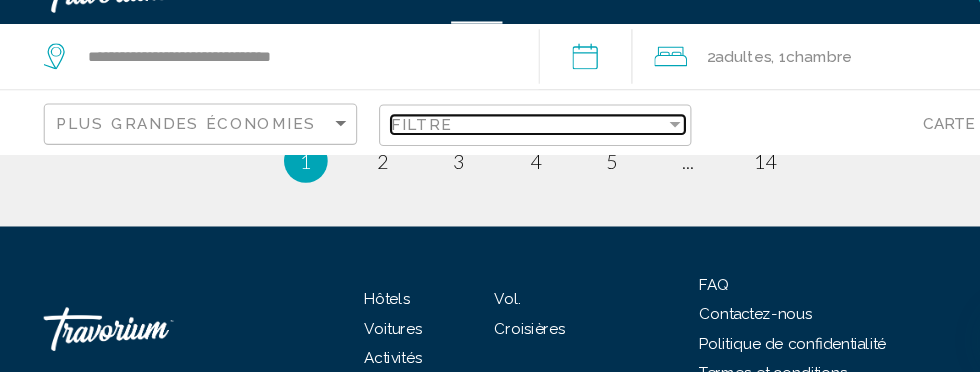 click at bounding box center [618, 152] 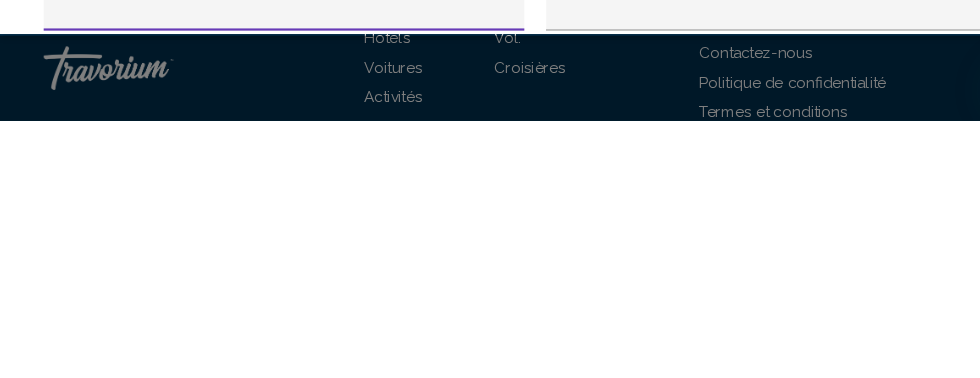 scroll, scrollTop: 4427, scrollLeft: 0, axis: vertical 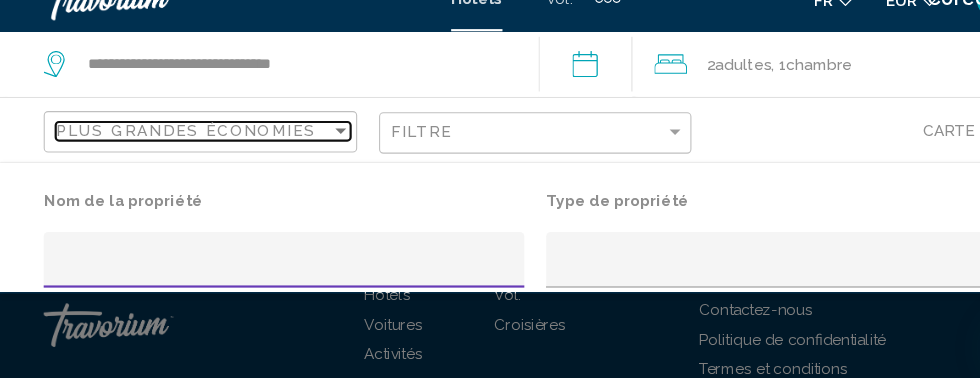 click at bounding box center (312, 151) 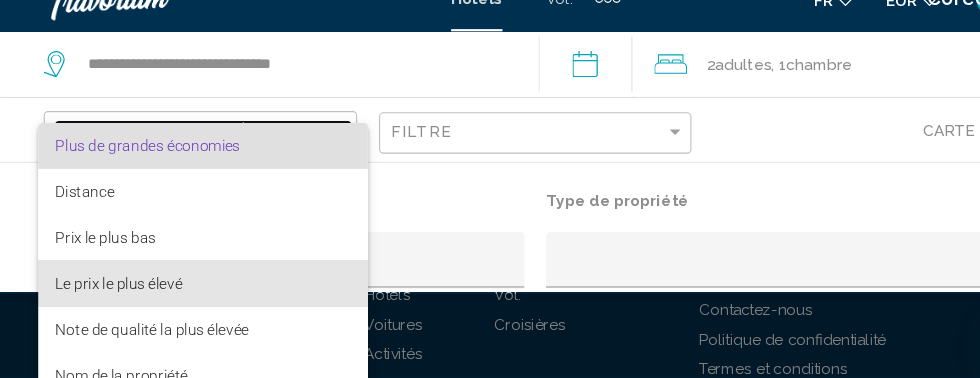 scroll, scrollTop: 38, scrollLeft: 0, axis: vertical 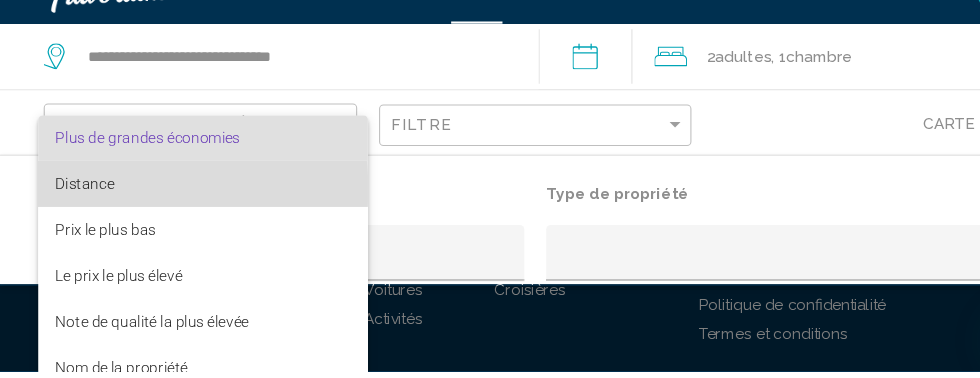 click on "Distance" at bounding box center (78, 207) 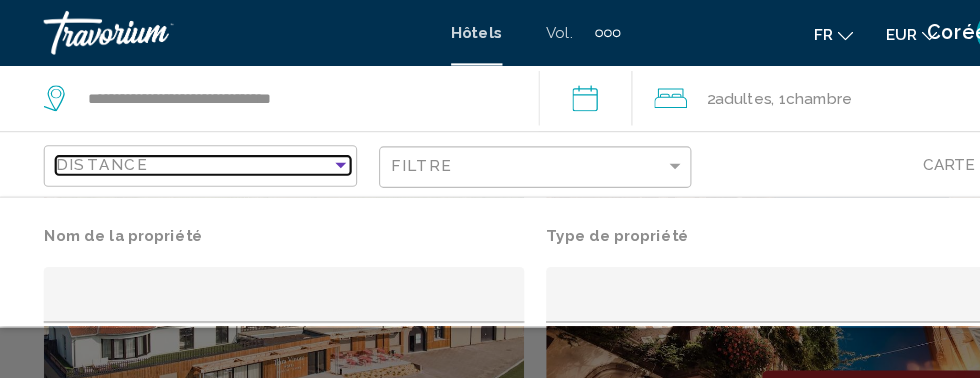 scroll, scrollTop: 3748, scrollLeft: 0, axis: vertical 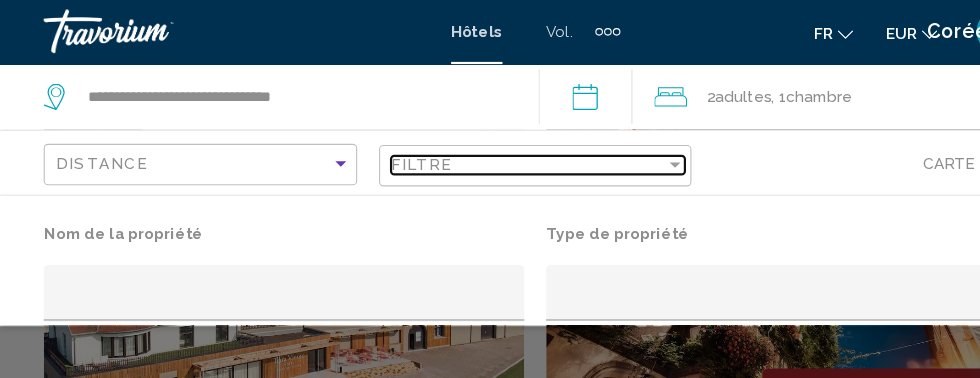 click at bounding box center [618, 152] 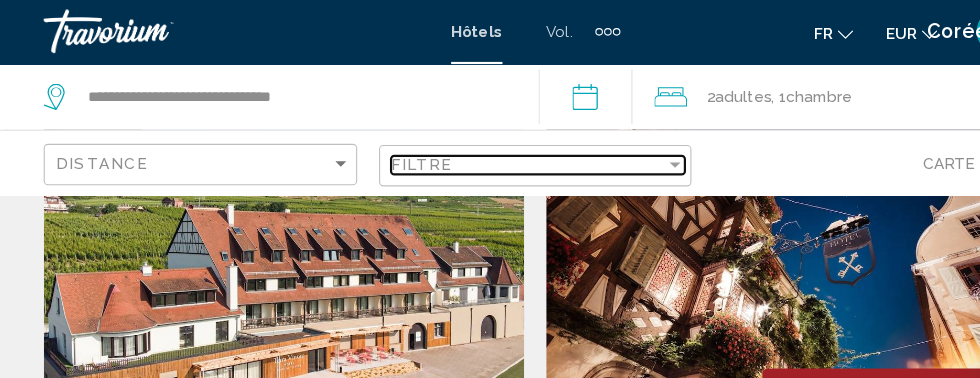 click at bounding box center [618, 152] 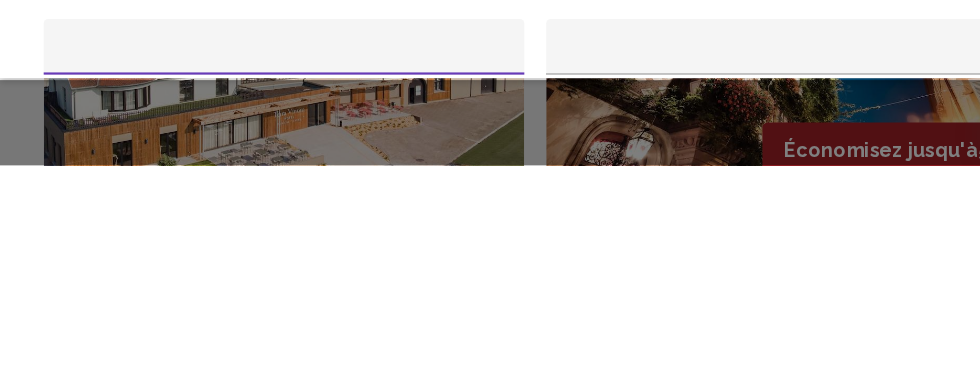 scroll, scrollTop: 3748, scrollLeft: 0, axis: vertical 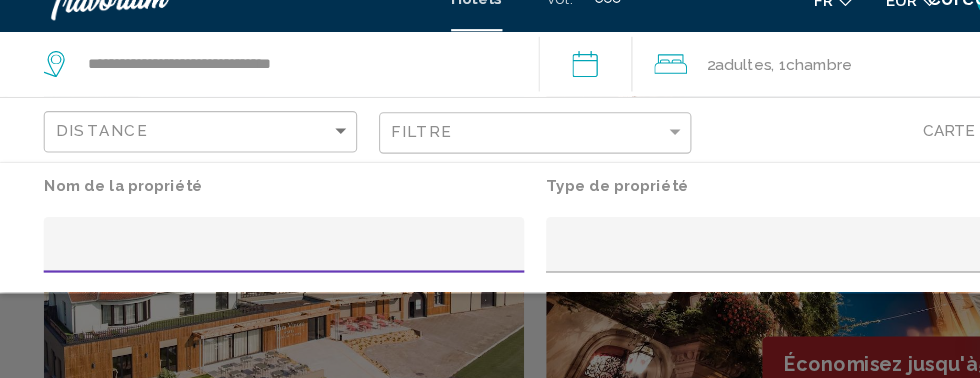 click at bounding box center [260, 263] 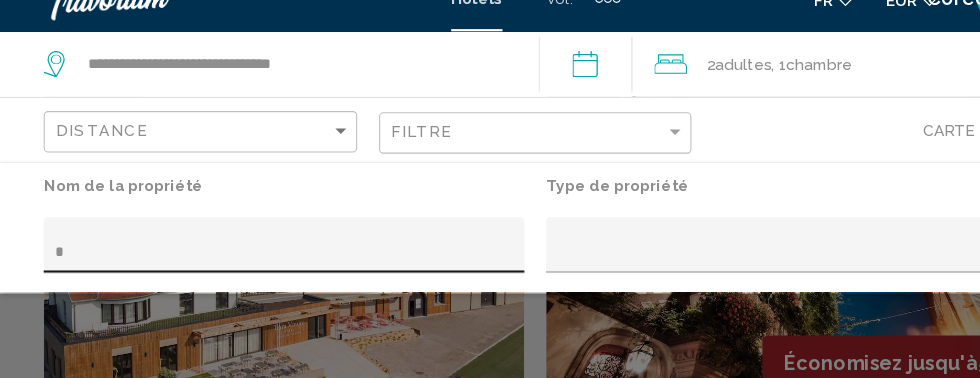 scroll, scrollTop: 3749, scrollLeft: 0, axis: vertical 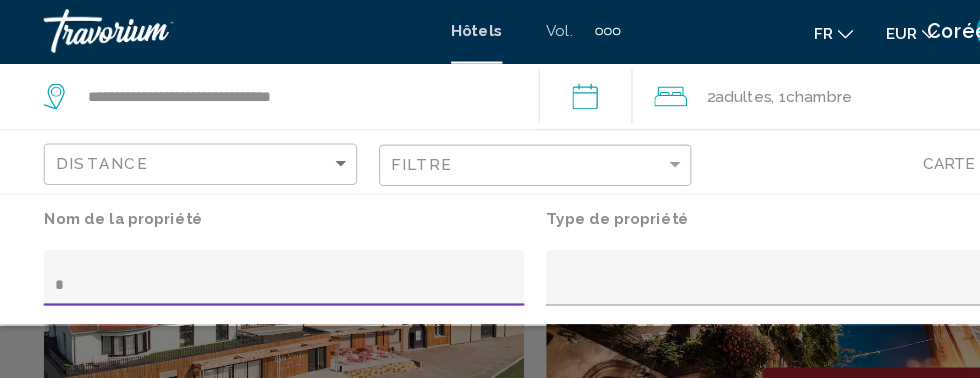 click on "*" at bounding box center [260, 263] 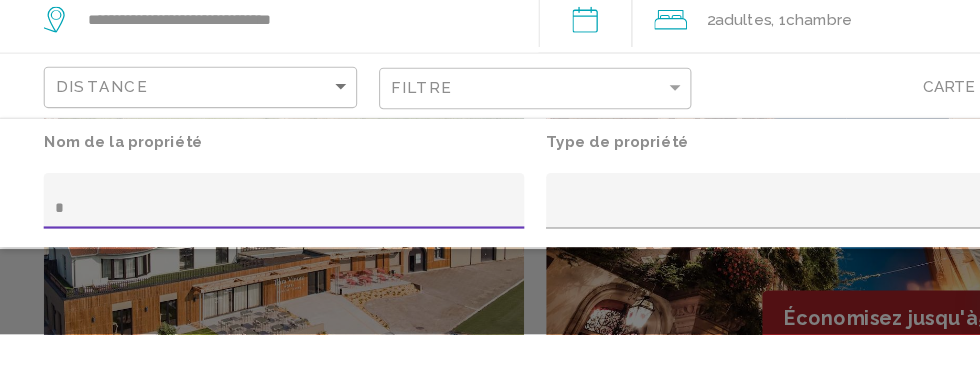 scroll, scrollTop: 3749, scrollLeft: 0, axis: vertical 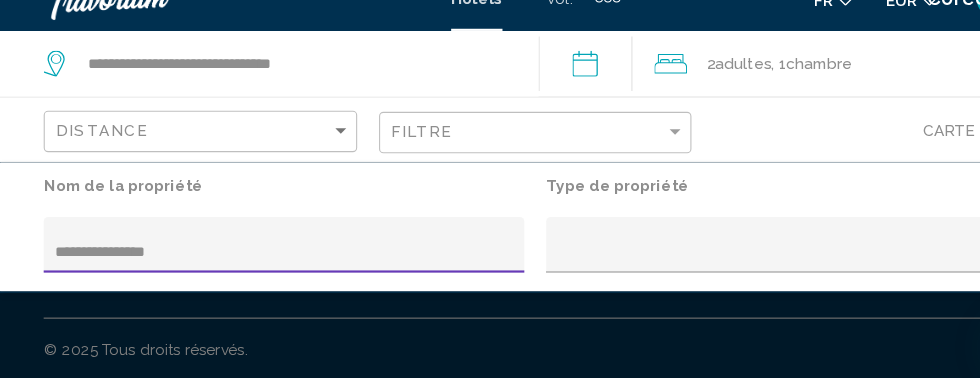 click on "**********" at bounding box center (260, 263) 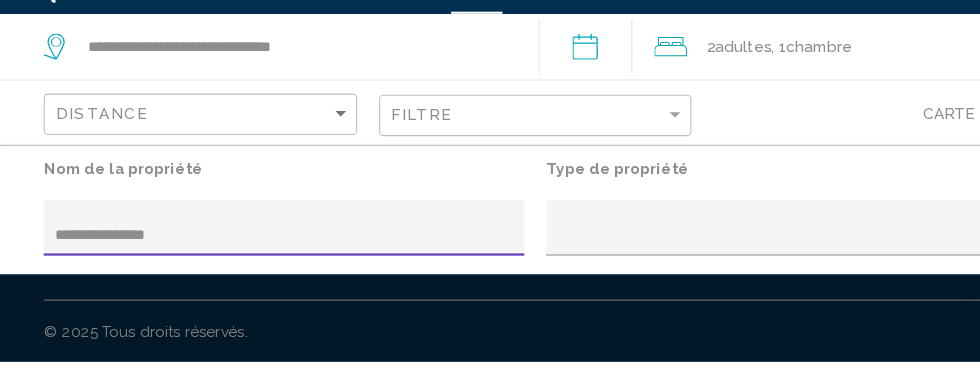 scroll, scrollTop: 161, scrollLeft: 0, axis: vertical 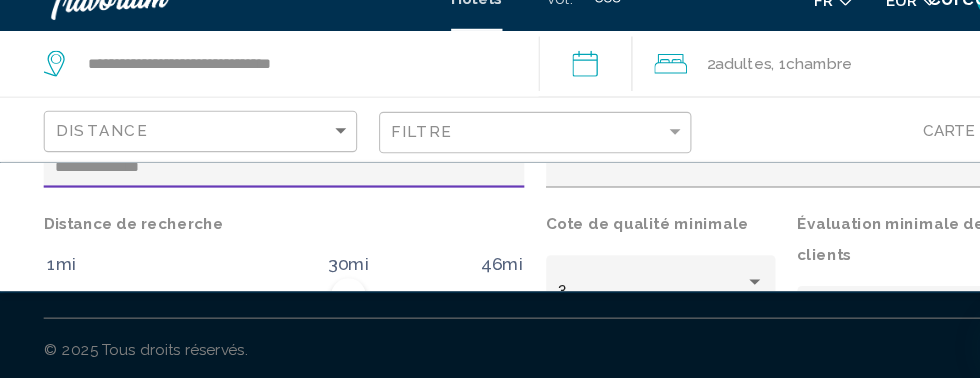 type on "**********" 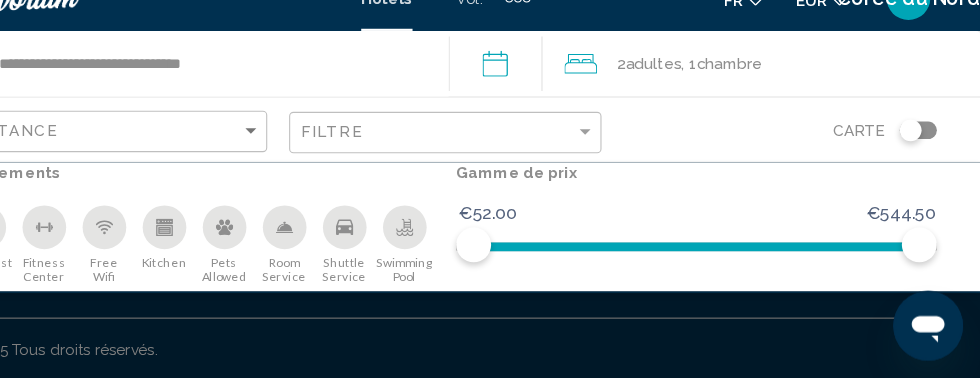 scroll, scrollTop: 277, scrollLeft: 0, axis: vertical 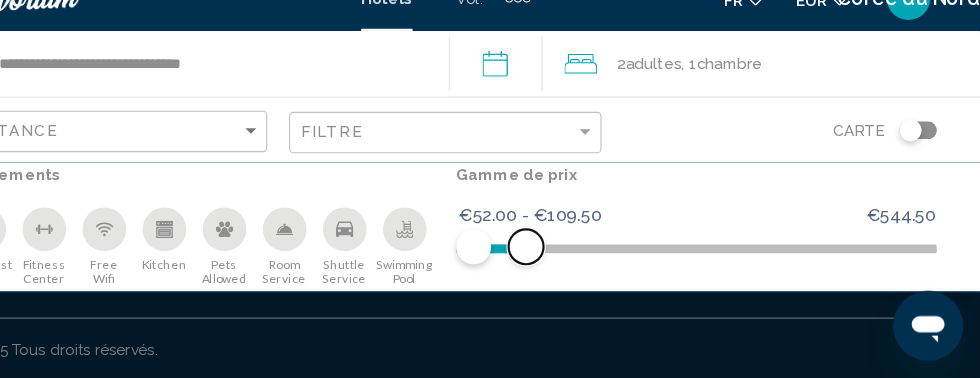 click 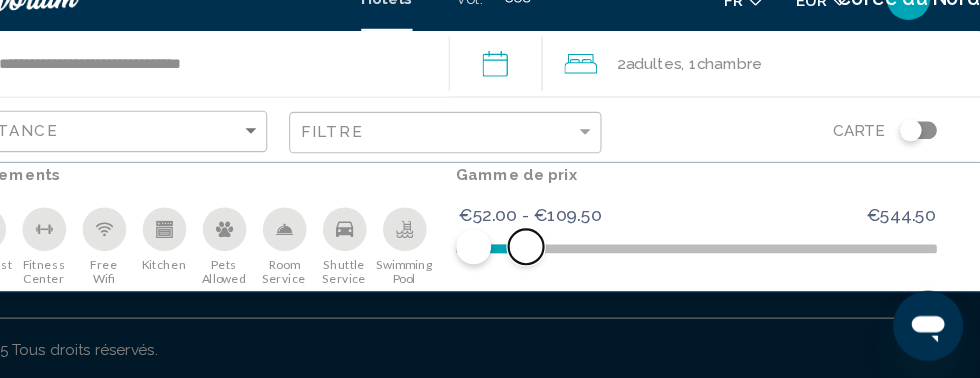 click 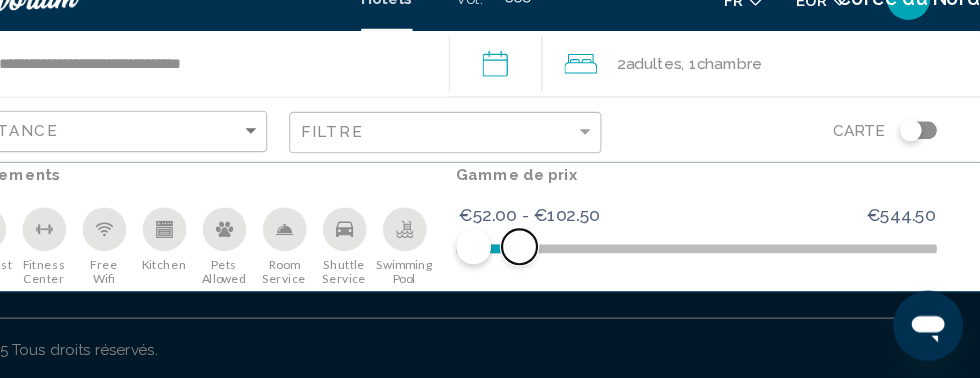 scroll, scrollTop: 295, scrollLeft: 0, axis: vertical 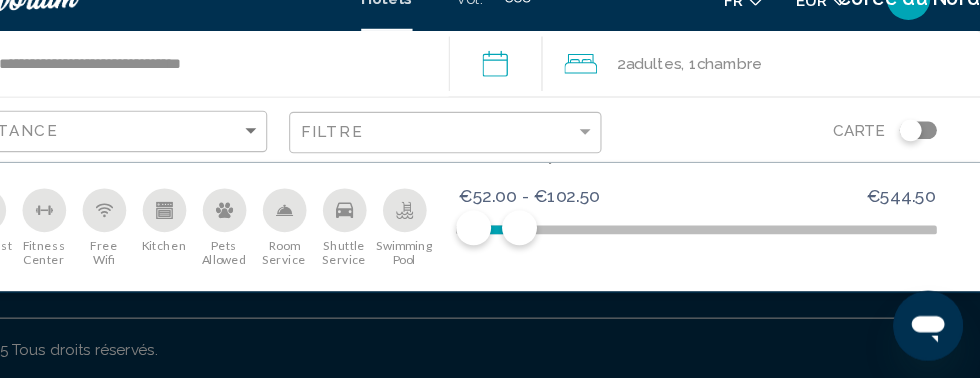 click on "Montrer les résultats" 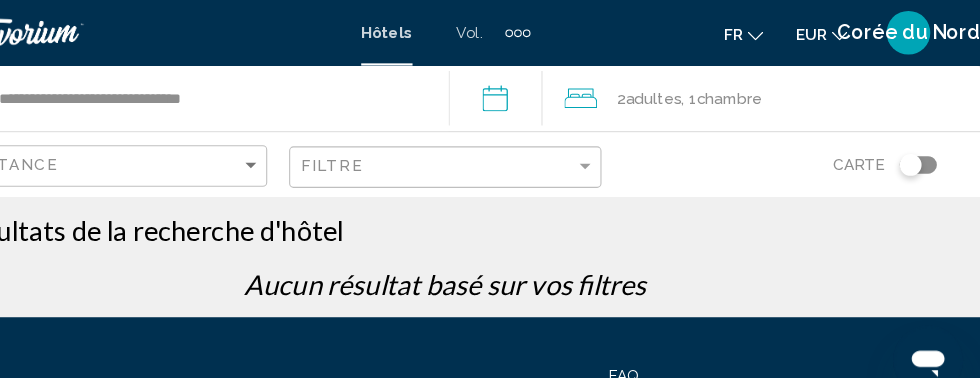 scroll, scrollTop: 0, scrollLeft: 0, axis: both 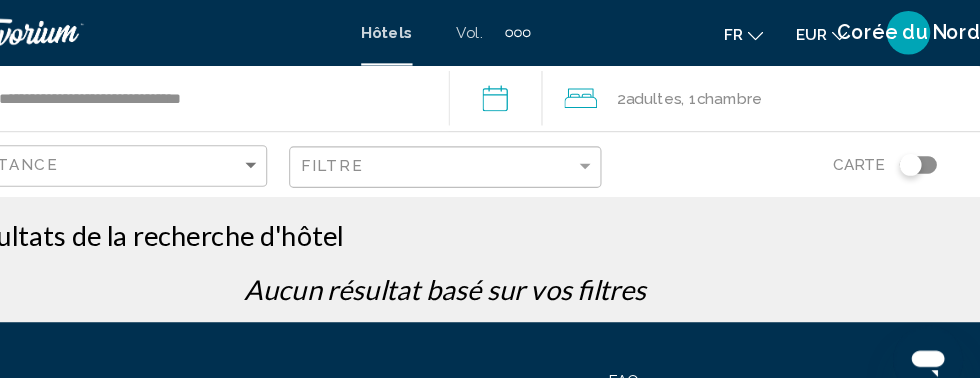 click on "**********" at bounding box center [540, 93] 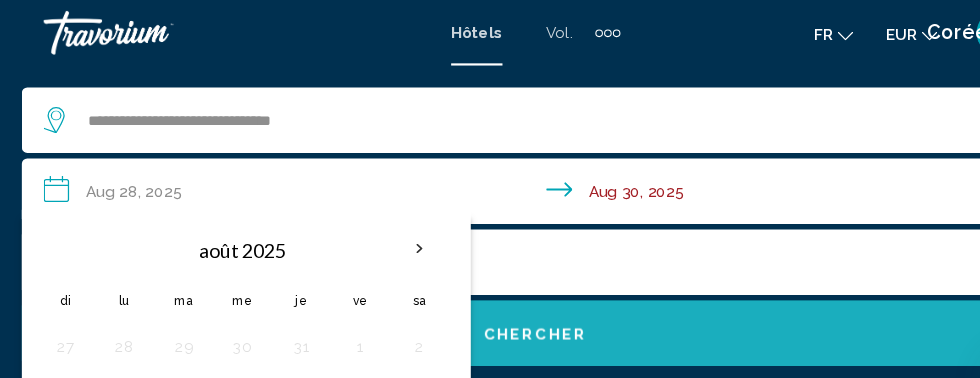 click on "Chercher" 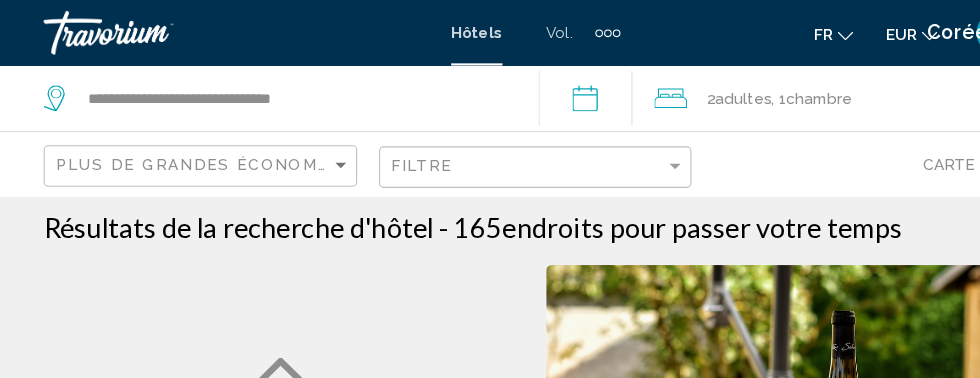 scroll, scrollTop: 2, scrollLeft: 0, axis: vertical 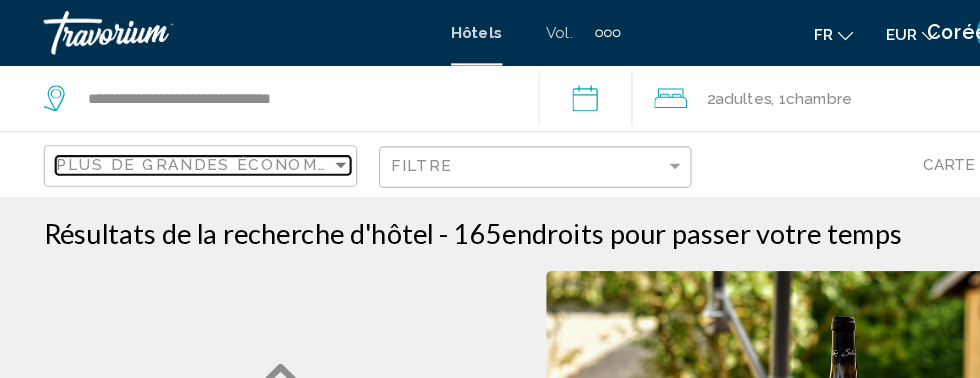 click at bounding box center (312, 151) 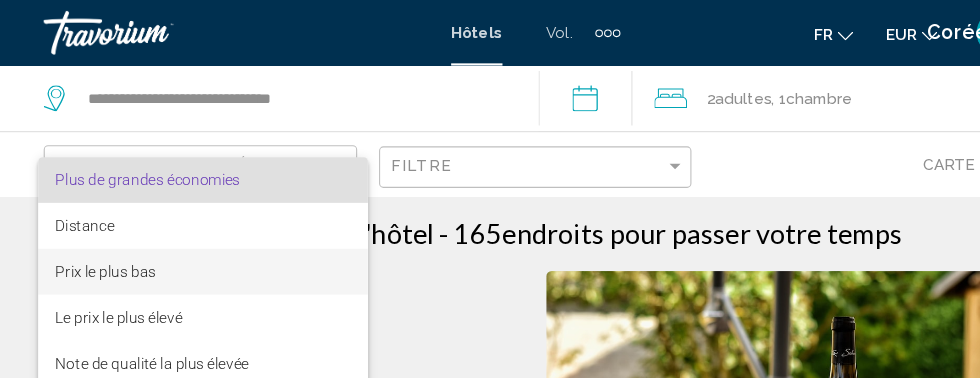 click on "Prix le plus bas" at bounding box center (97, 249) 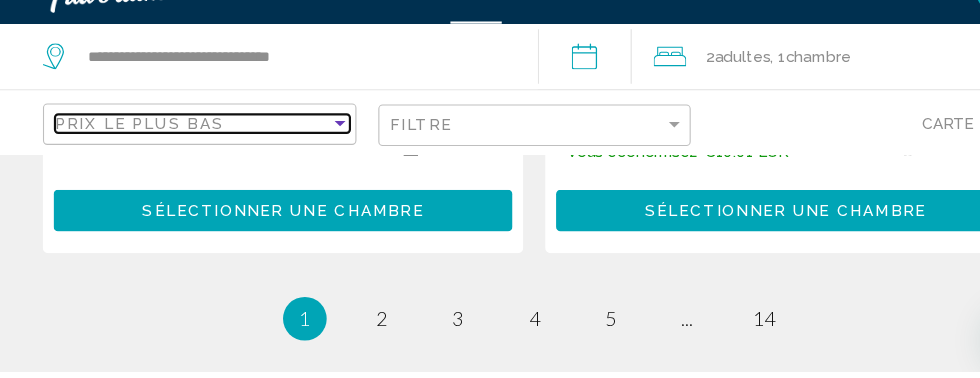 scroll, scrollTop: 4317, scrollLeft: 0, axis: vertical 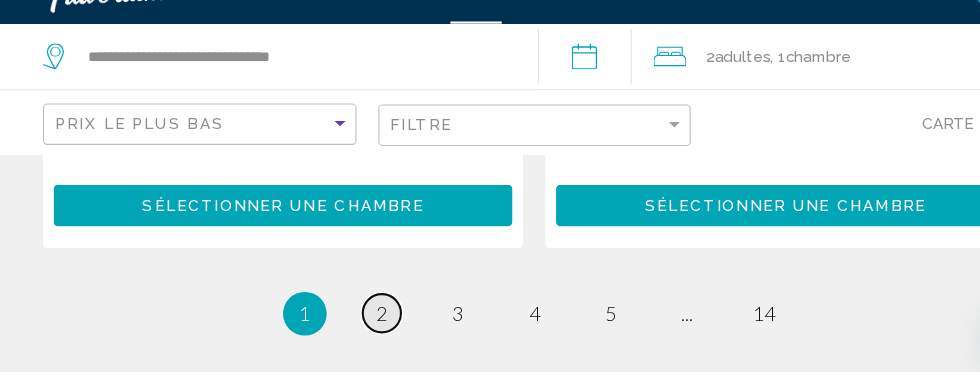 click on "page  2" at bounding box center (350, 325) 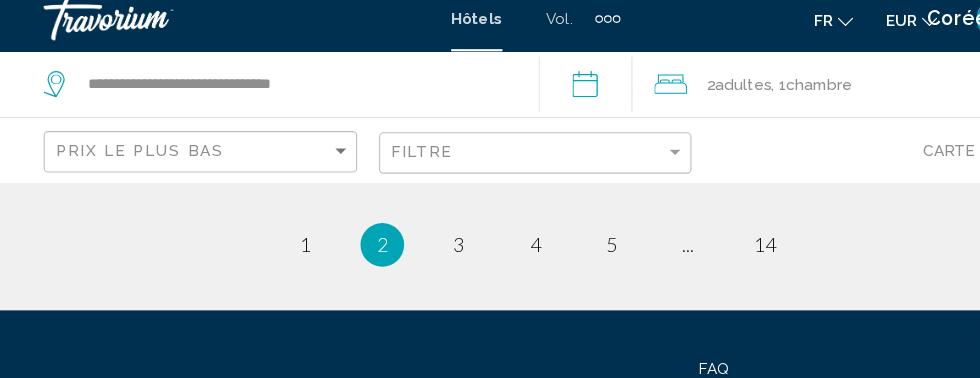 scroll, scrollTop: 4407, scrollLeft: 0, axis: vertical 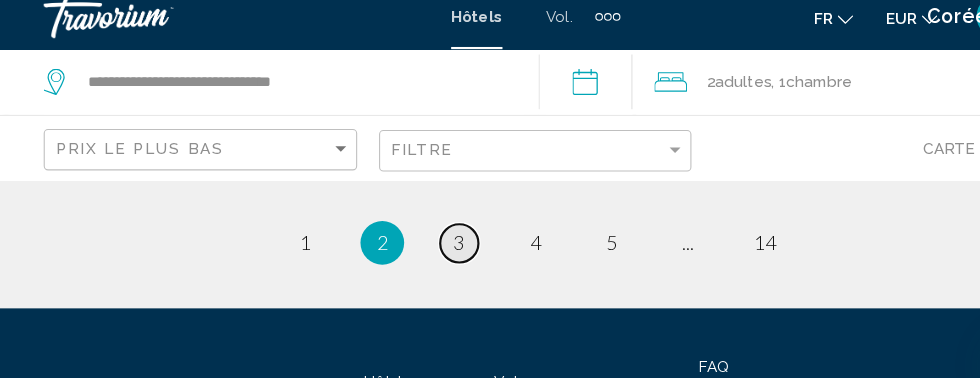 click on "3" at bounding box center (420, 237) 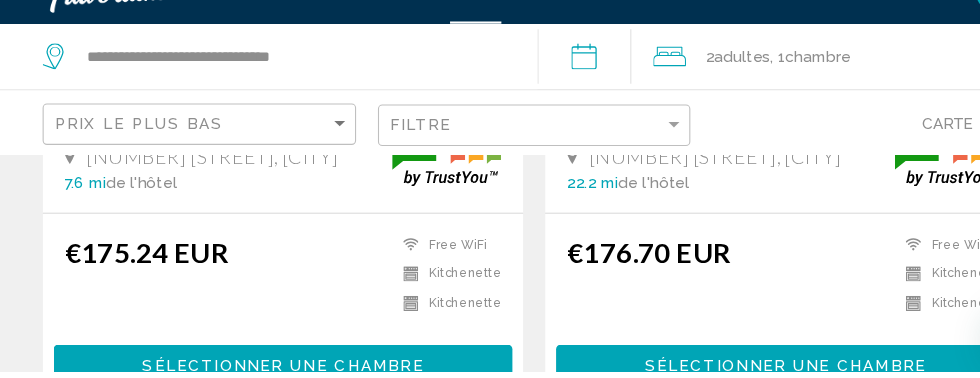 scroll, scrollTop: 1943, scrollLeft: 0, axis: vertical 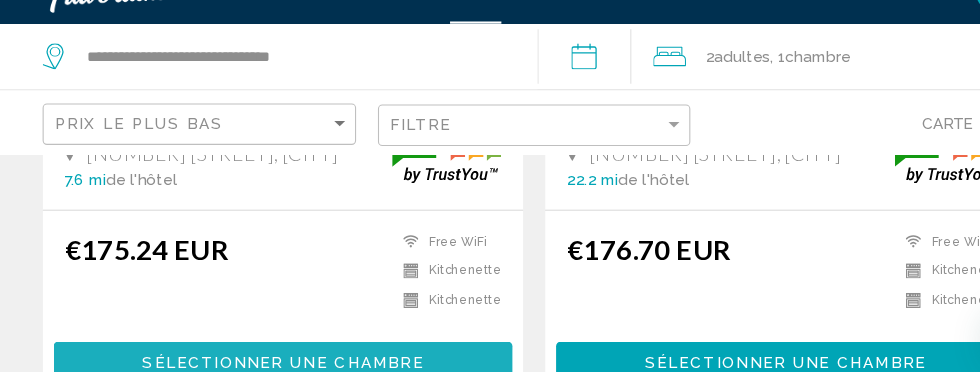 click on "Sélectionner une chambre" at bounding box center [259, 370] 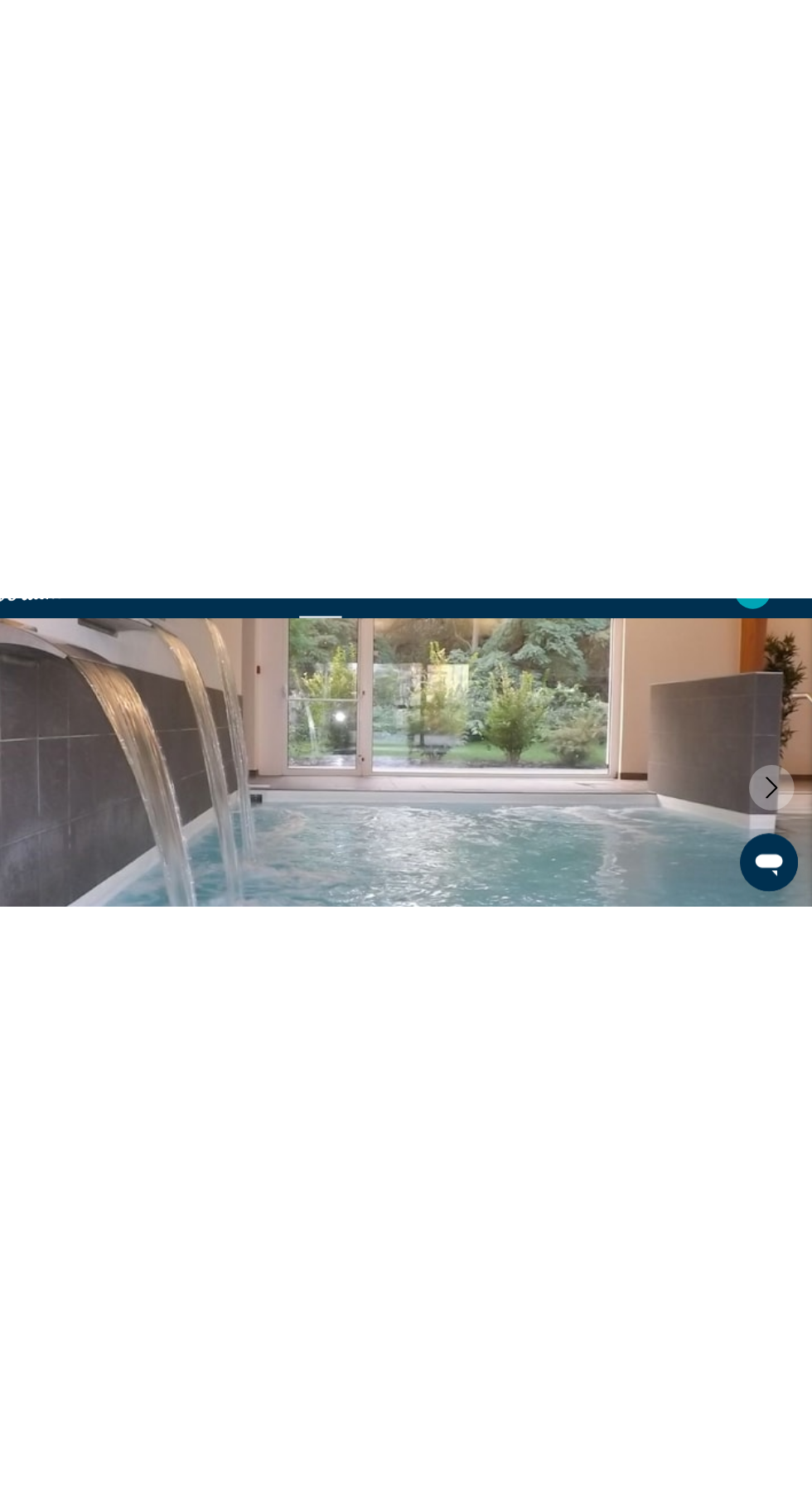 scroll, scrollTop: 133, scrollLeft: 0, axis: vertical 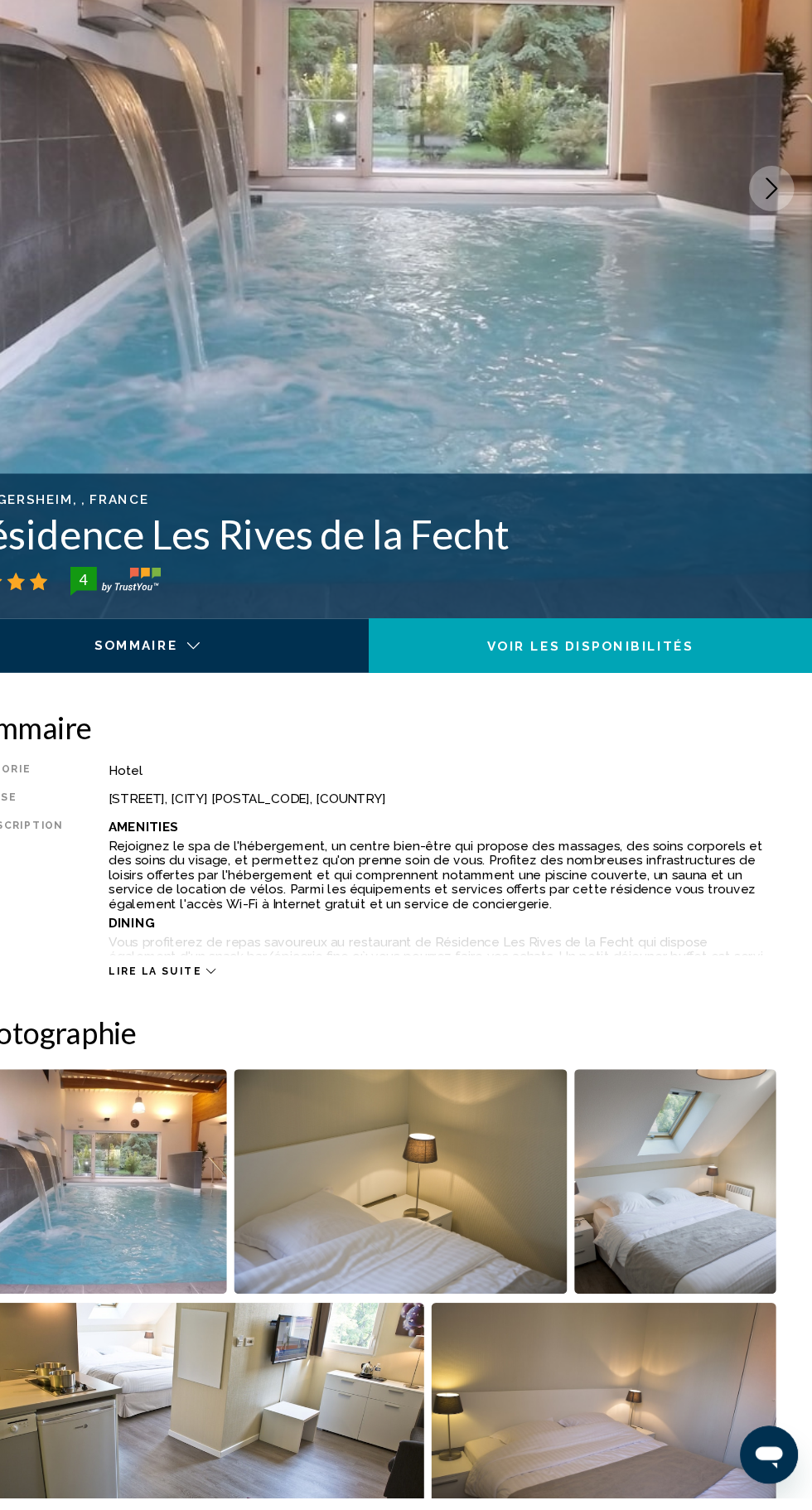 click at bounding box center [154, 1220] 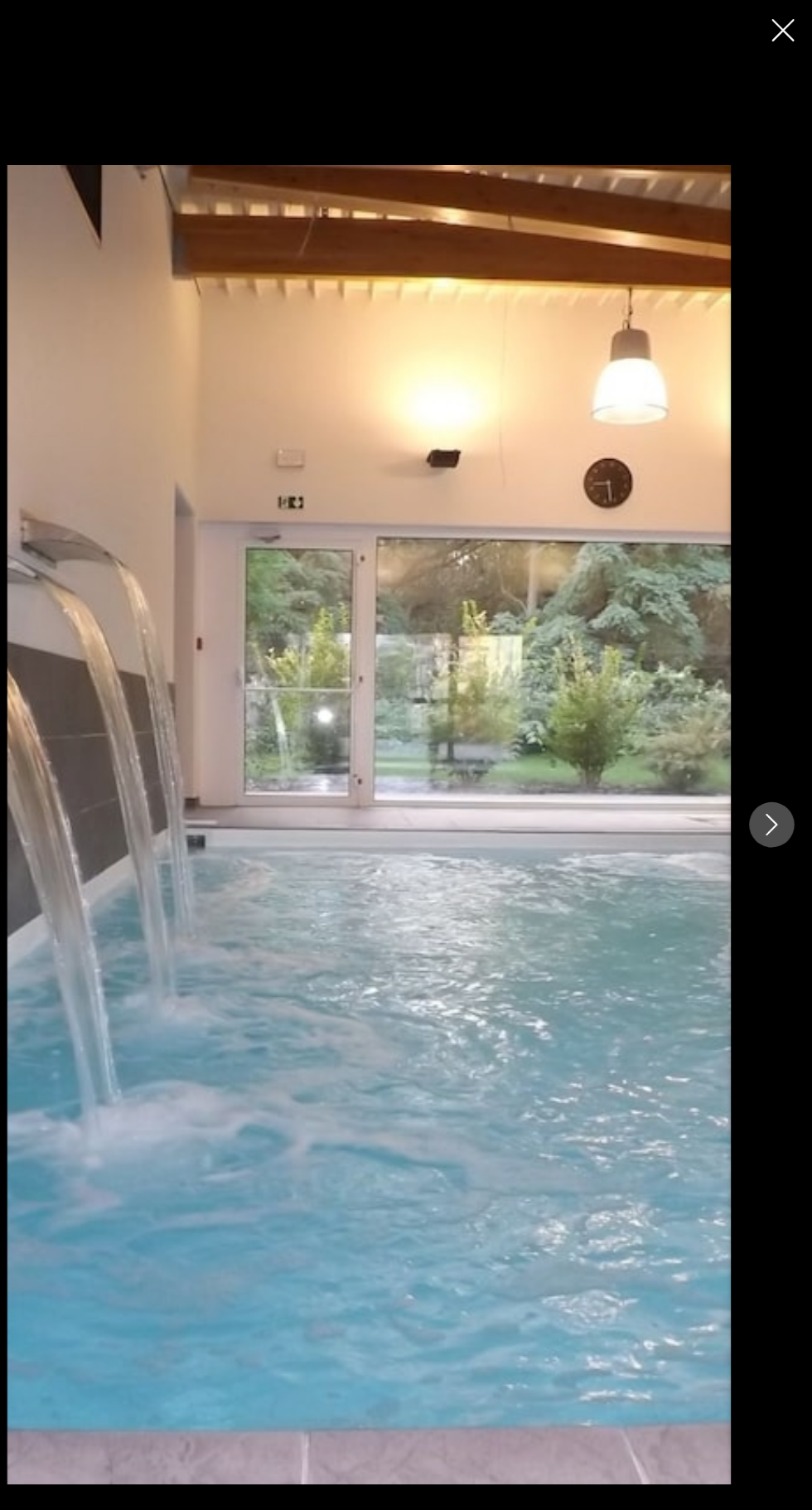 click 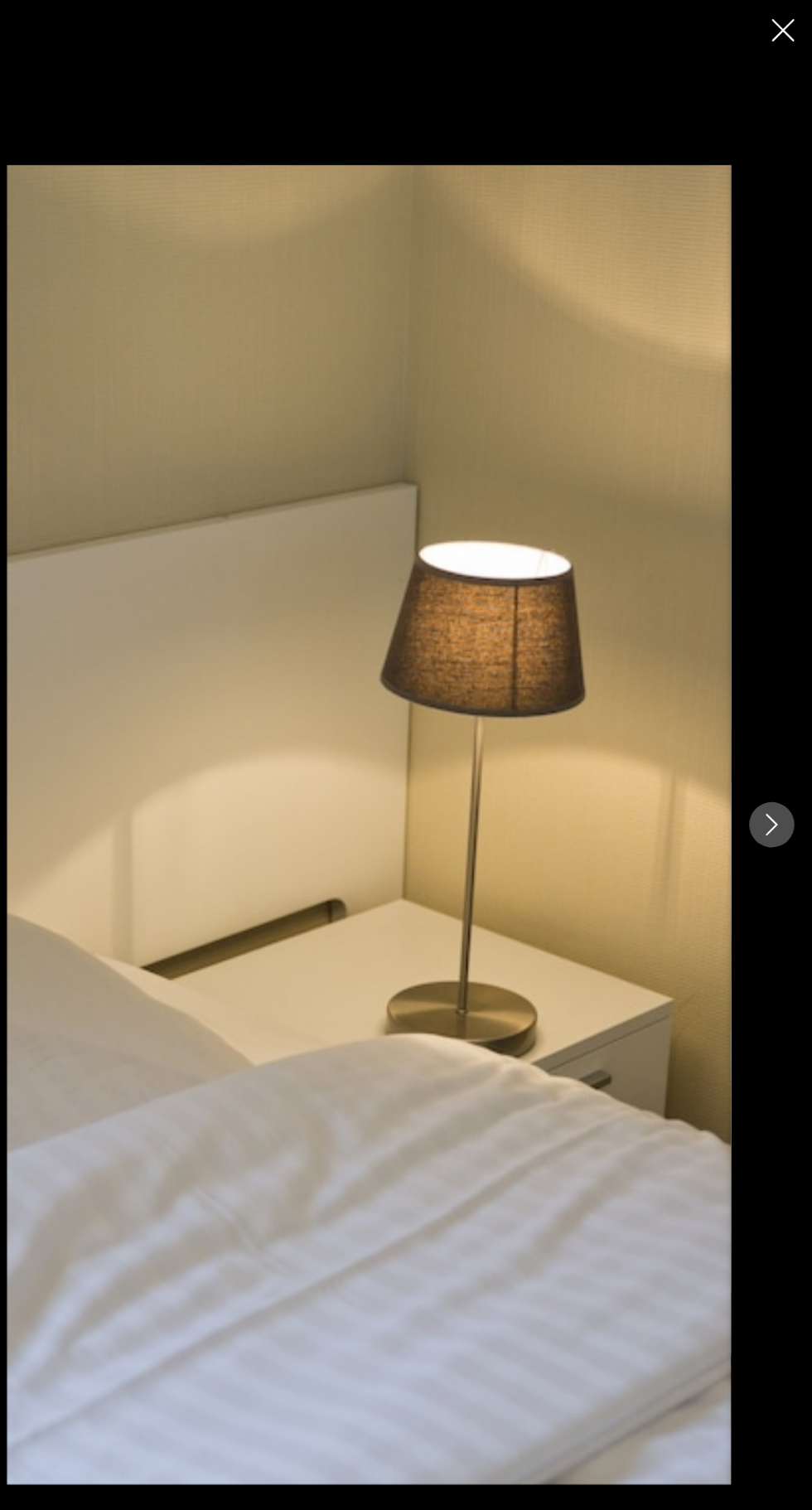 click 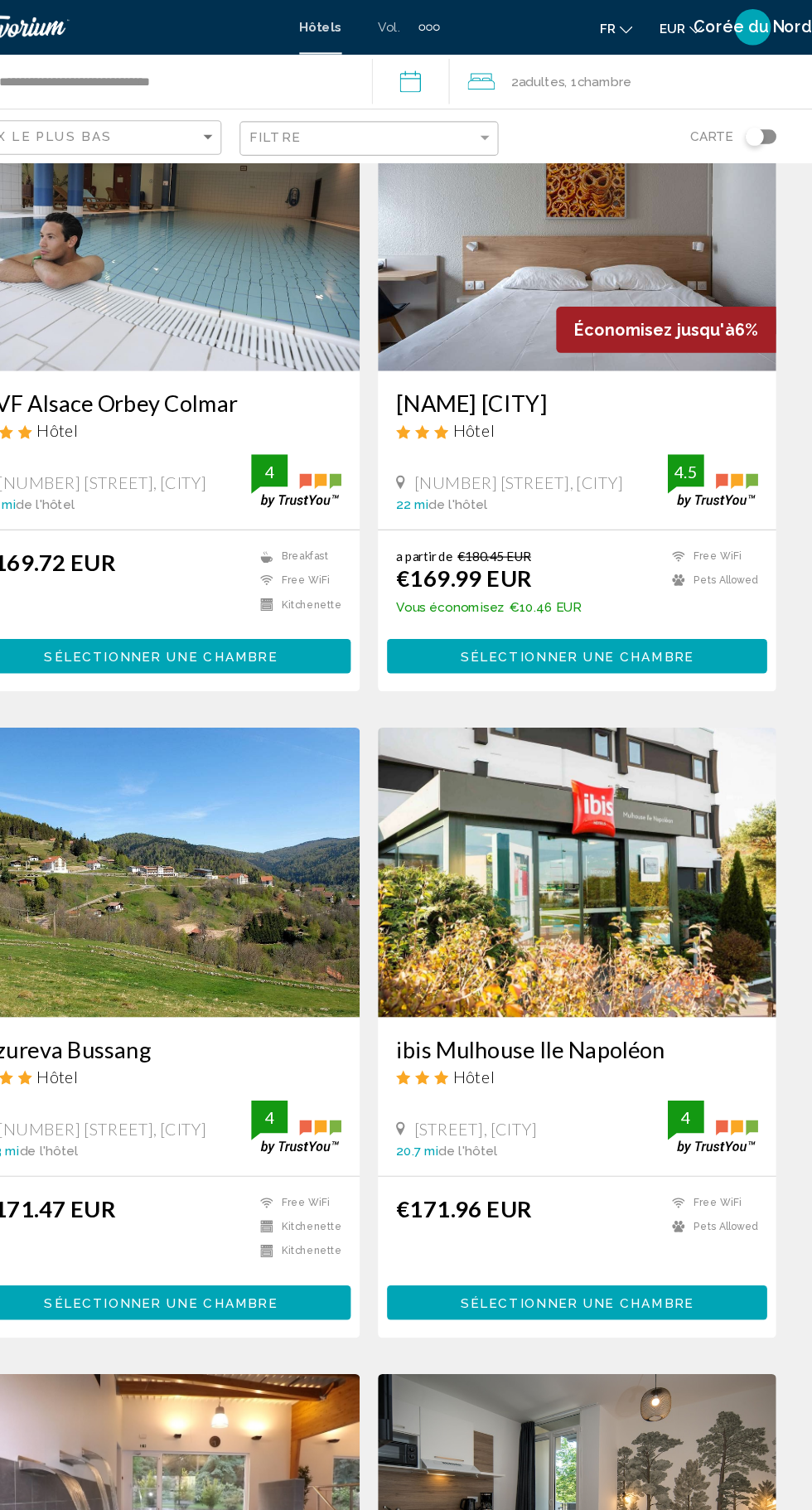 scroll, scrollTop: 0, scrollLeft: 0, axis: both 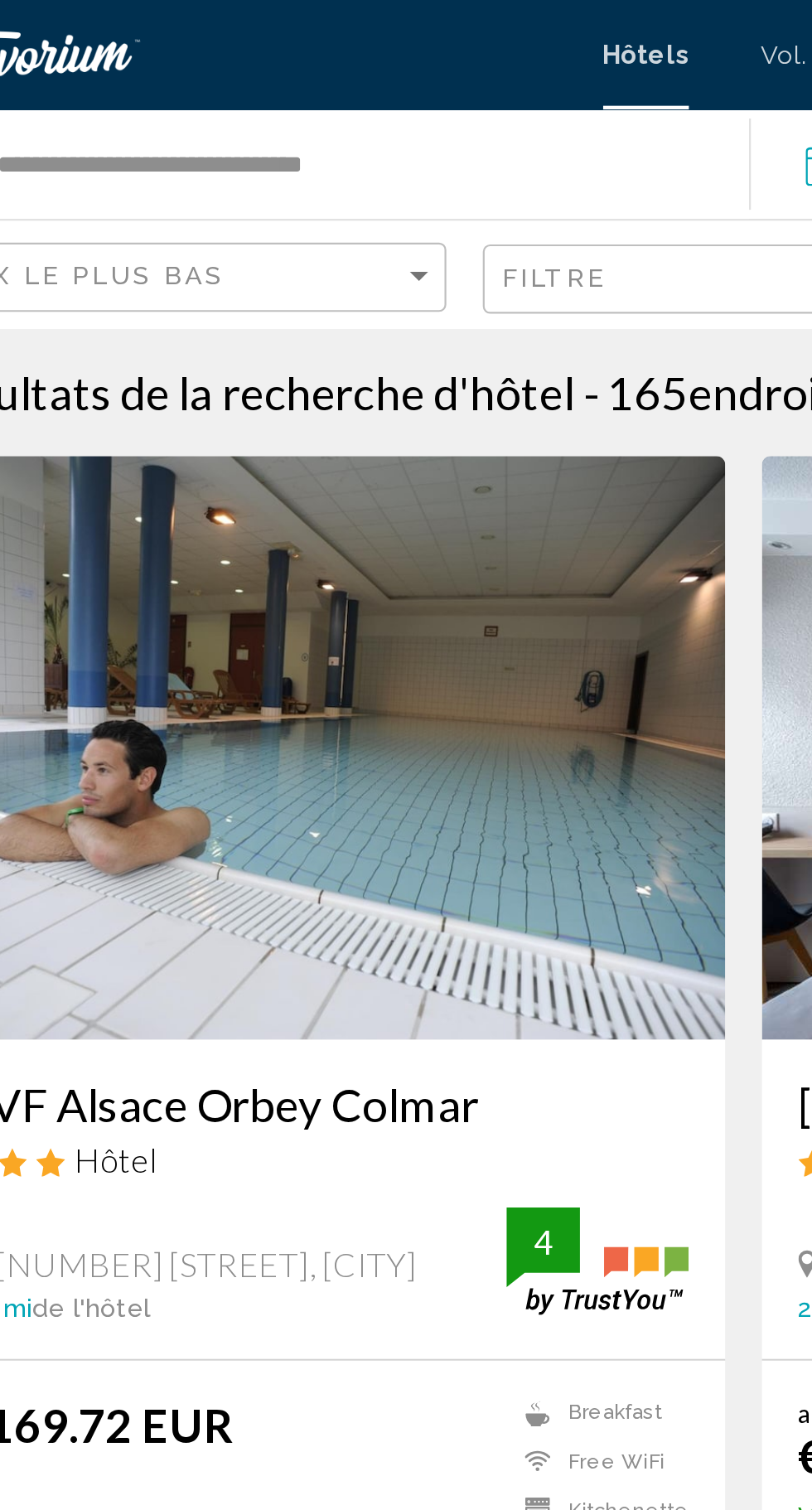 click at bounding box center [215, 340] 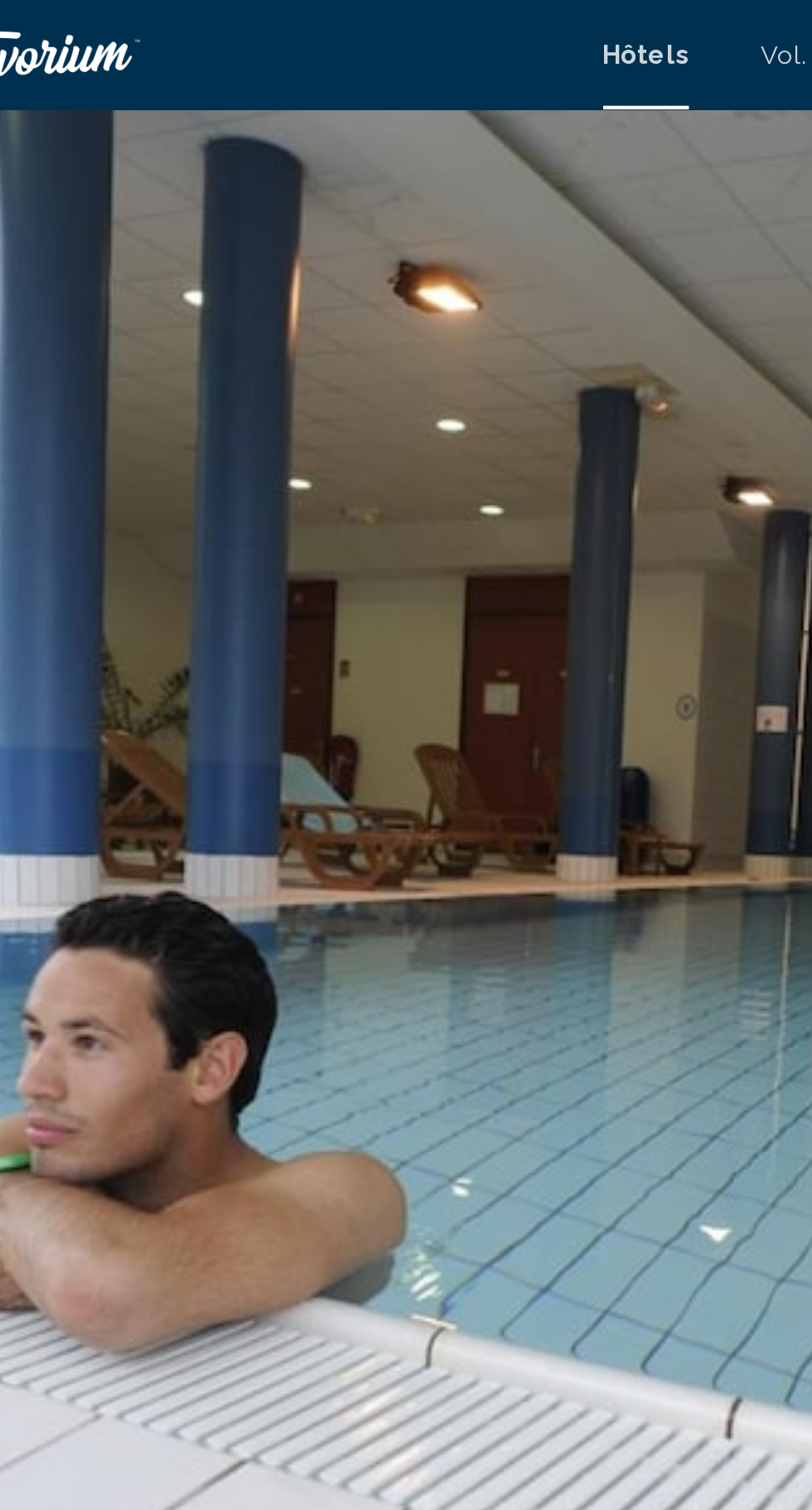 scroll, scrollTop: 0, scrollLeft: 0, axis: both 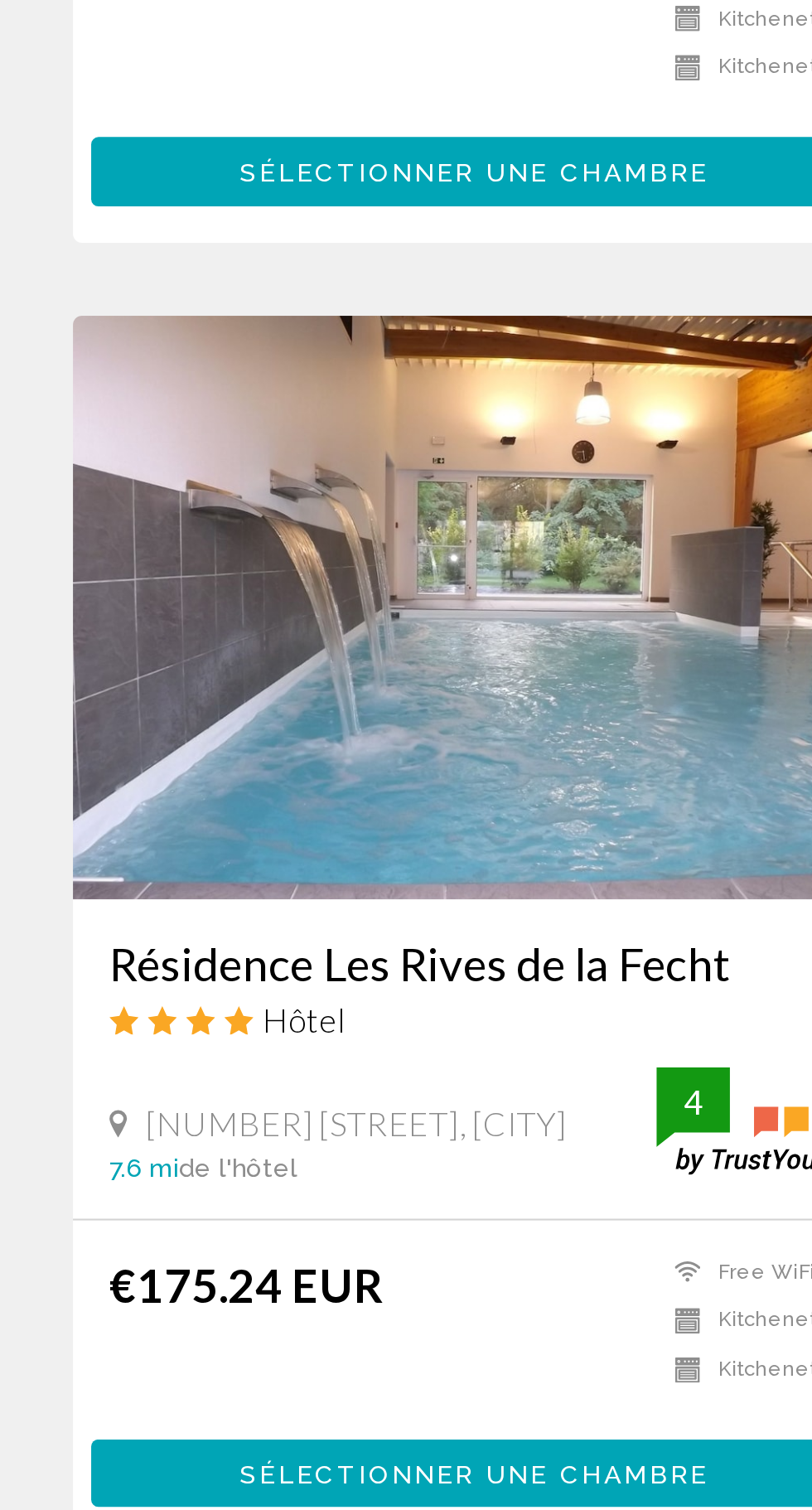 click at bounding box center [215, 490] 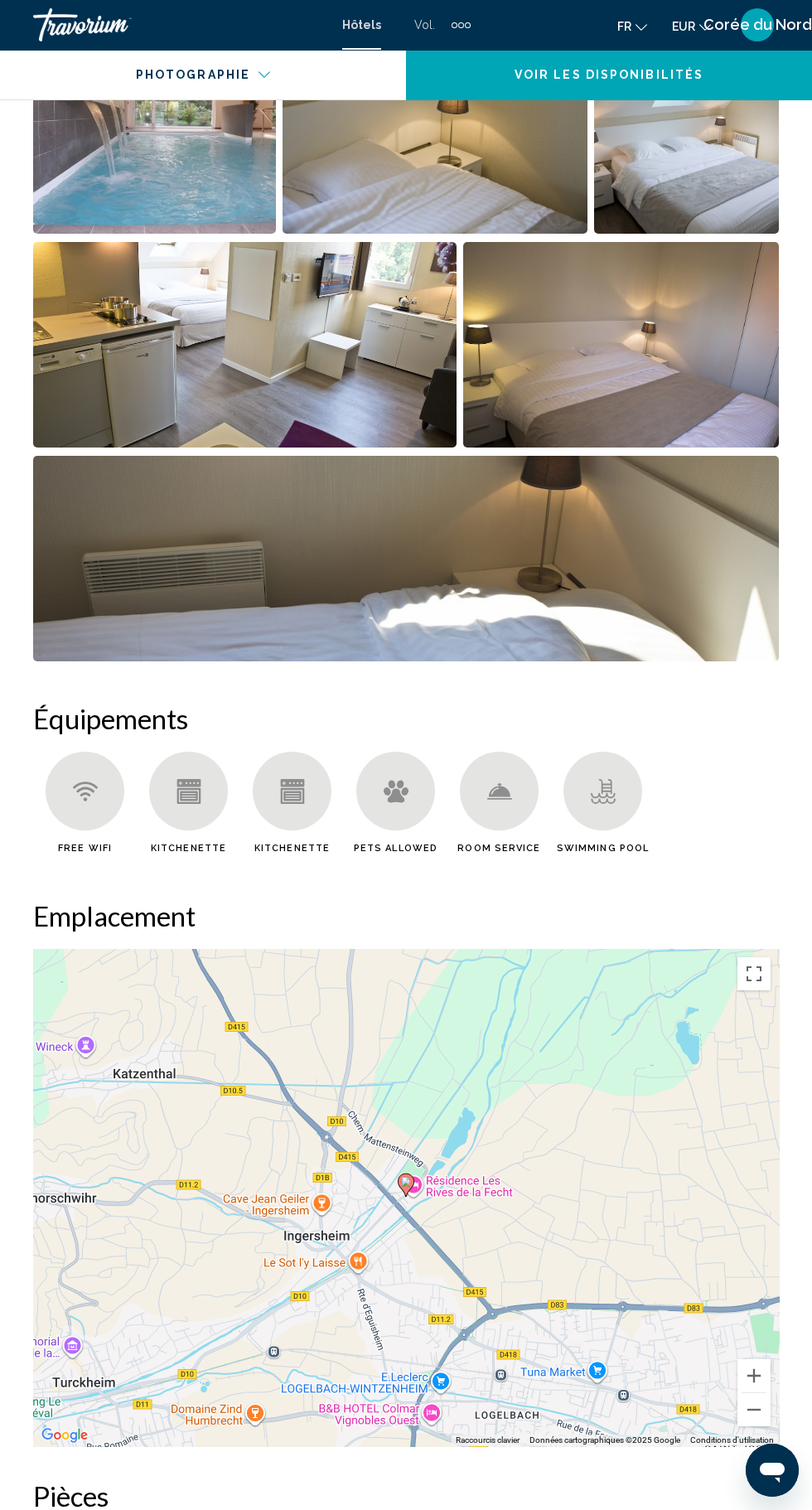 scroll, scrollTop: 1224, scrollLeft: 0, axis: vertical 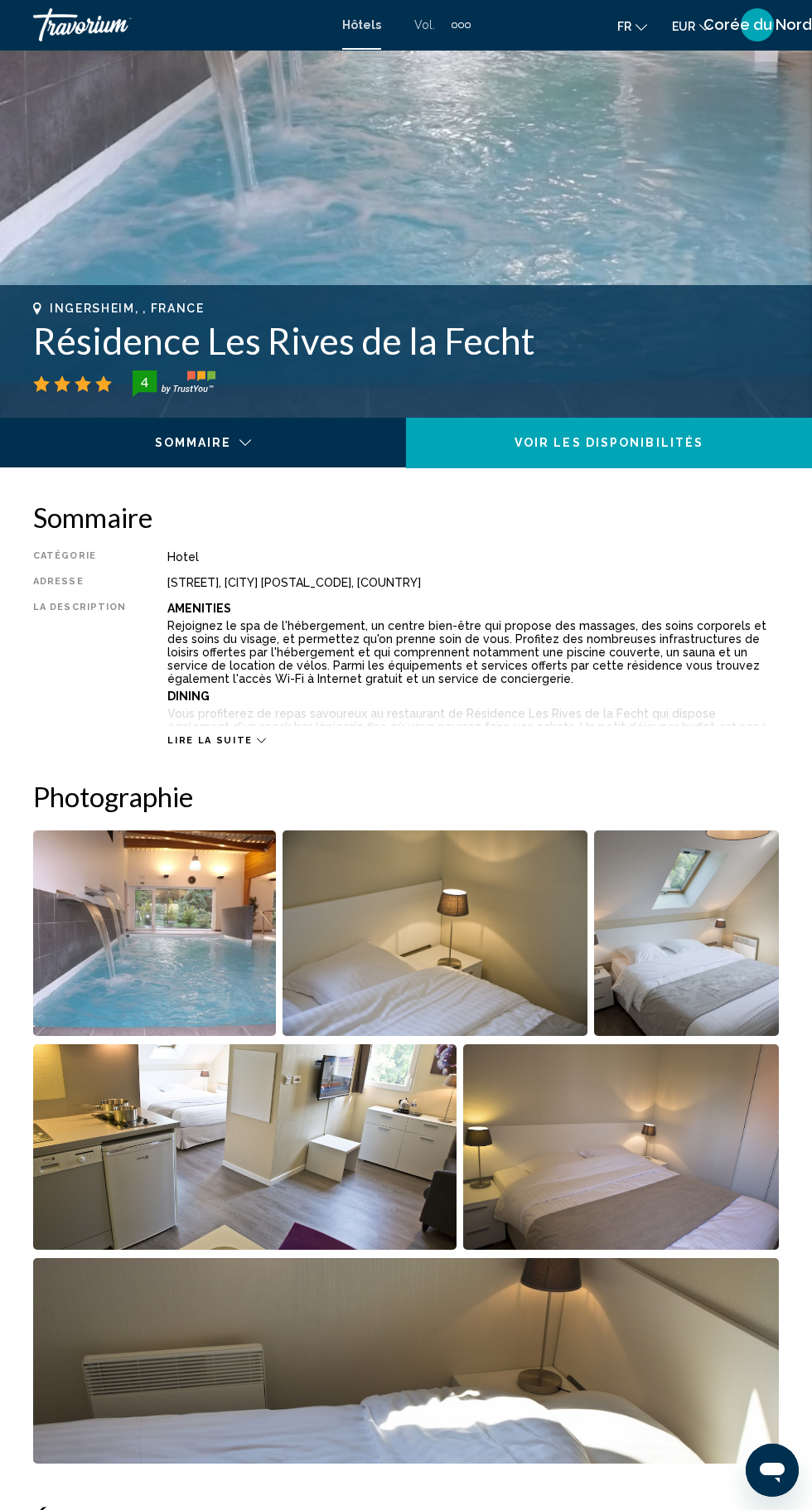 click on "Lire la suite" at bounding box center [210, 740] 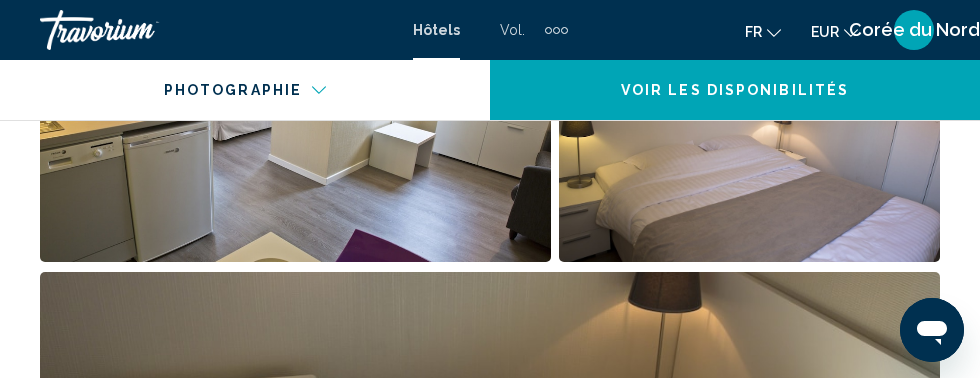 scroll, scrollTop: 2518, scrollLeft: 0, axis: vertical 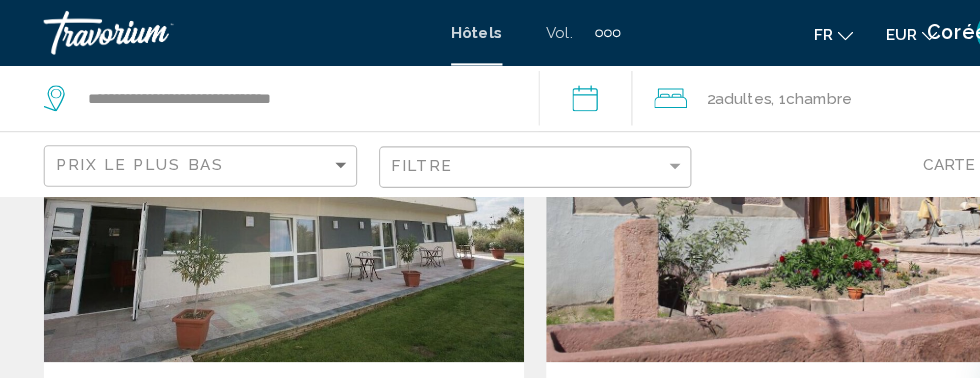 click at bounding box center (720, 172) 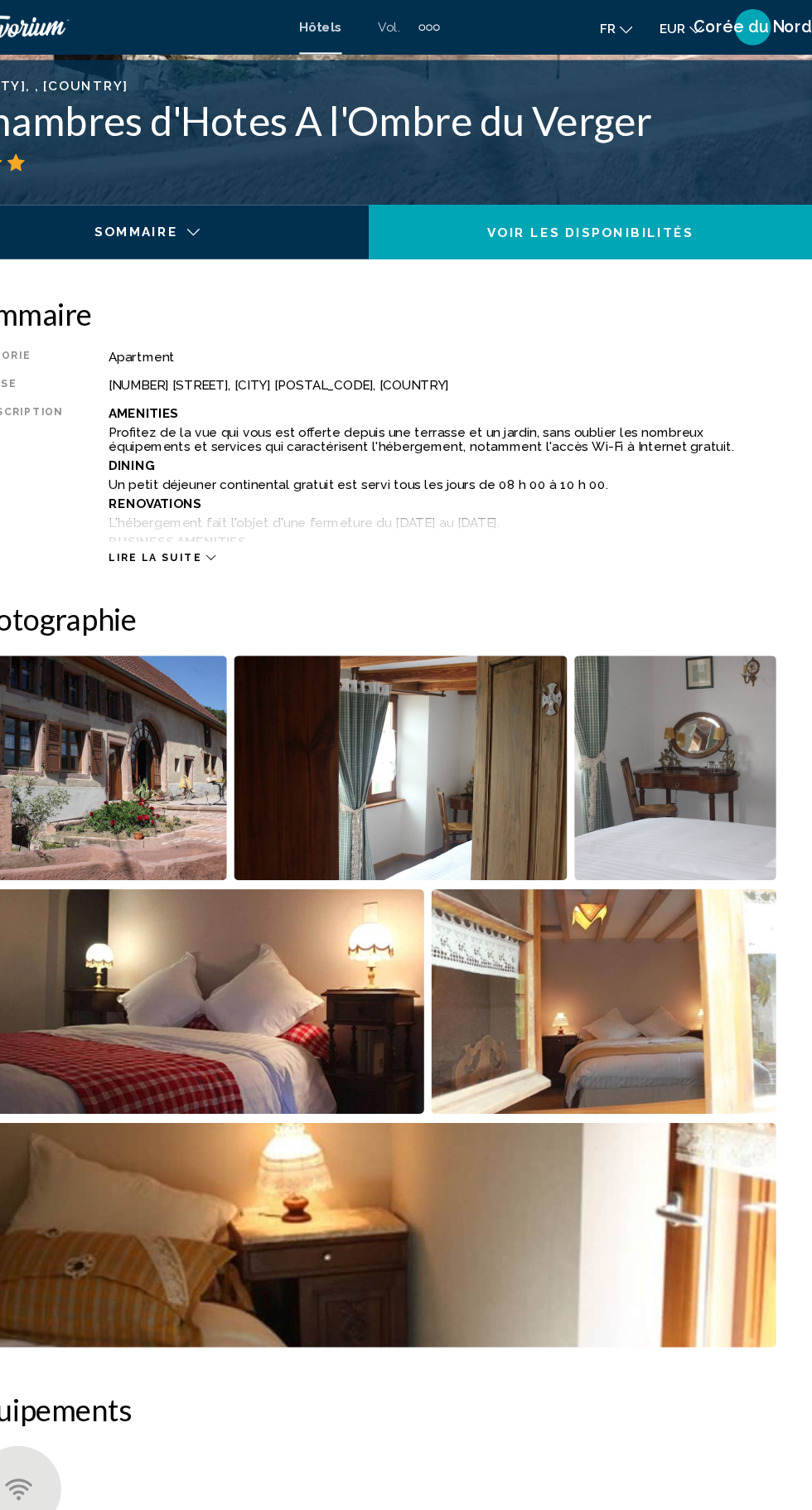 scroll, scrollTop: 649, scrollLeft: 0, axis: vertical 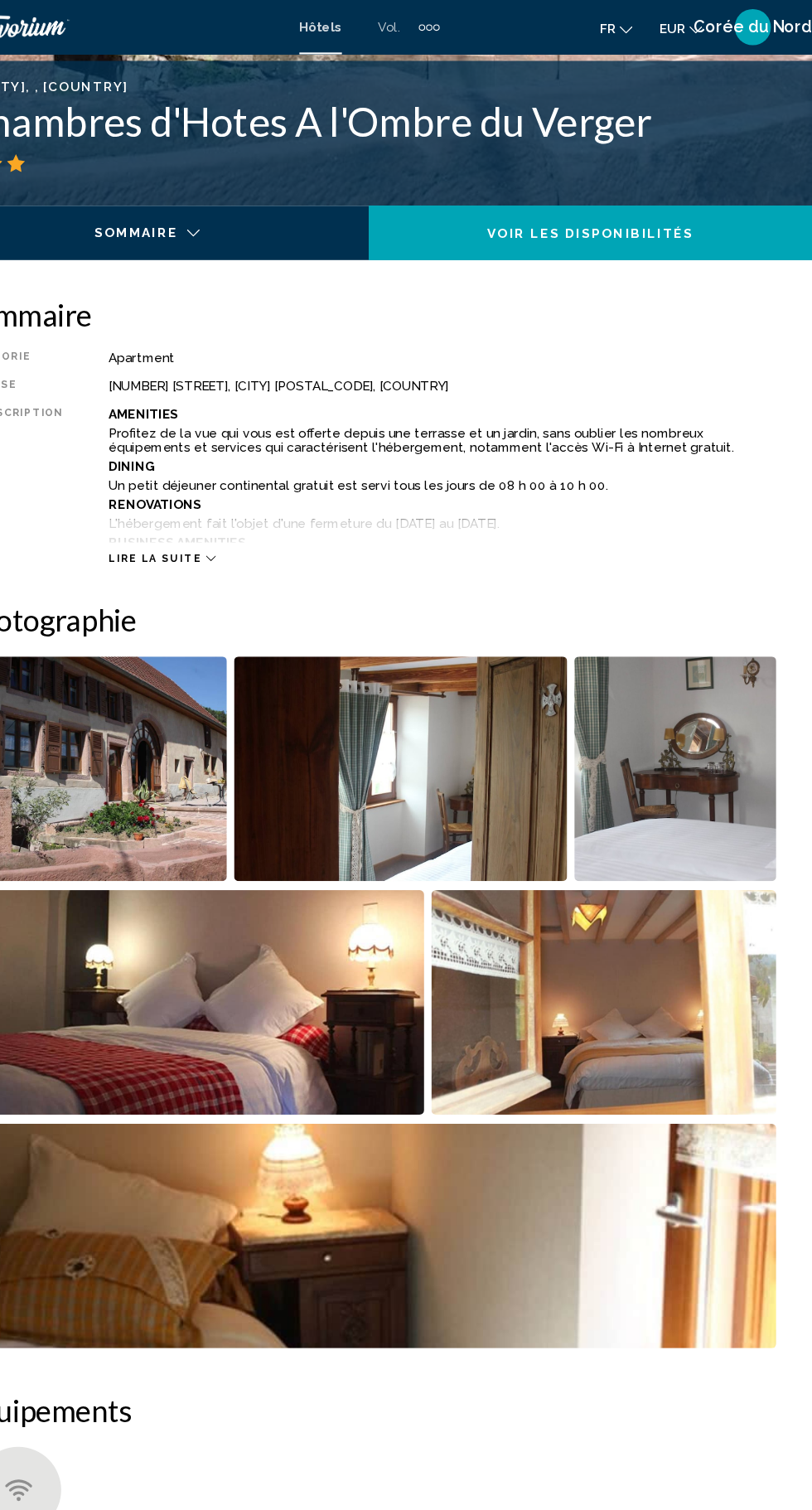 click on "Lire la suite" at bounding box center [210, 511] 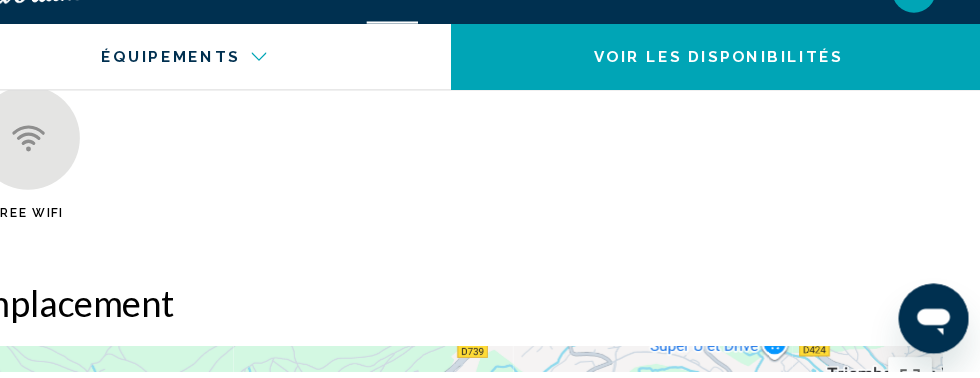 scroll, scrollTop: 2895, scrollLeft: 0, axis: vertical 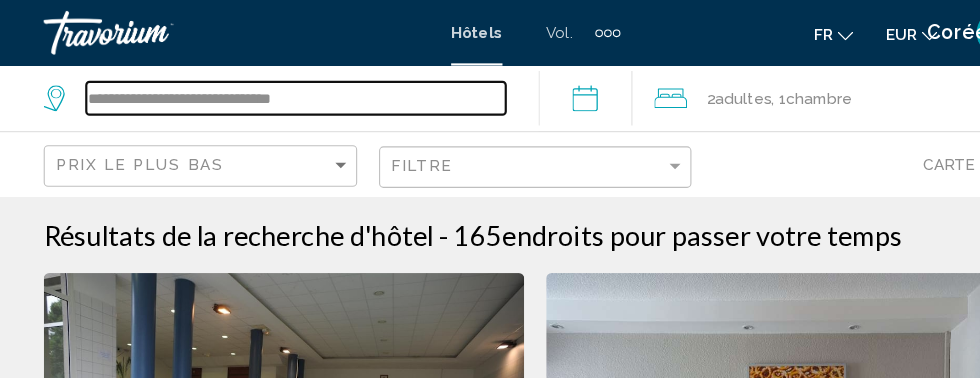 click on "**********" at bounding box center (271, 90) 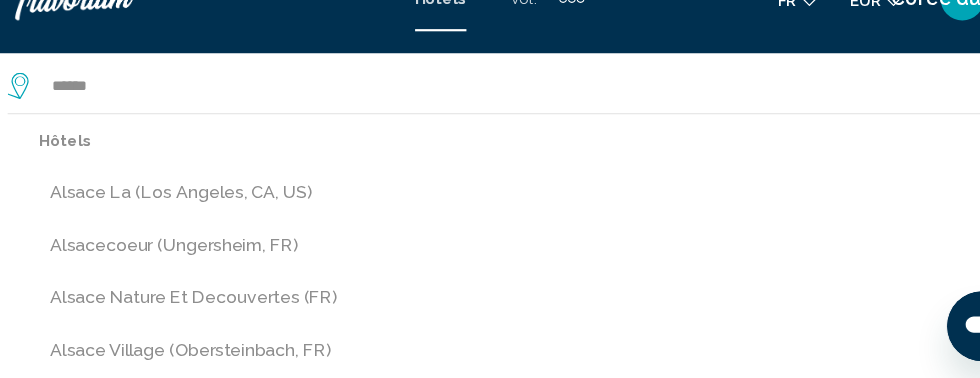 scroll, scrollTop: 0, scrollLeft: 0, axis: both 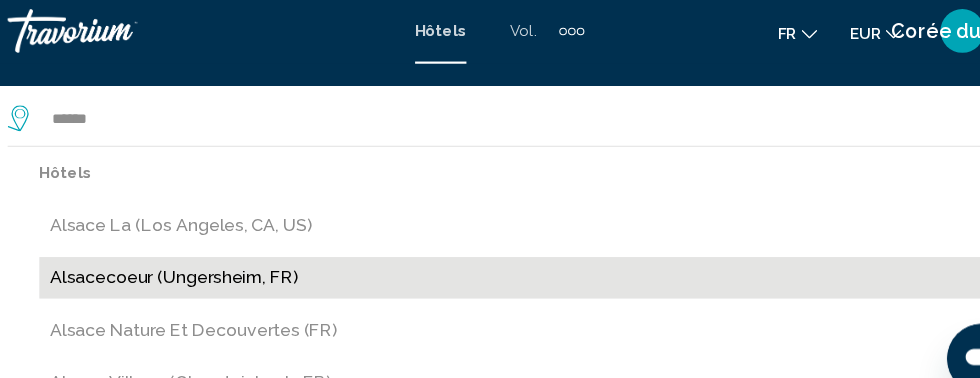click on "Alsacecoeur (Ungersheim, FR)" at bounding box center [504, 256] 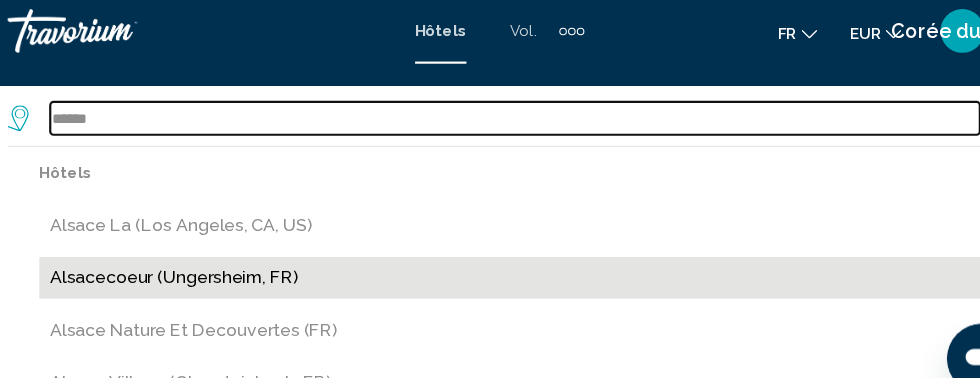 type on "**********" 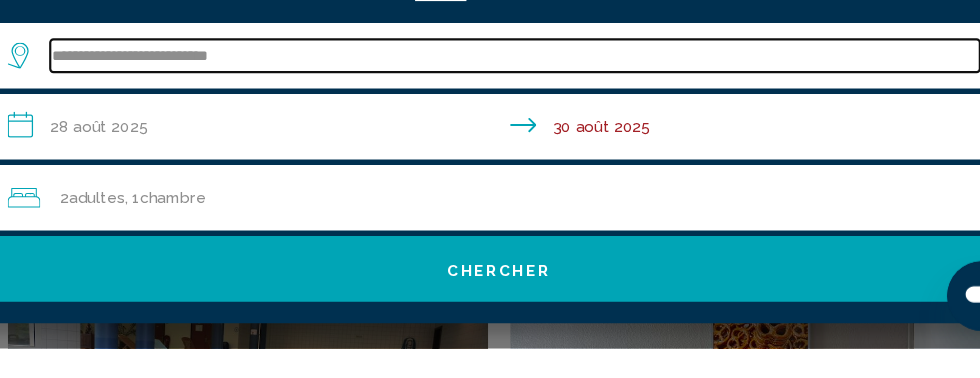 scroll, scrollTop: 0, scrollLeft: 0, axis: both 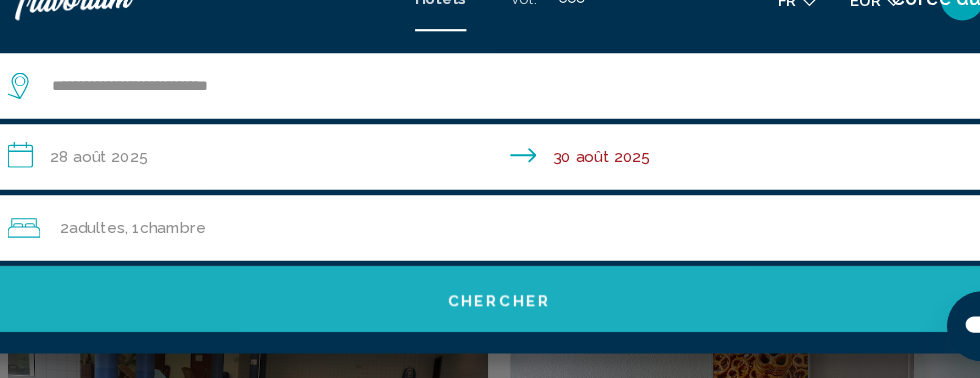 click on "Chercher" 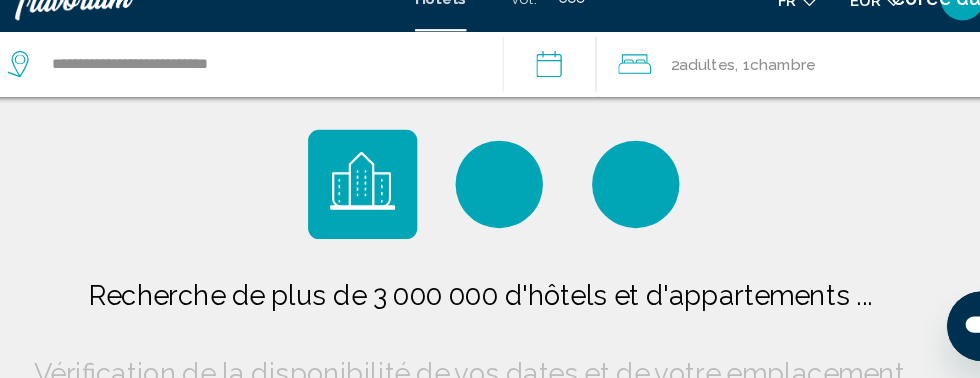 scroll, scrollTop: 0, scrollLeft: 0, axis: both 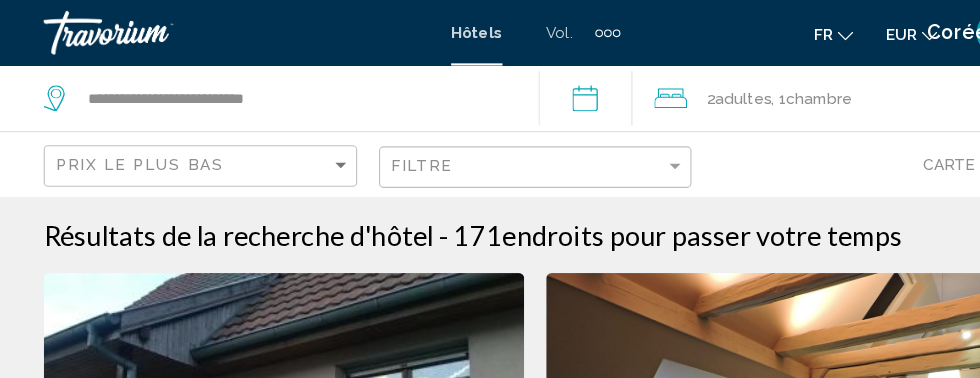 click on "**********" at bounding box center [540, 93] 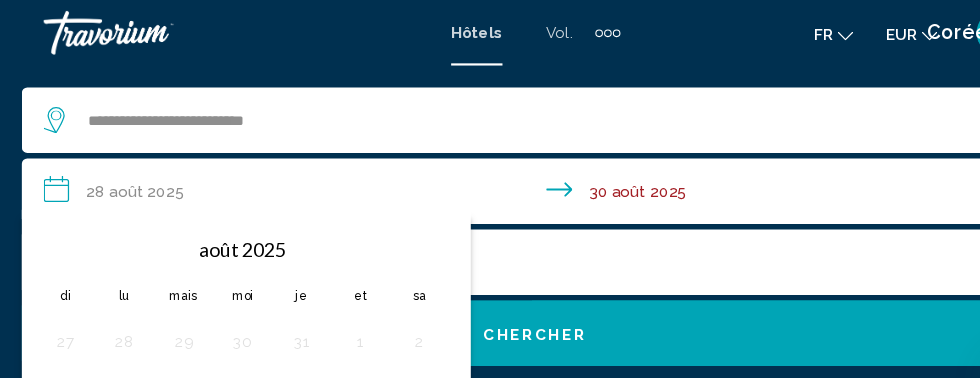 click on "**********" at bounding box center [494, 178] 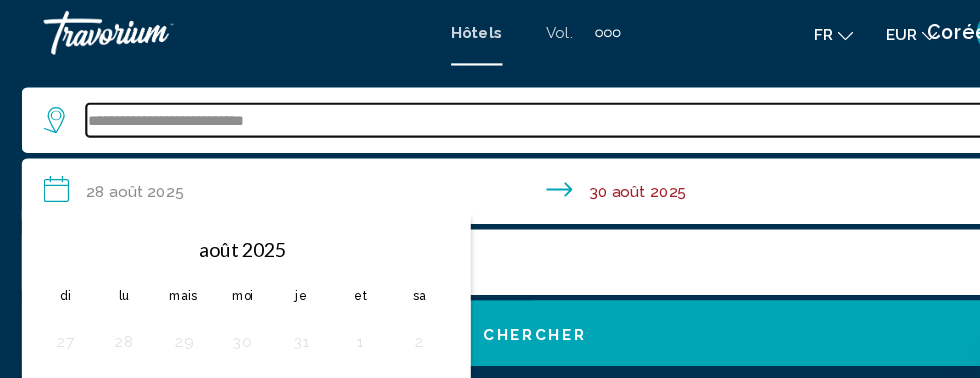 click on "**********" at bounding box center [504, 110] 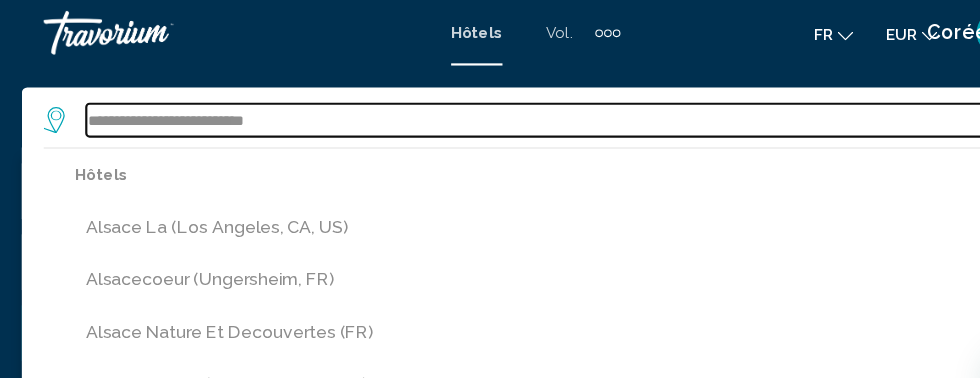 click on "**********" at bounding box center (504, 110) 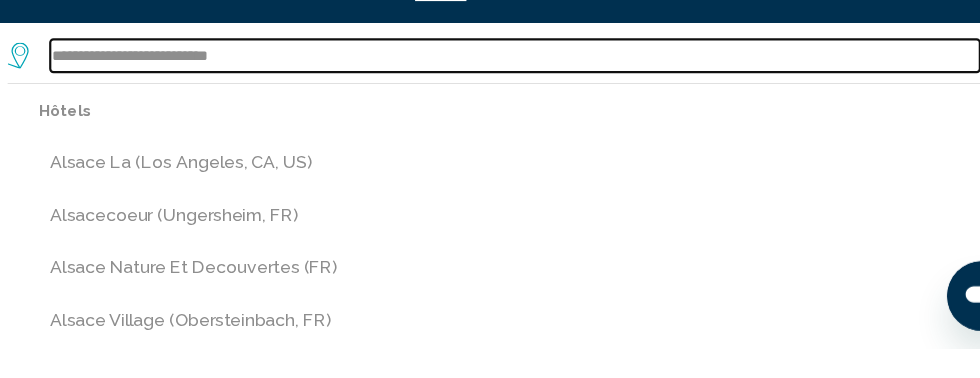scroll, scrollTop: 0, scrollLeft: 0, axis: both 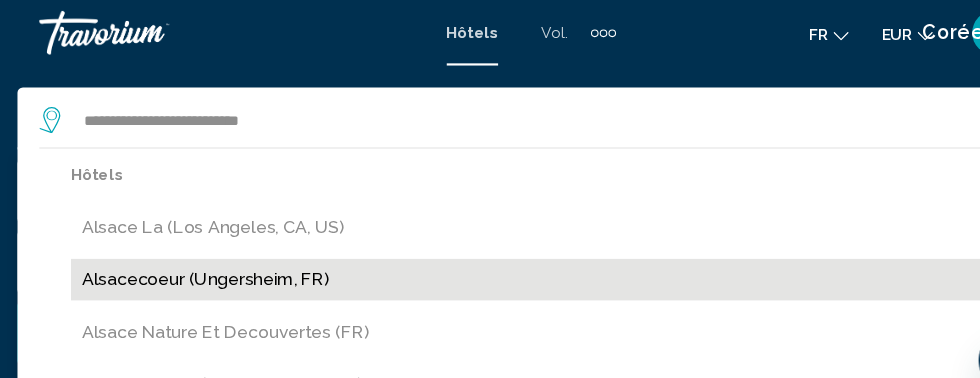 click on "Alsacecoeur (Ungersheim, FR)" at bounding box center (504, 256) 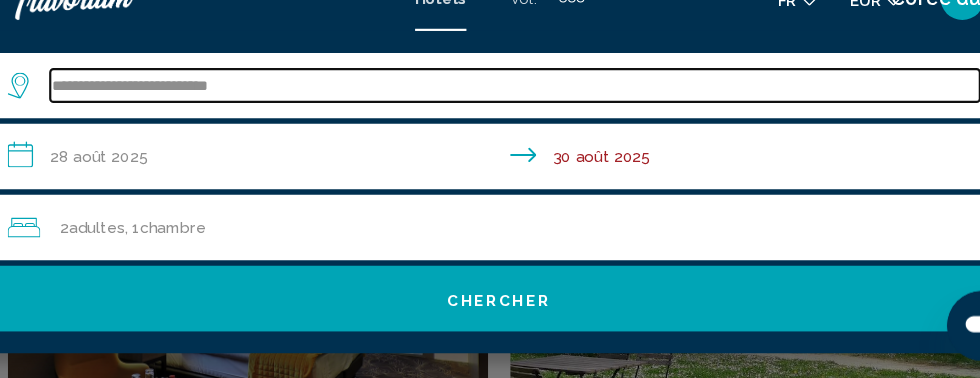 scroll, scrollTop: 147, scrollLeft: 0, axis: vertical 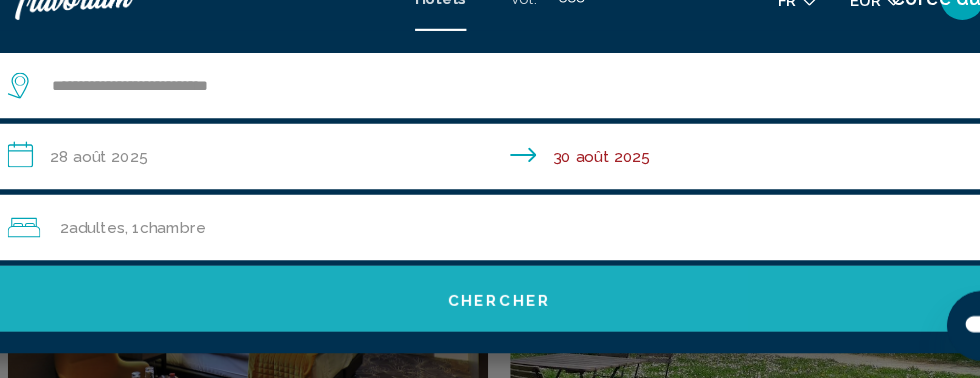 click on "Chercher" 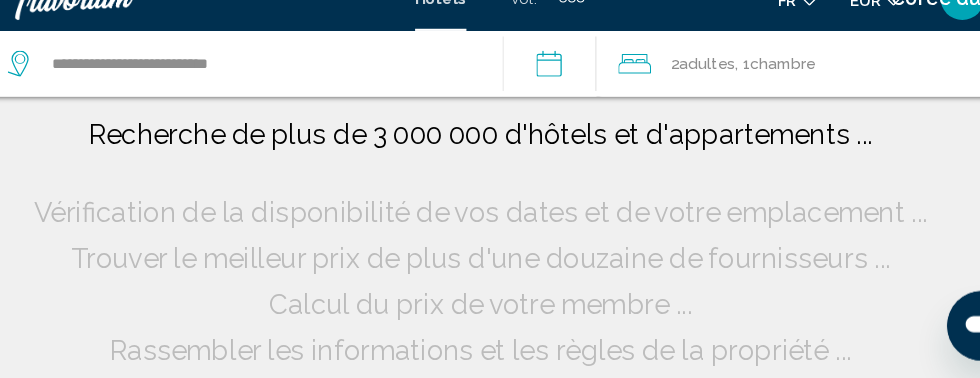 scroll, scrollTop: 0, scrollLeft: 0, axis: both 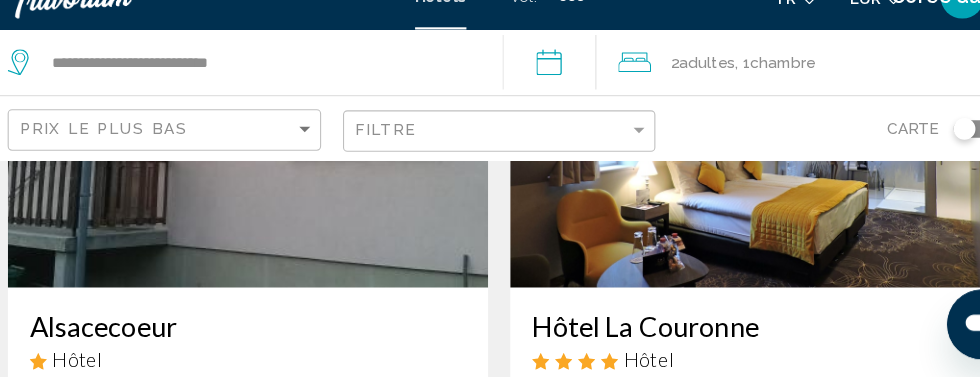 click at bounding box center (260, 136) 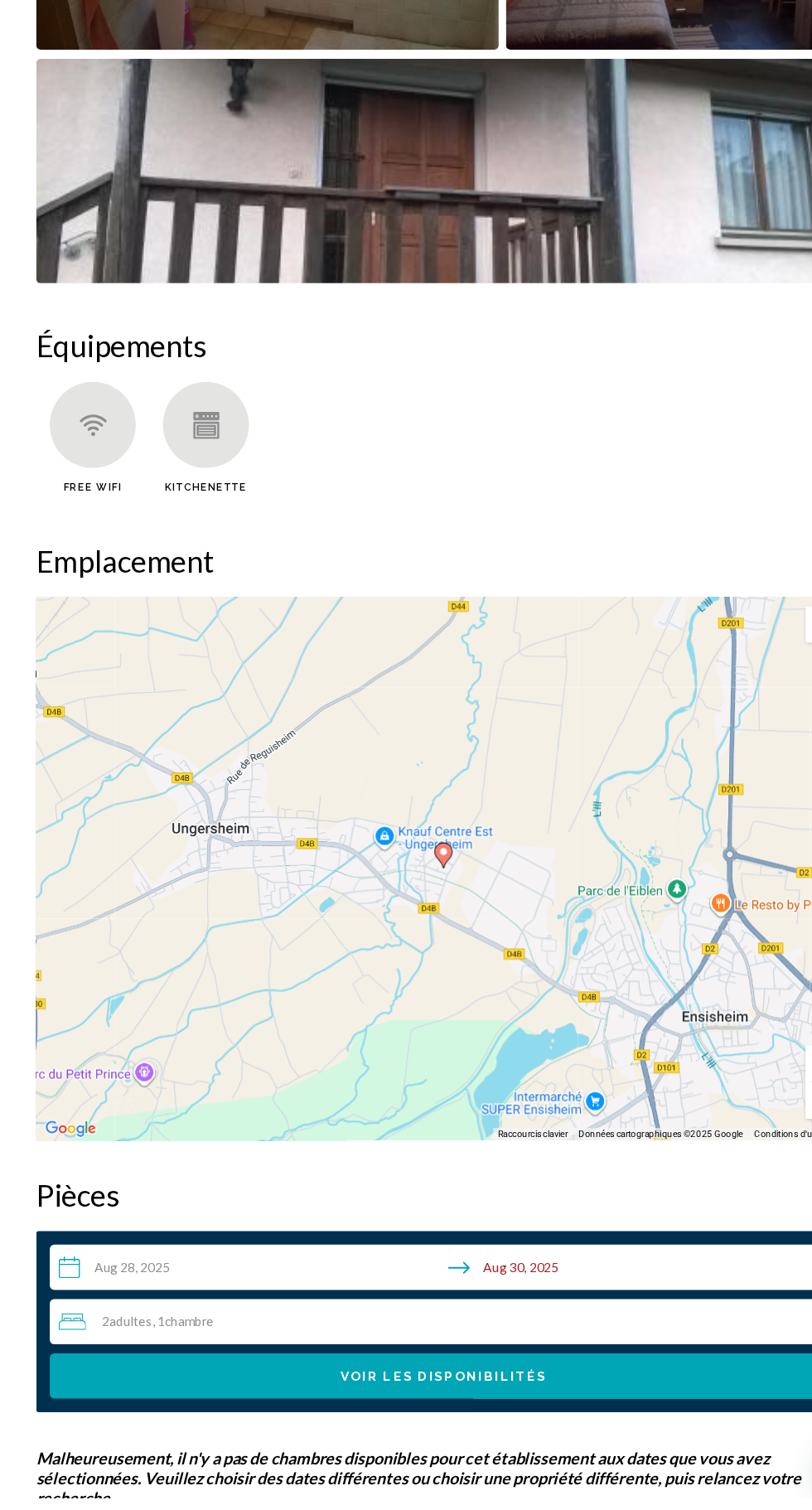 scroll, scrollTop: 1479, scrollLeft: 0, axis: vertical 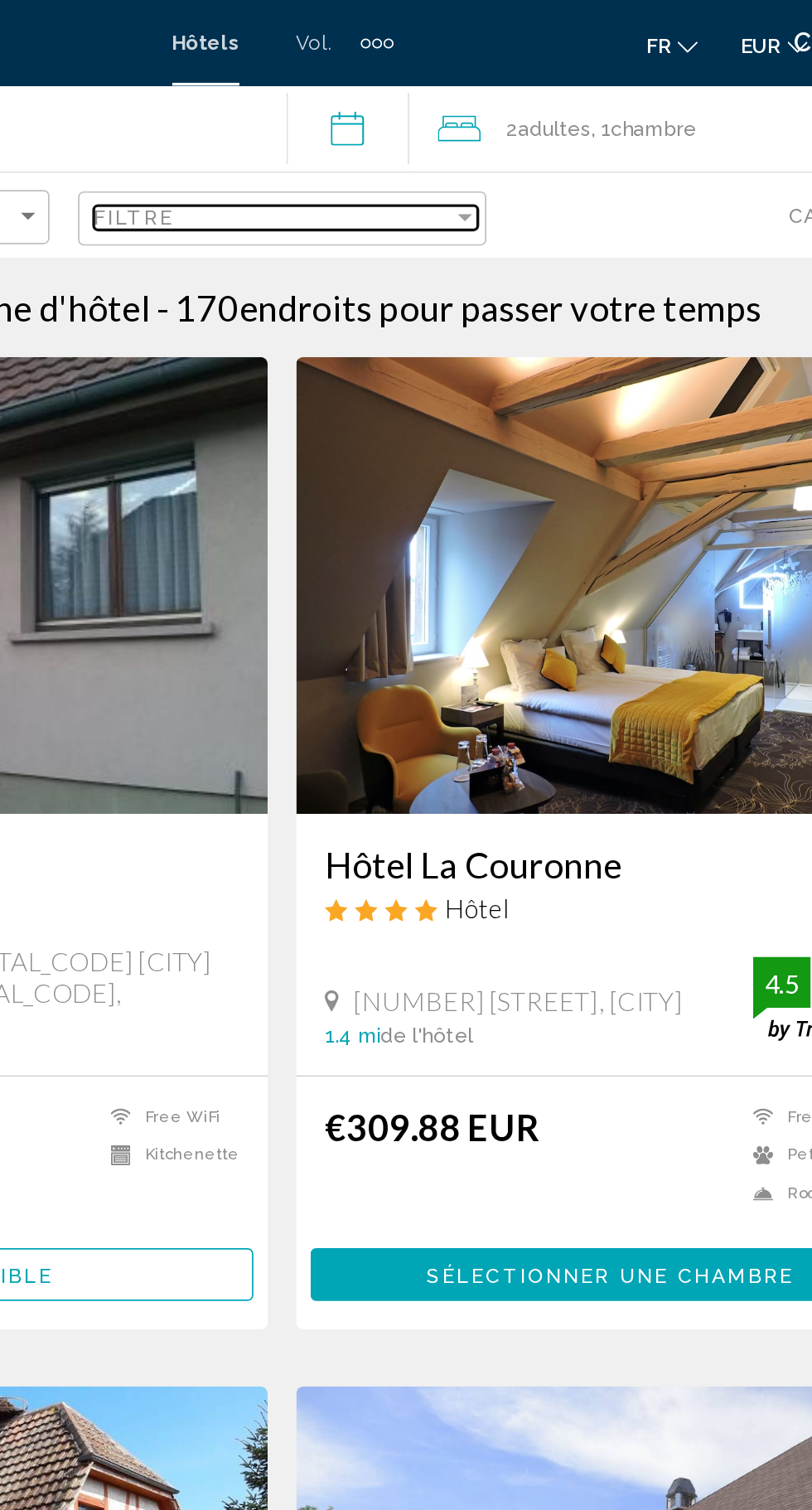 click at bounding box center (512, 126) 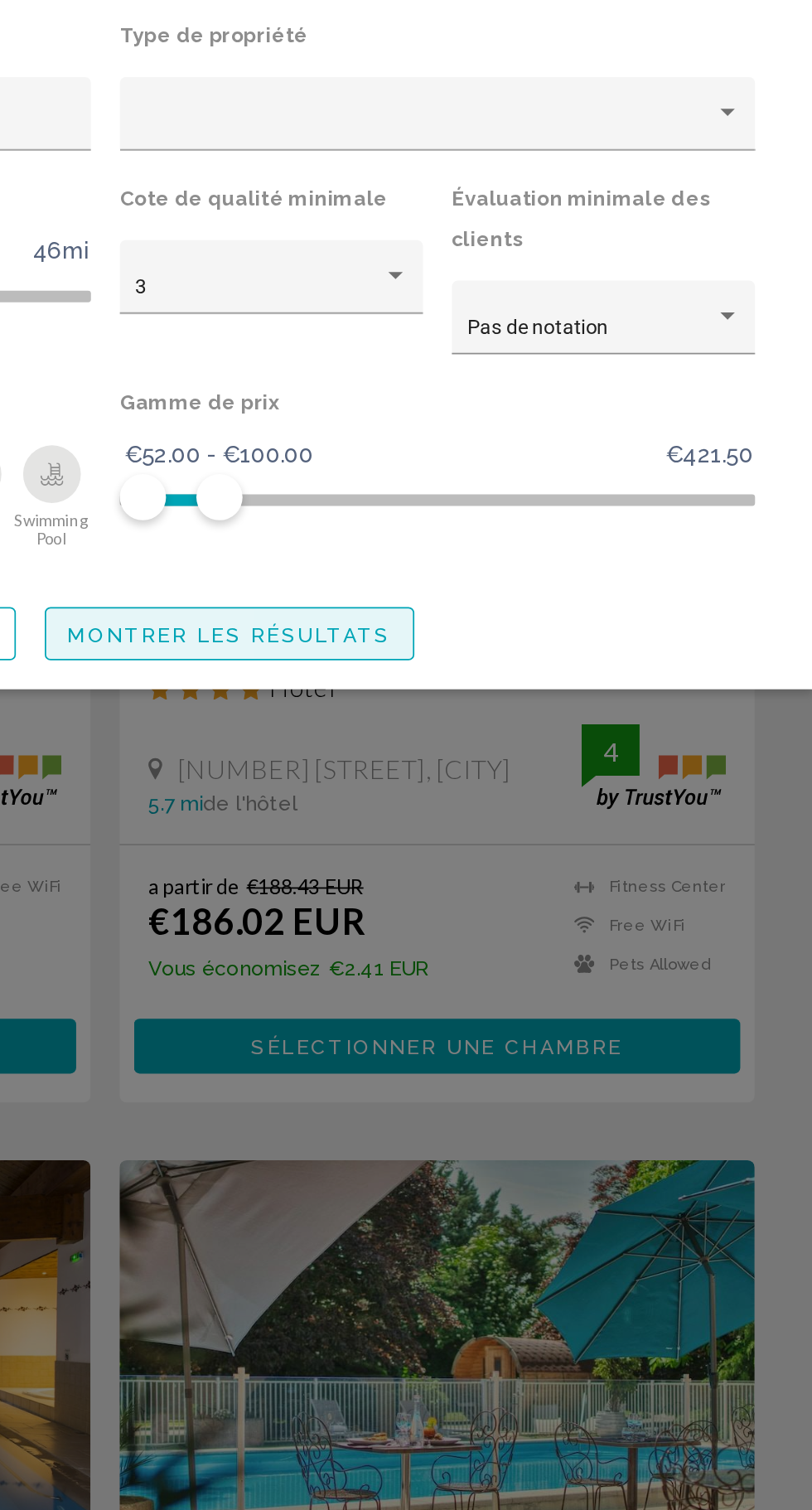 click on "Montrer les résultats" 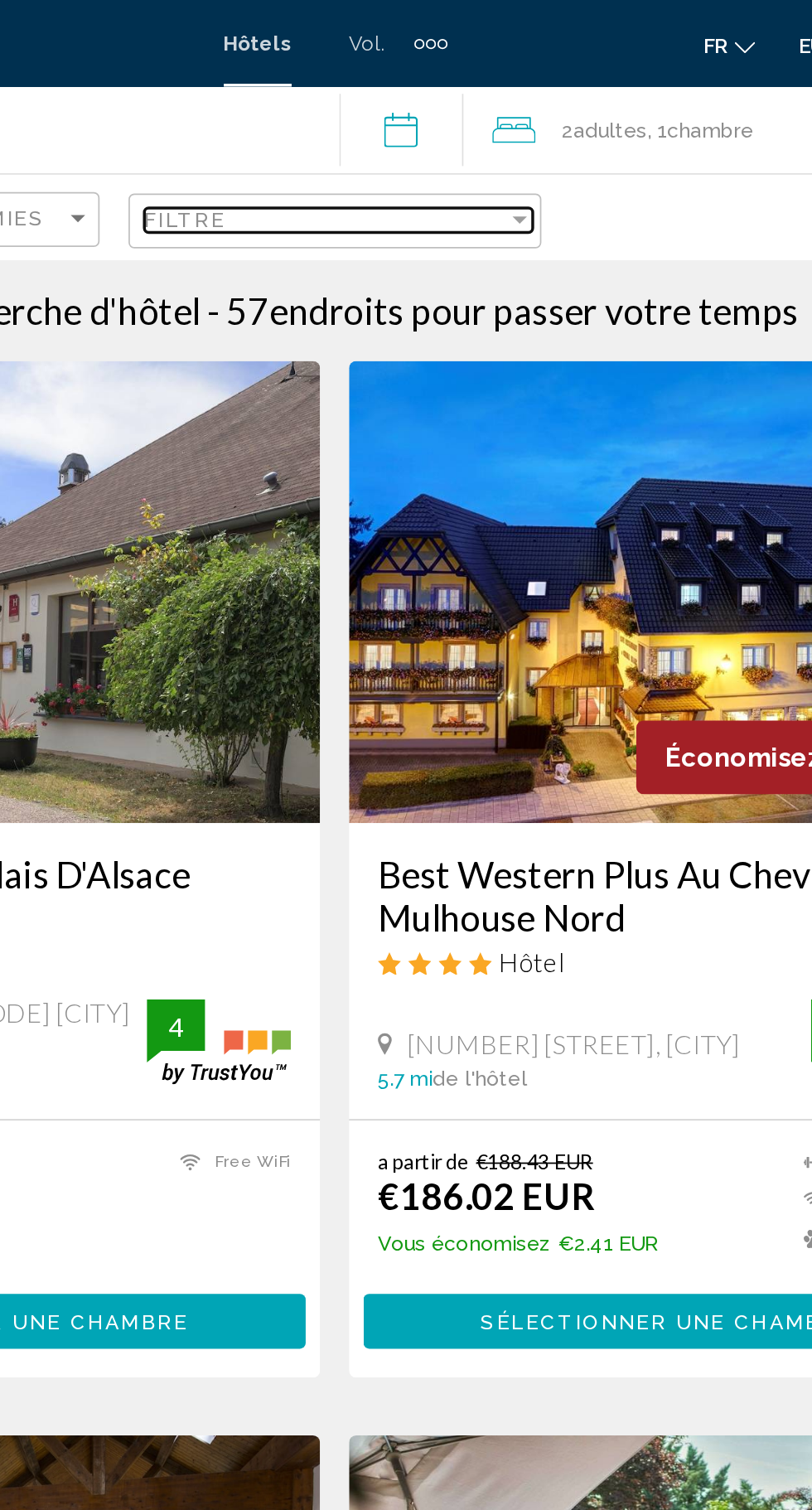 click on "Filtre" at bounding box center (401, 126) 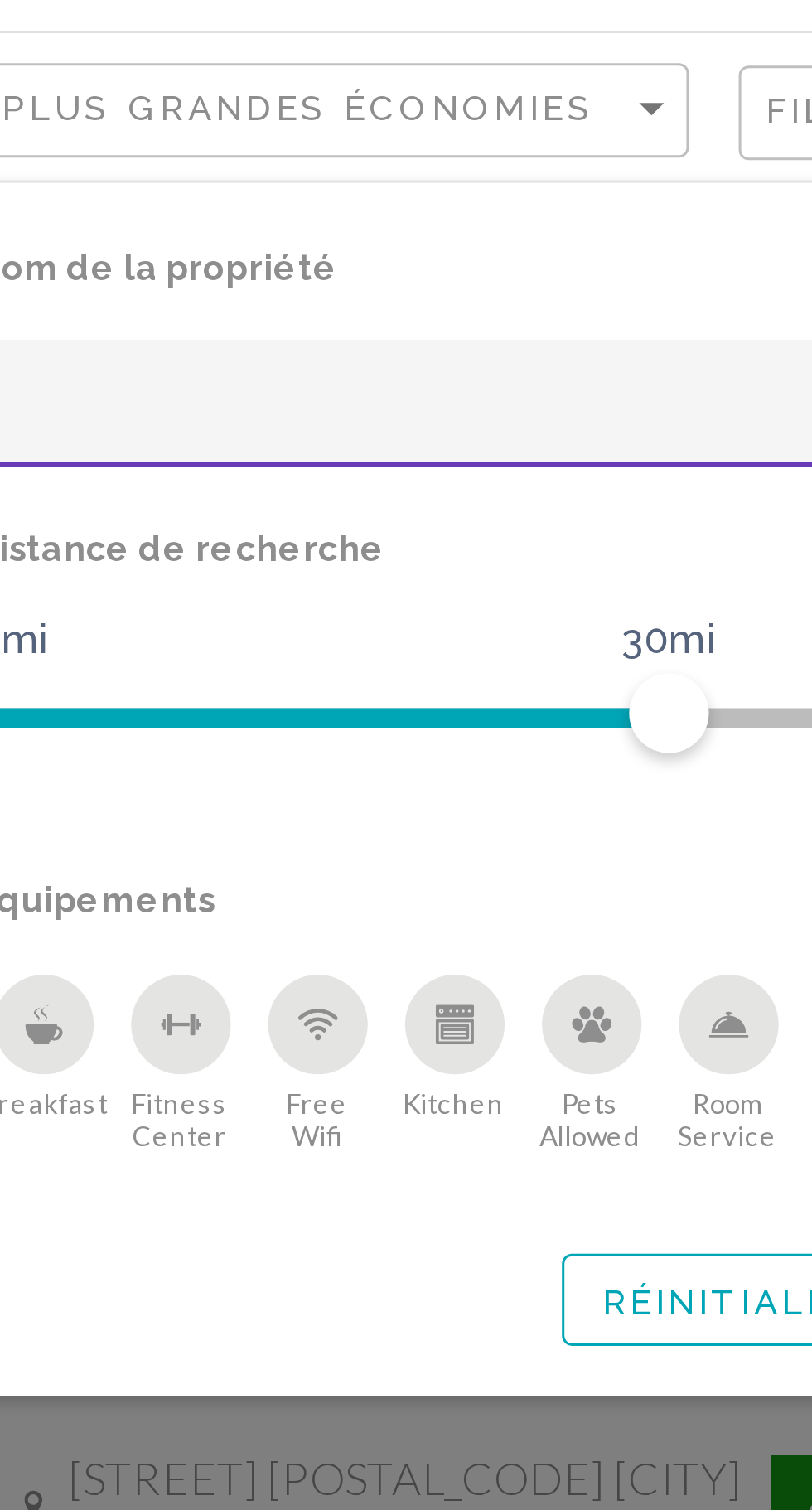 click 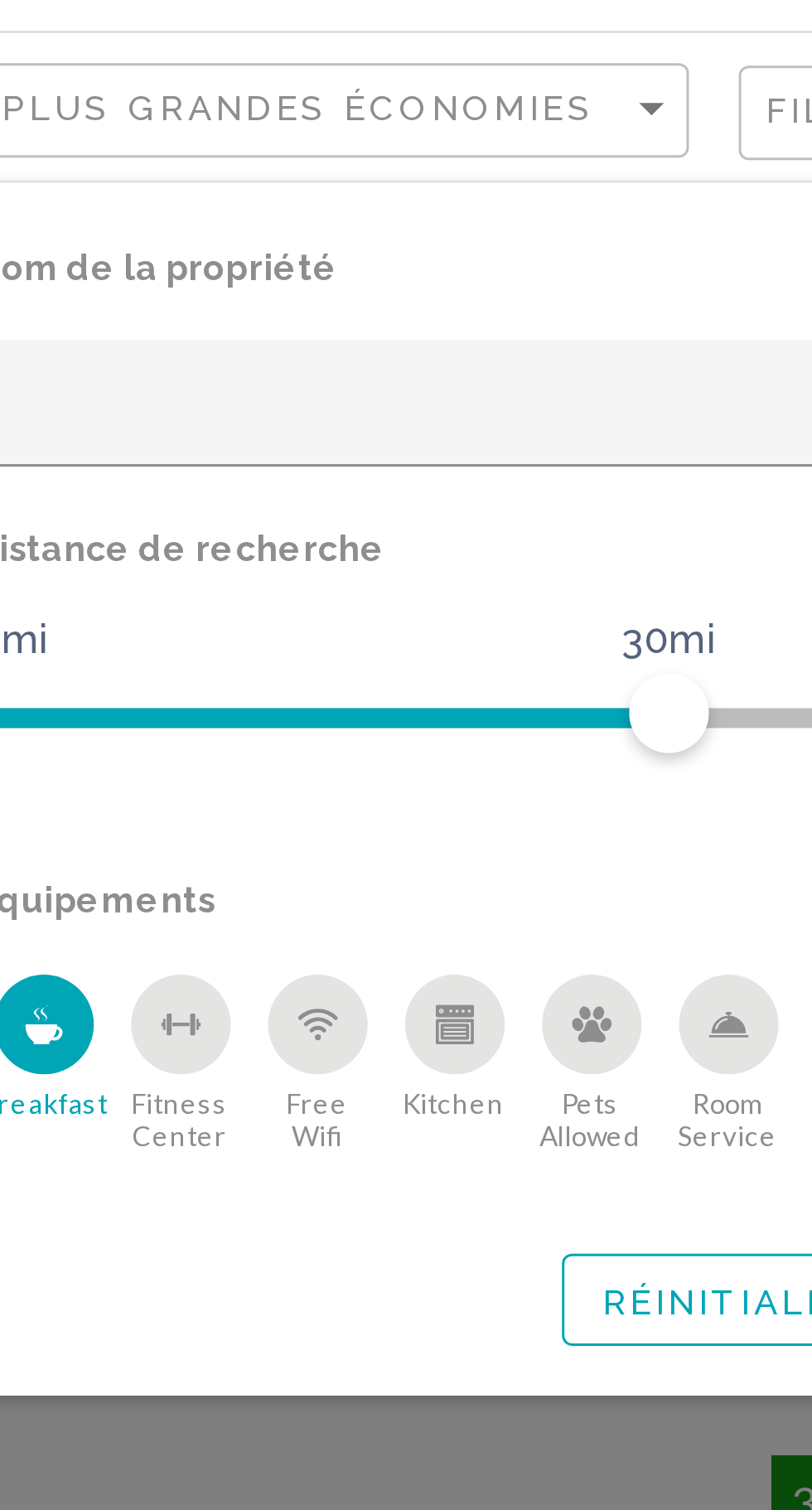 click 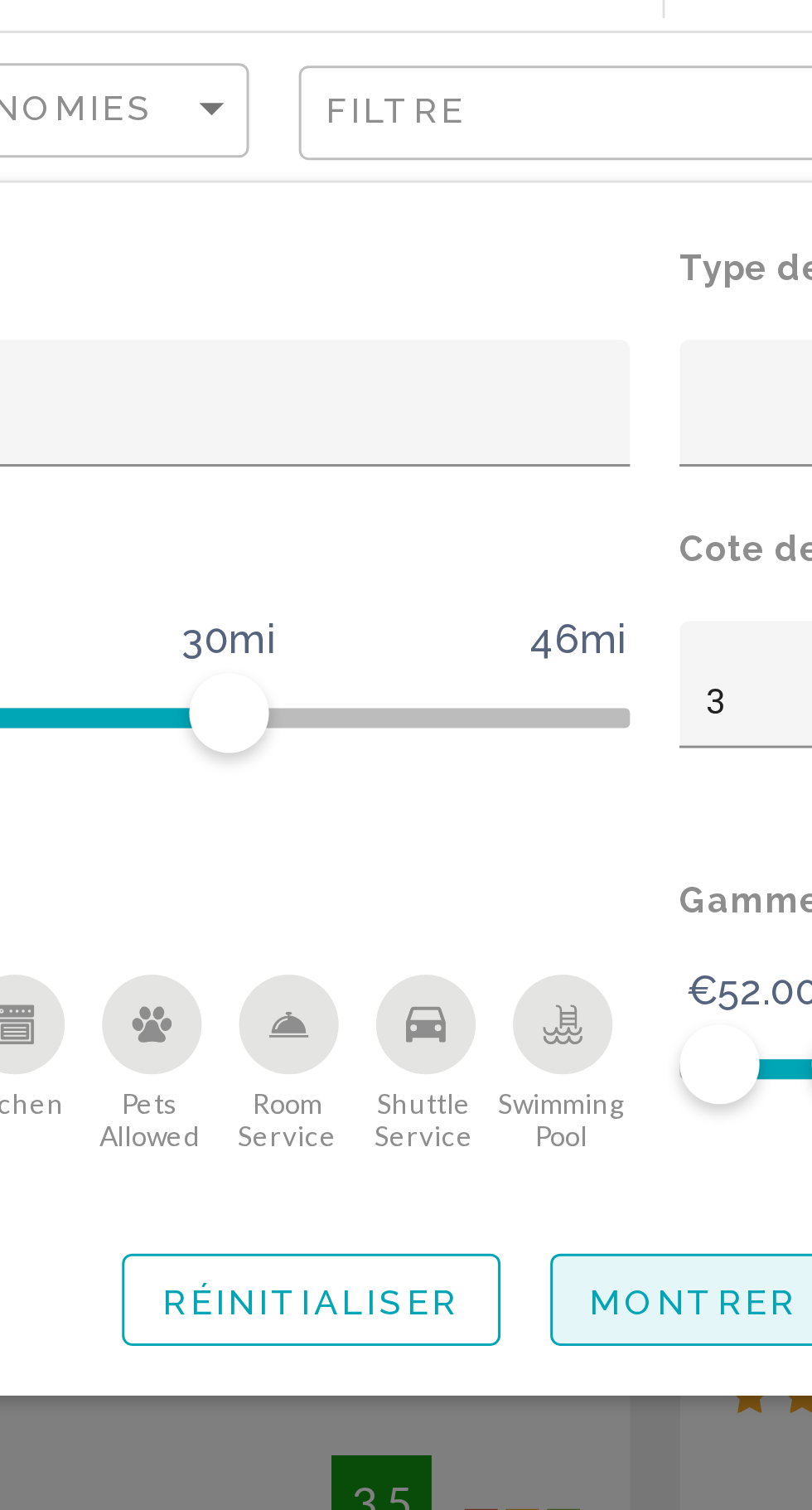 click on "Montrer les résultats" 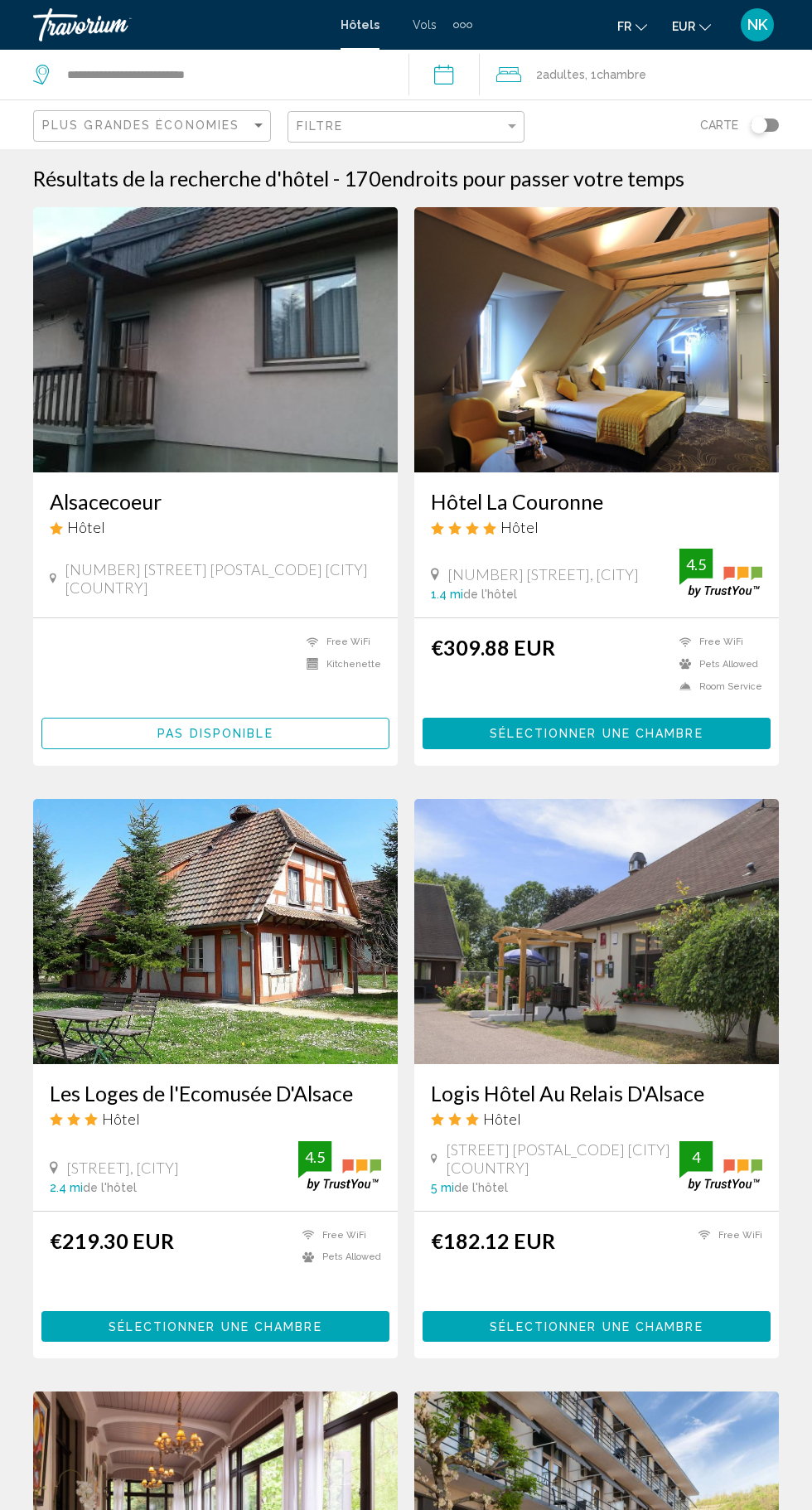 scroll, scrollTop: 0, scrollLeft: 0, axis: both 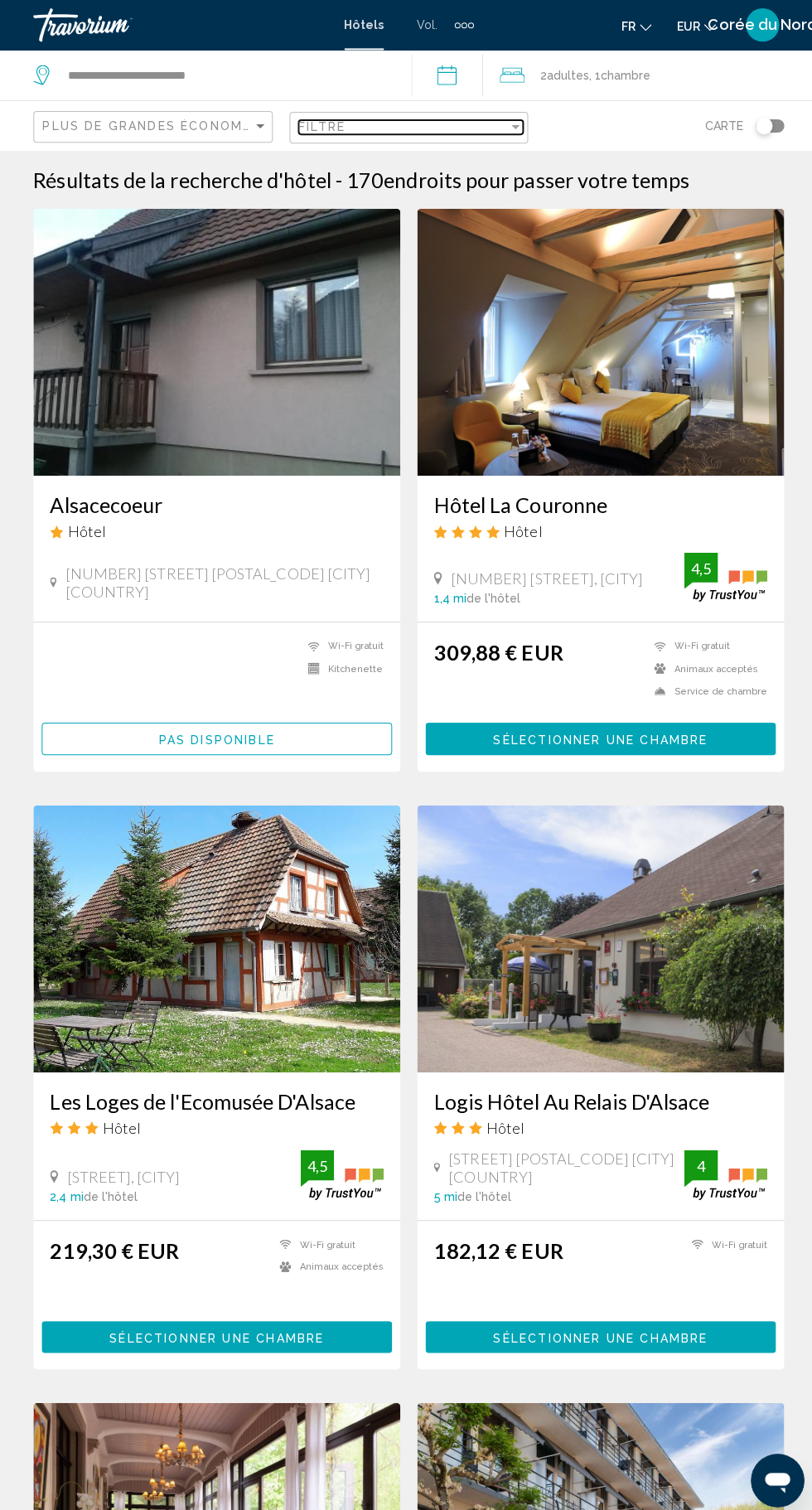 click at bounding box center [512, 126] 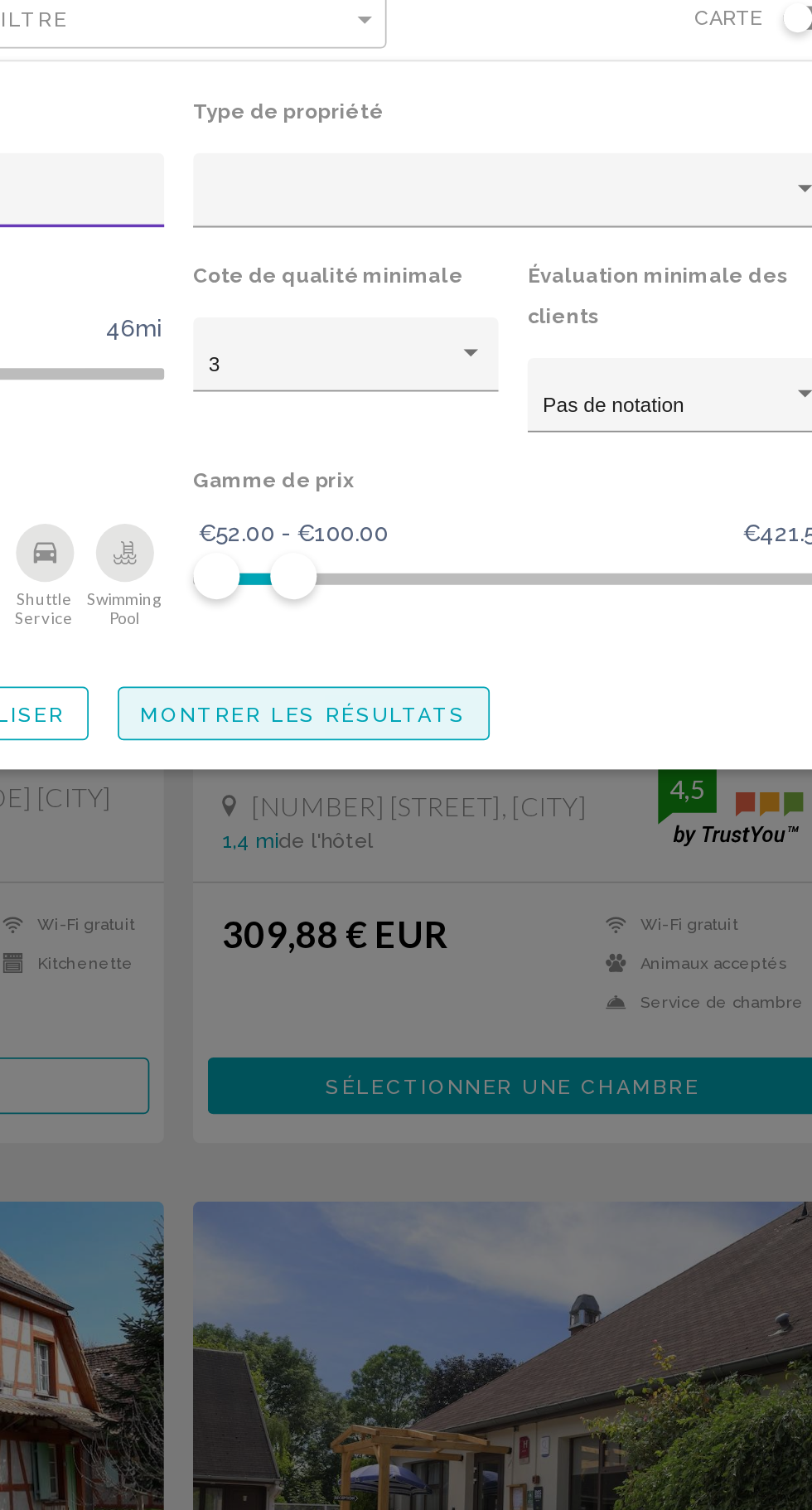 click on "Montrer les résultats" 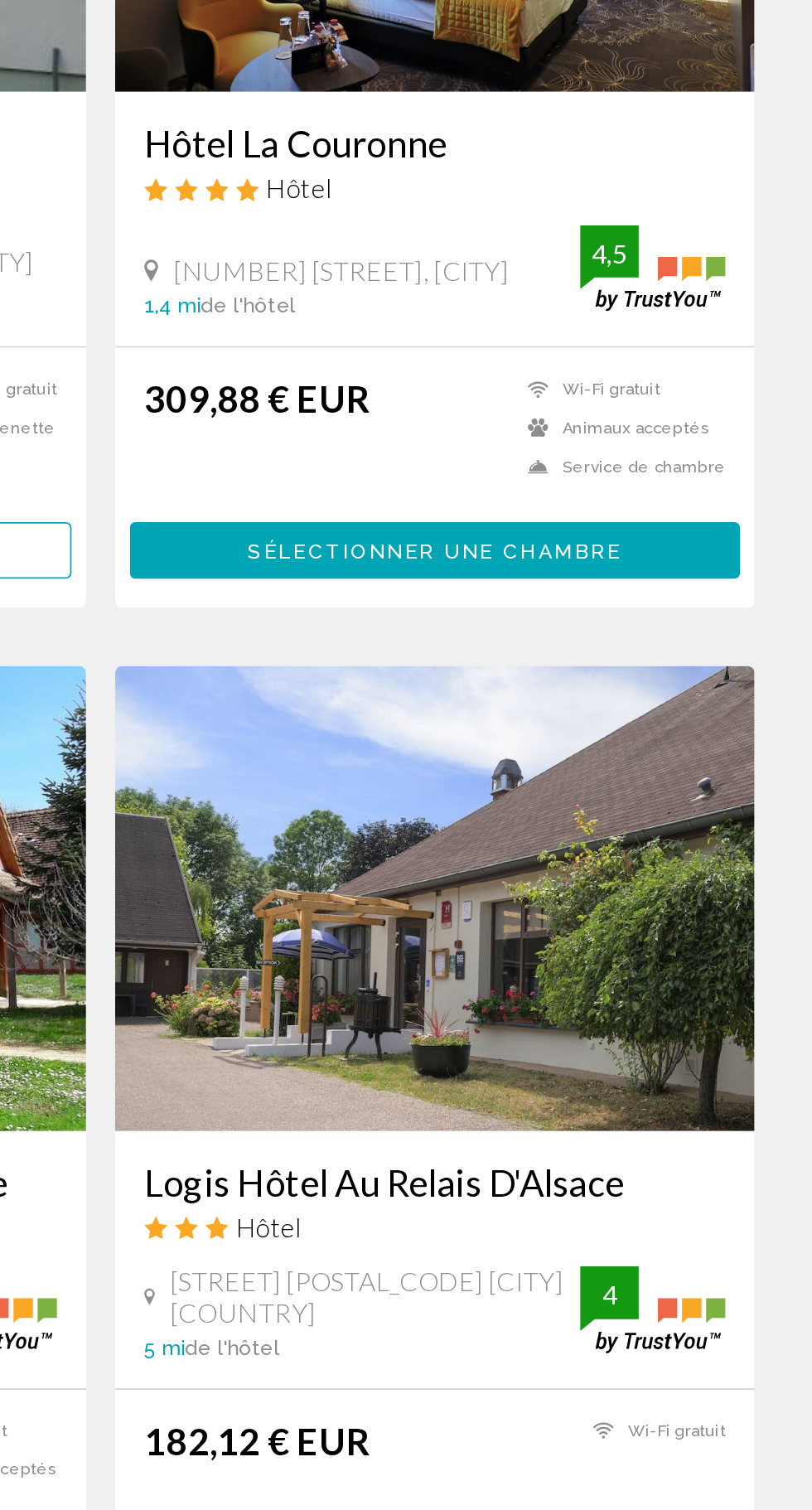 click at bounding box center [597, 932] 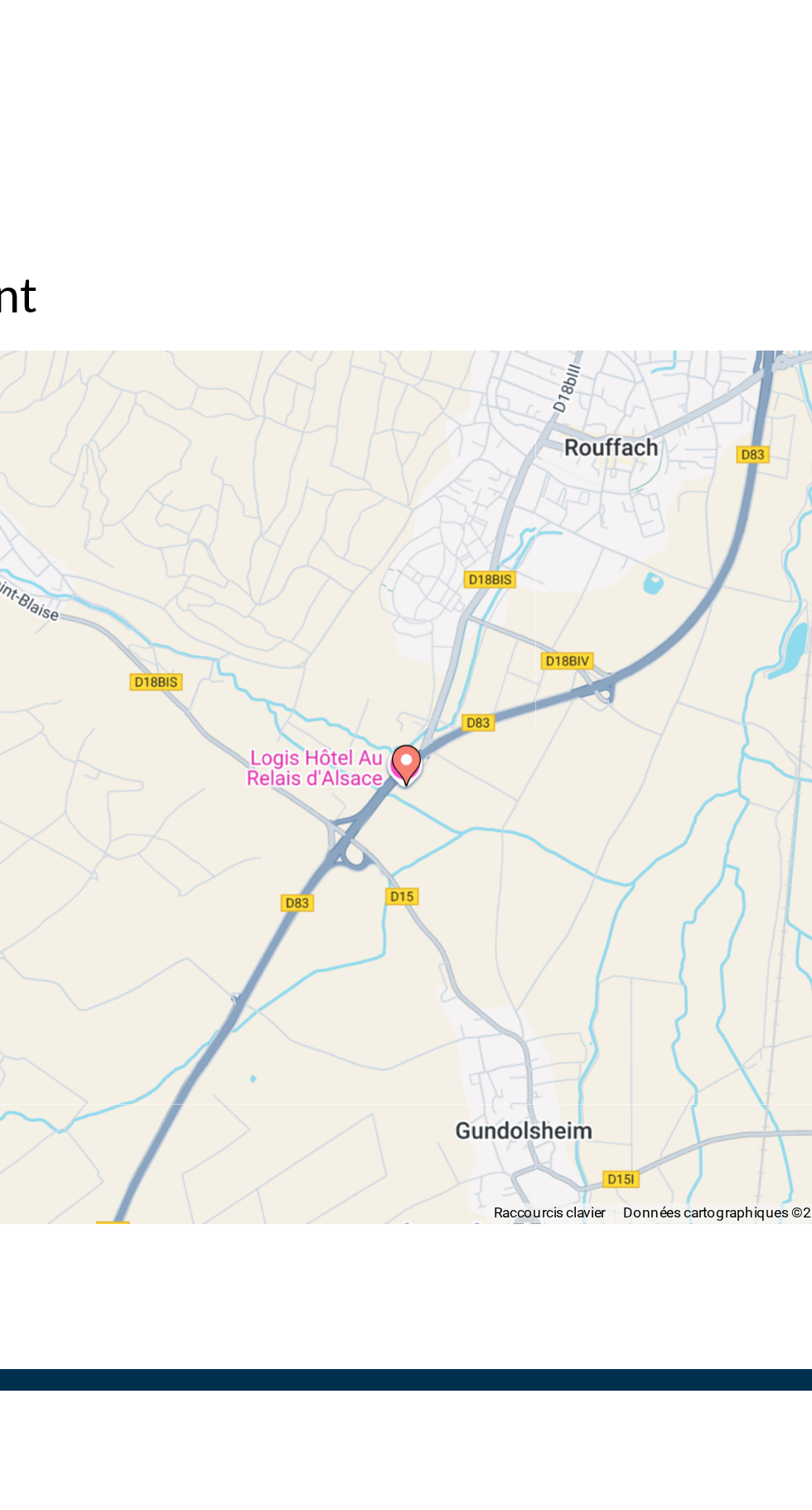 scroll, scrollTop: 1192, scrollLeft: 0, axis: vertical 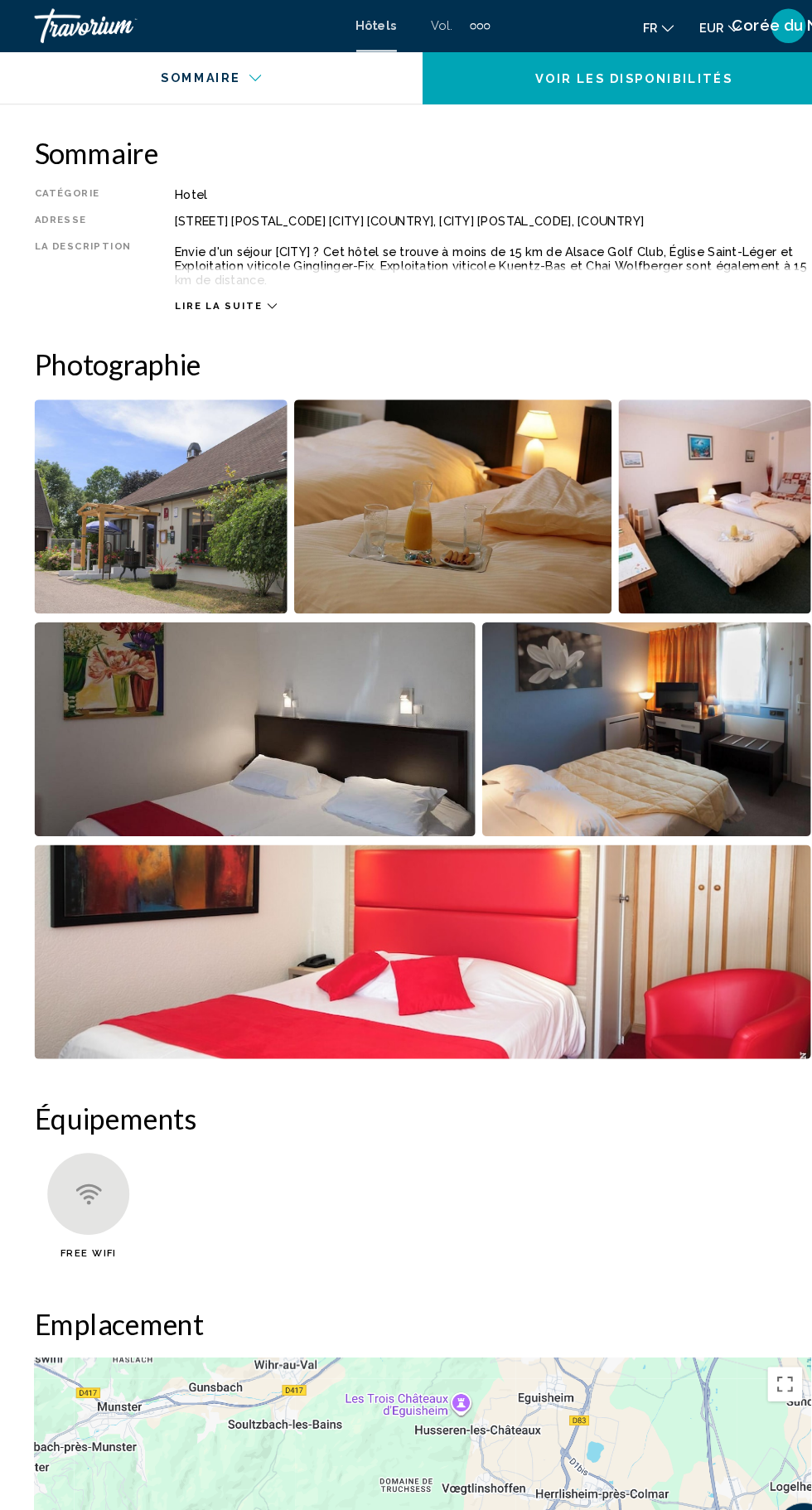 click on "Lire la suite" at bounding box center (210, 293) 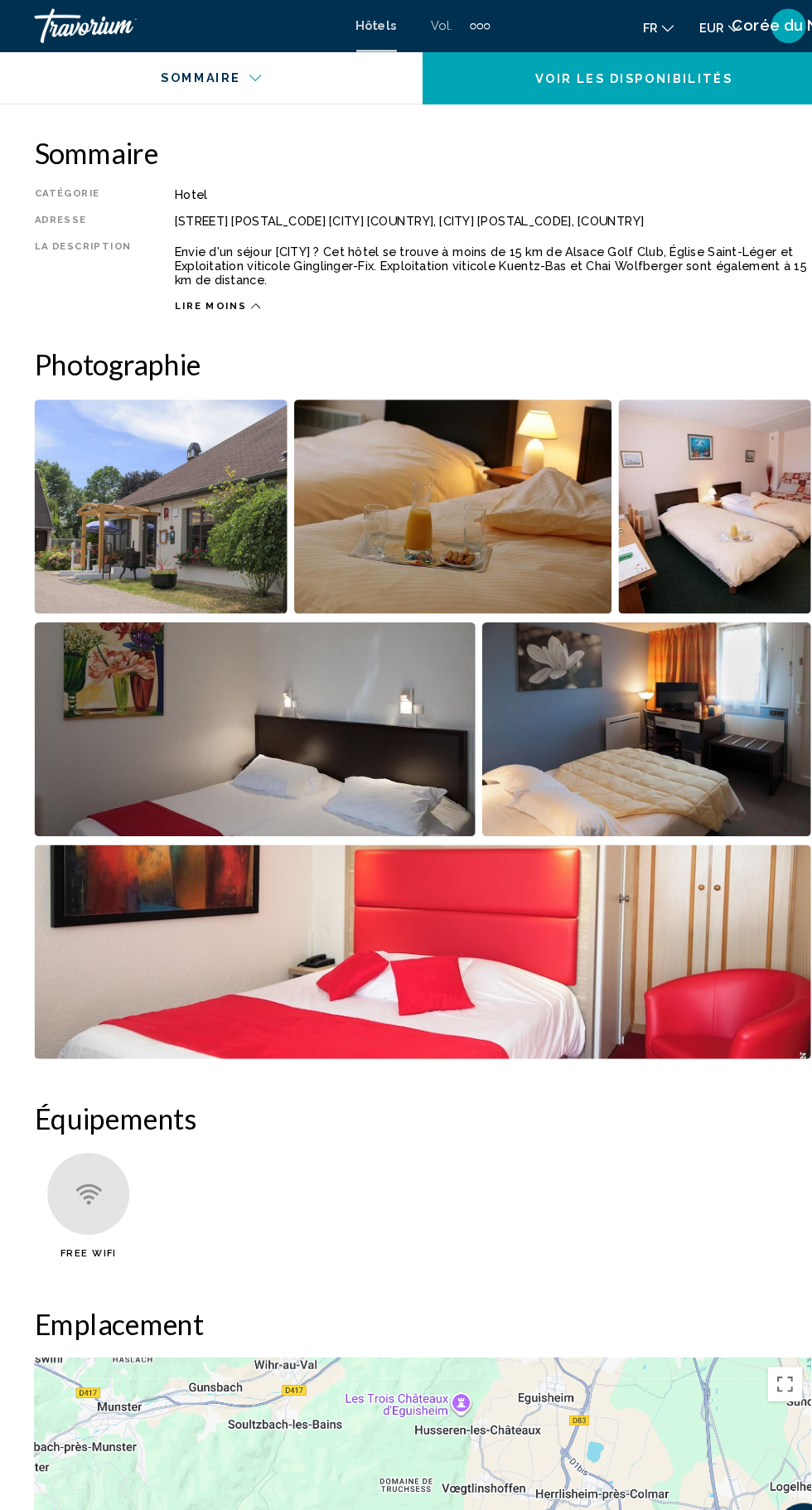 click 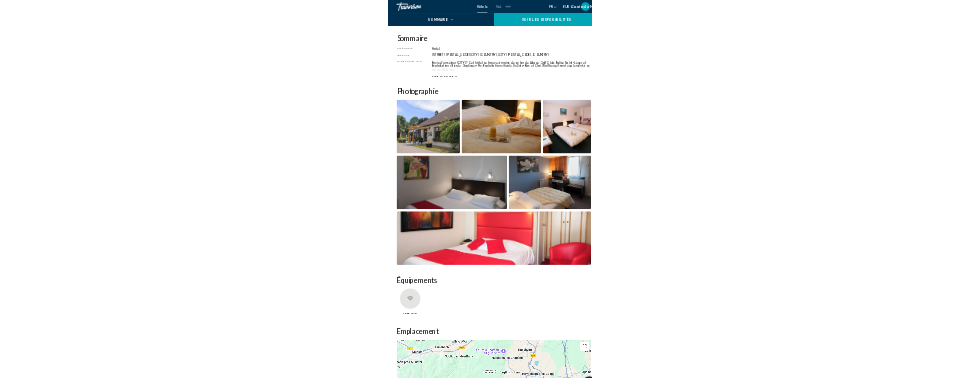 scroll, scrollTop: 116, scrollLeft: 0, axis: vertical 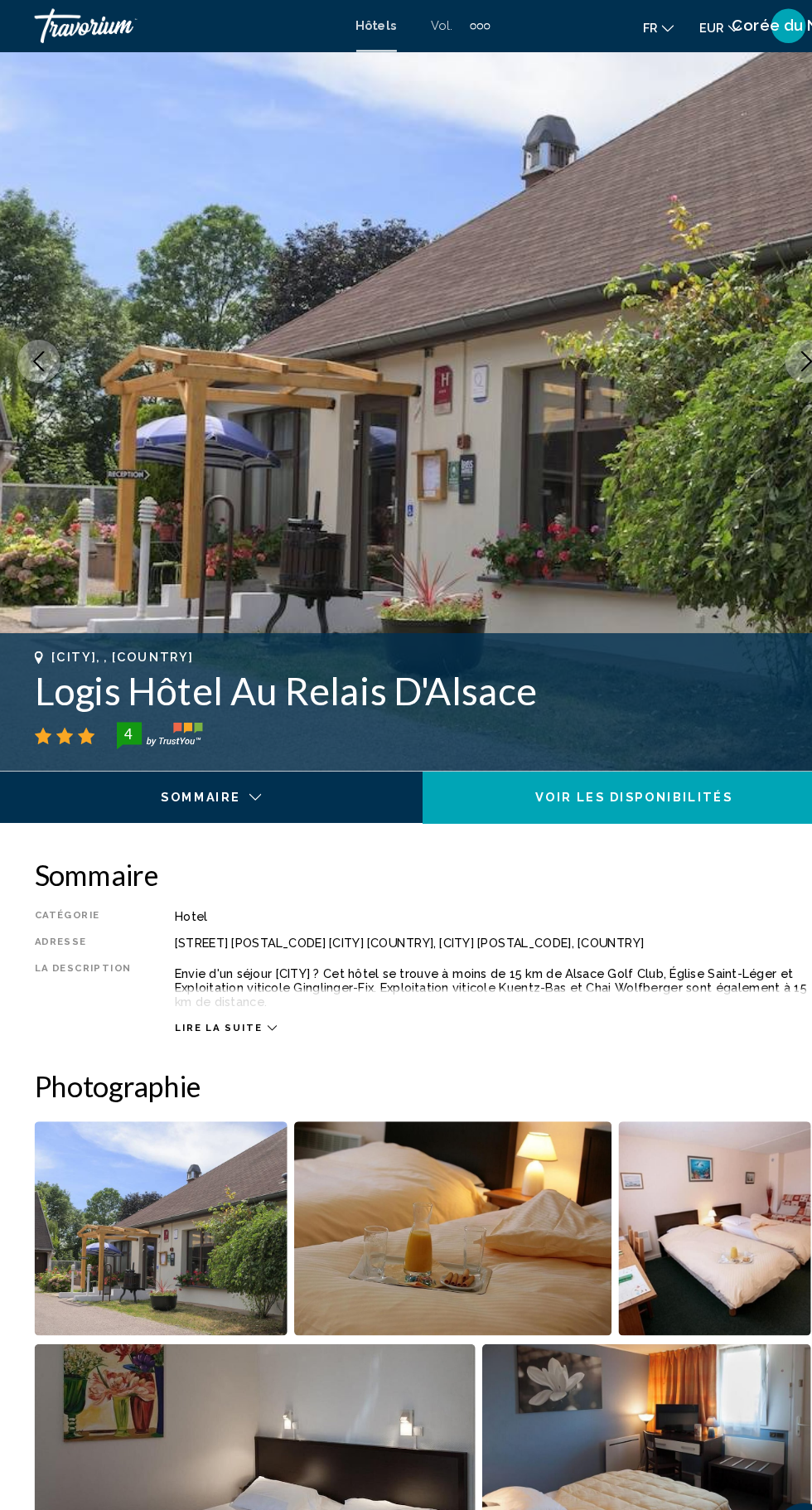 click 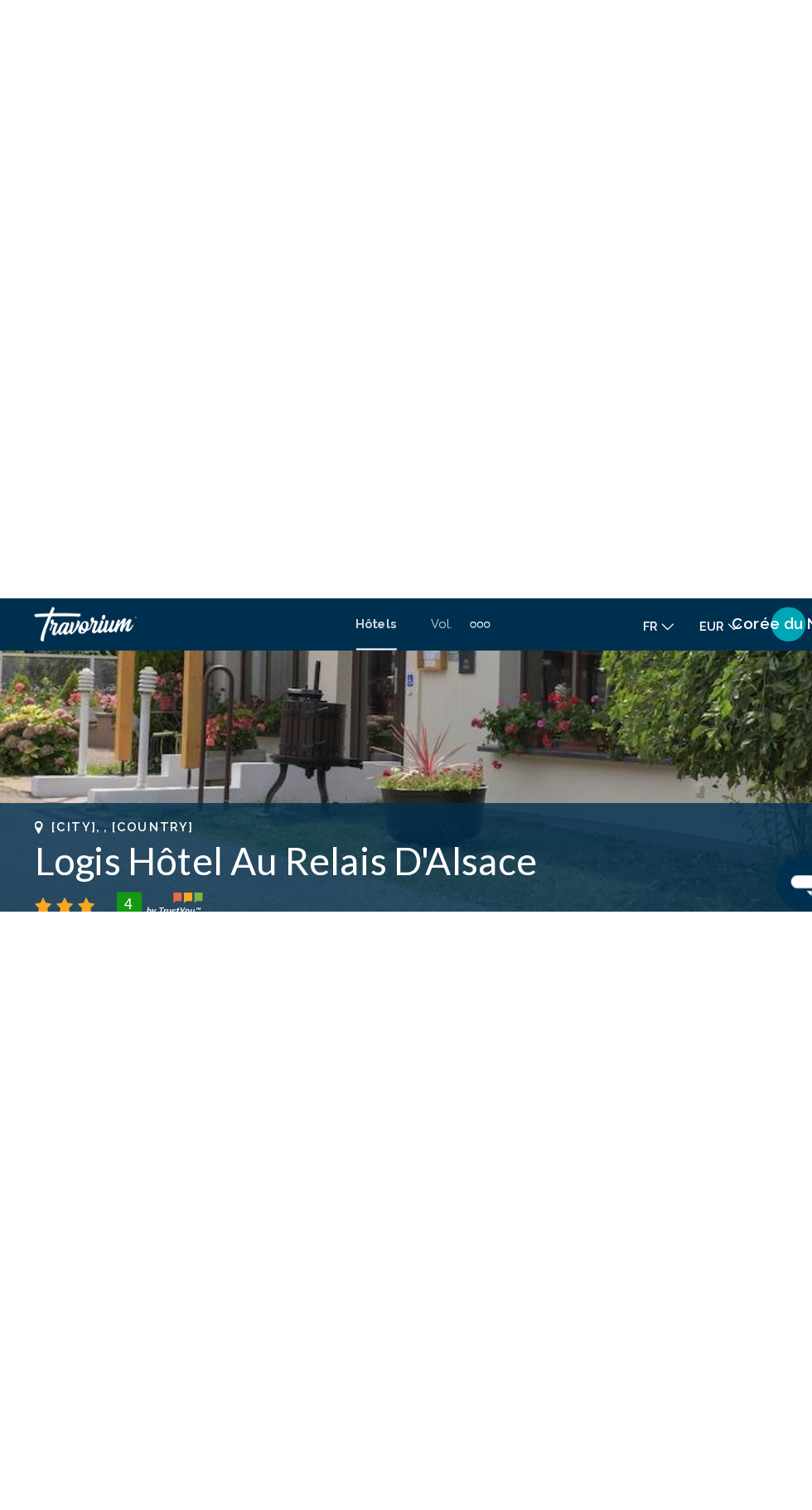 scroll, scrollTop: 491, scrollLeft: 0, axis: vertical 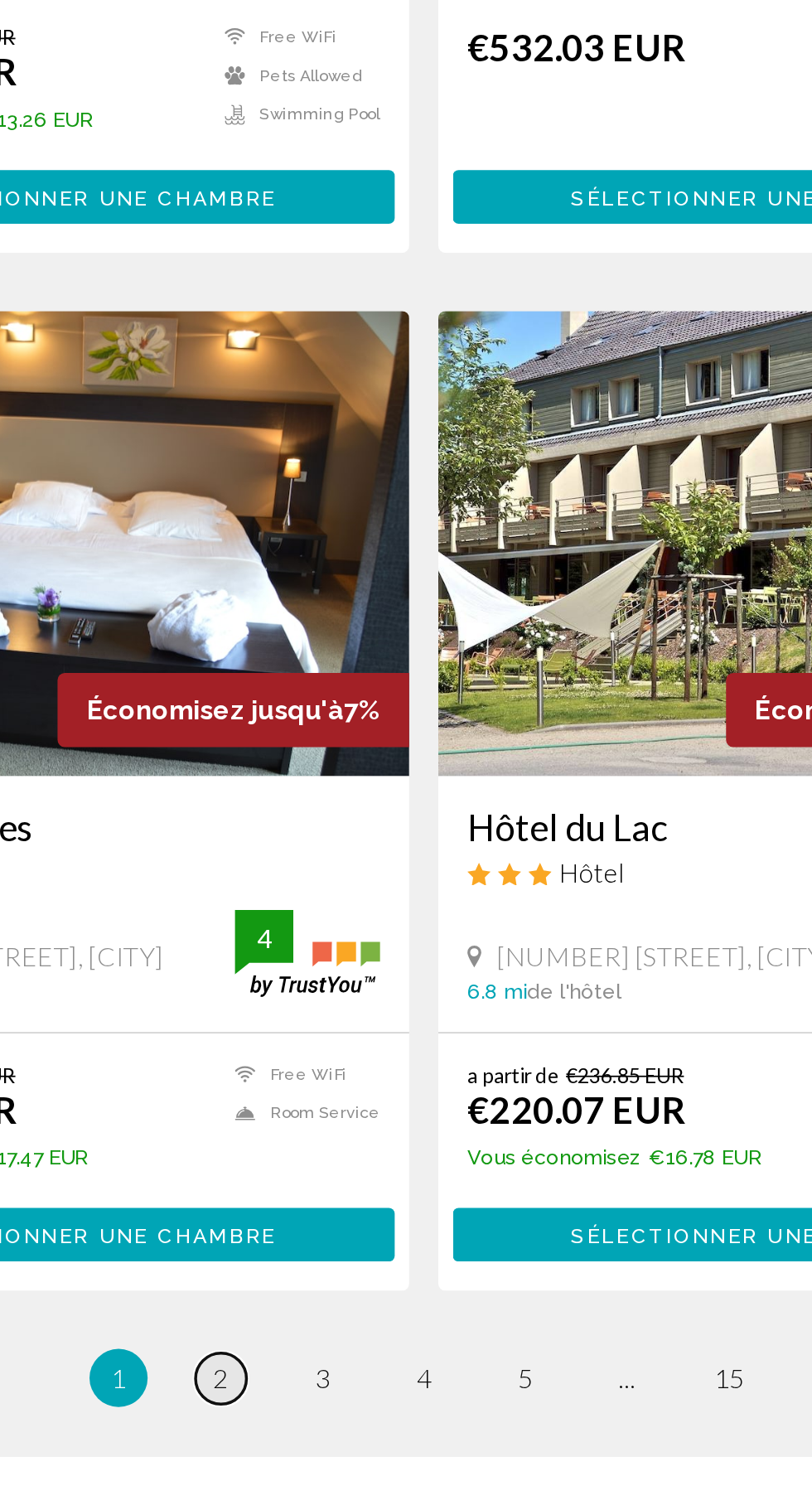click on "2" at bounding box center (290, 1465) 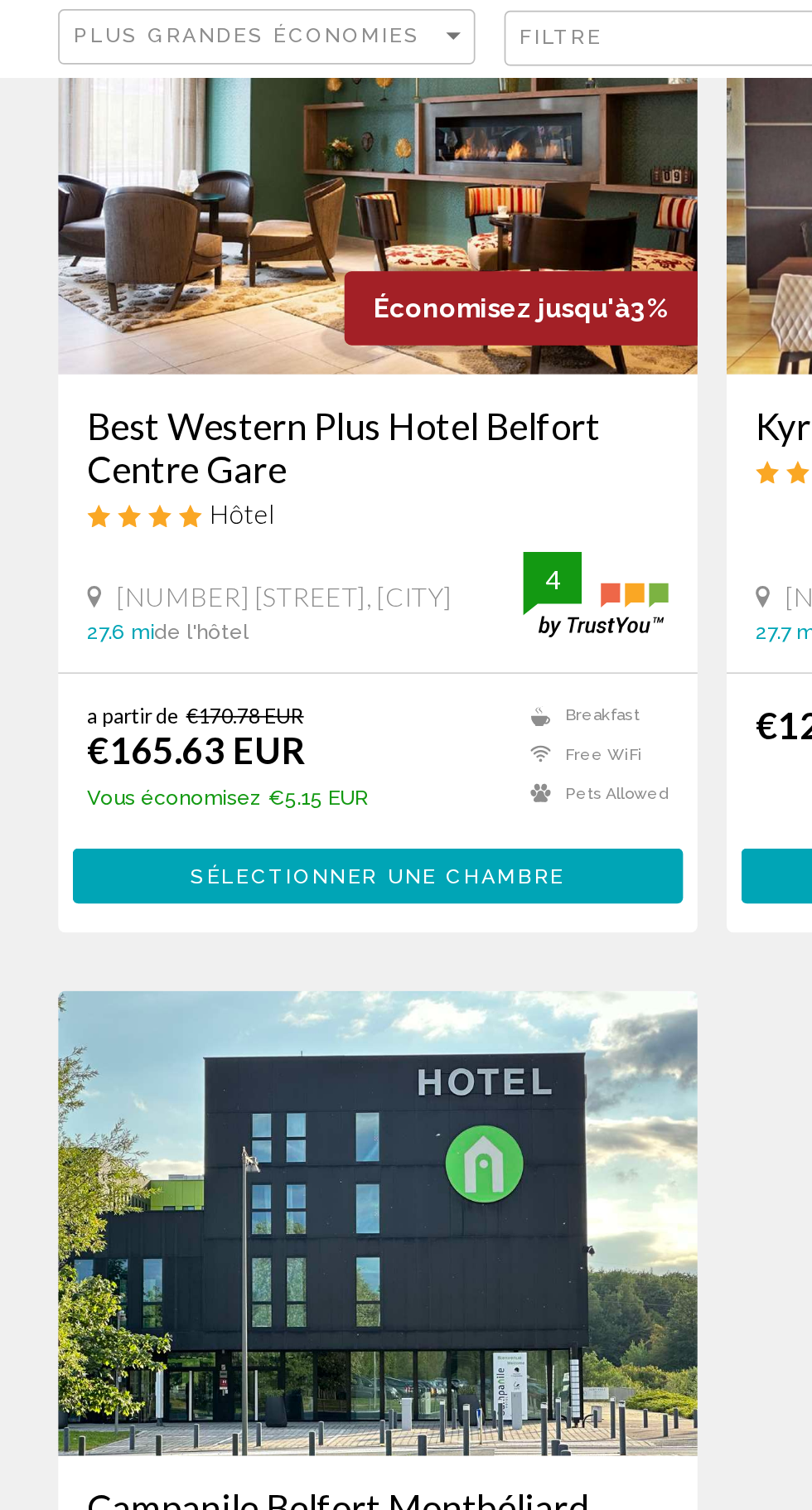 scroll, scrollTop: 0, scrollLeft: 0, axis: both 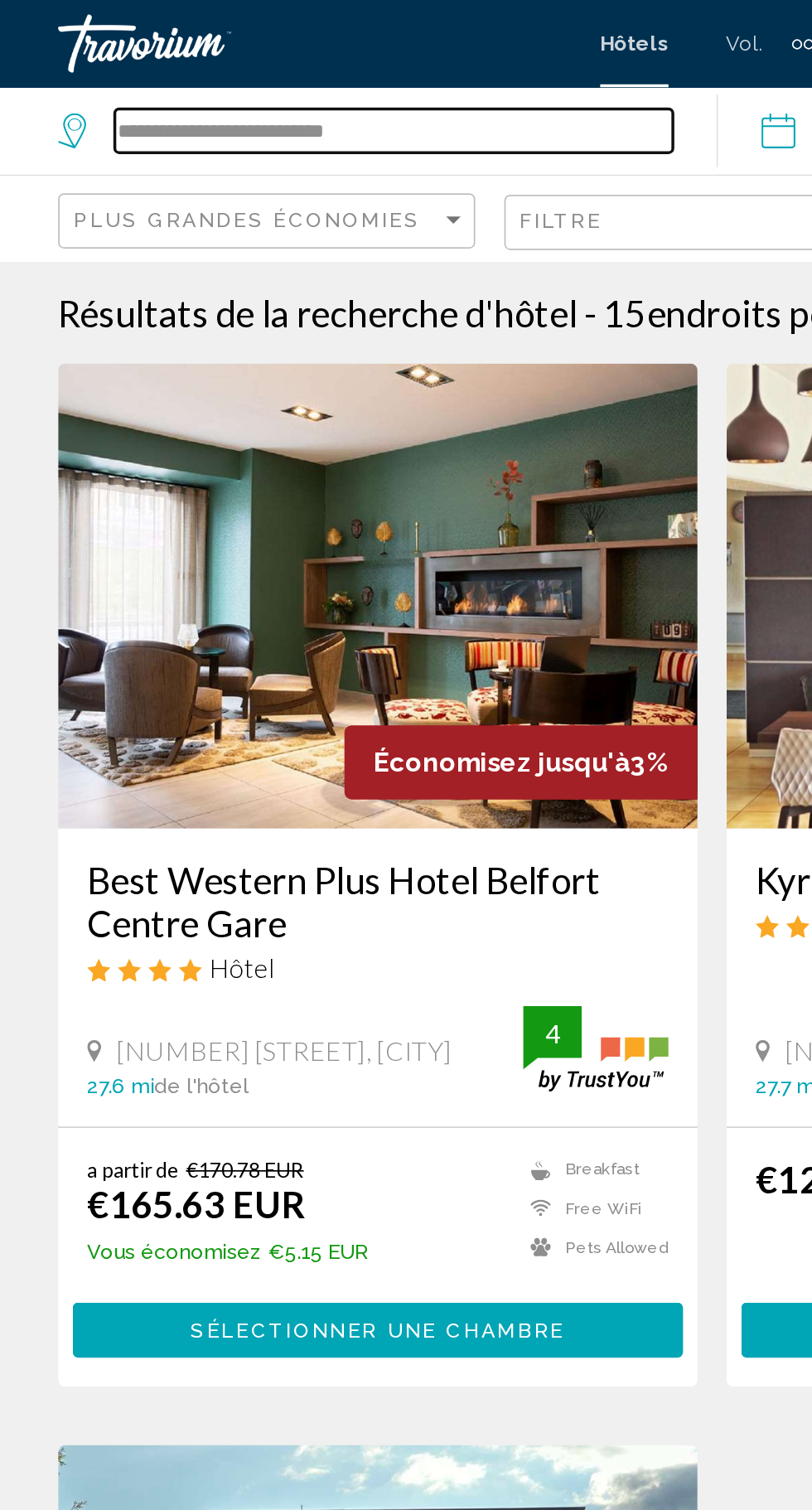 click on "**********" at bounding box center (225, 75) 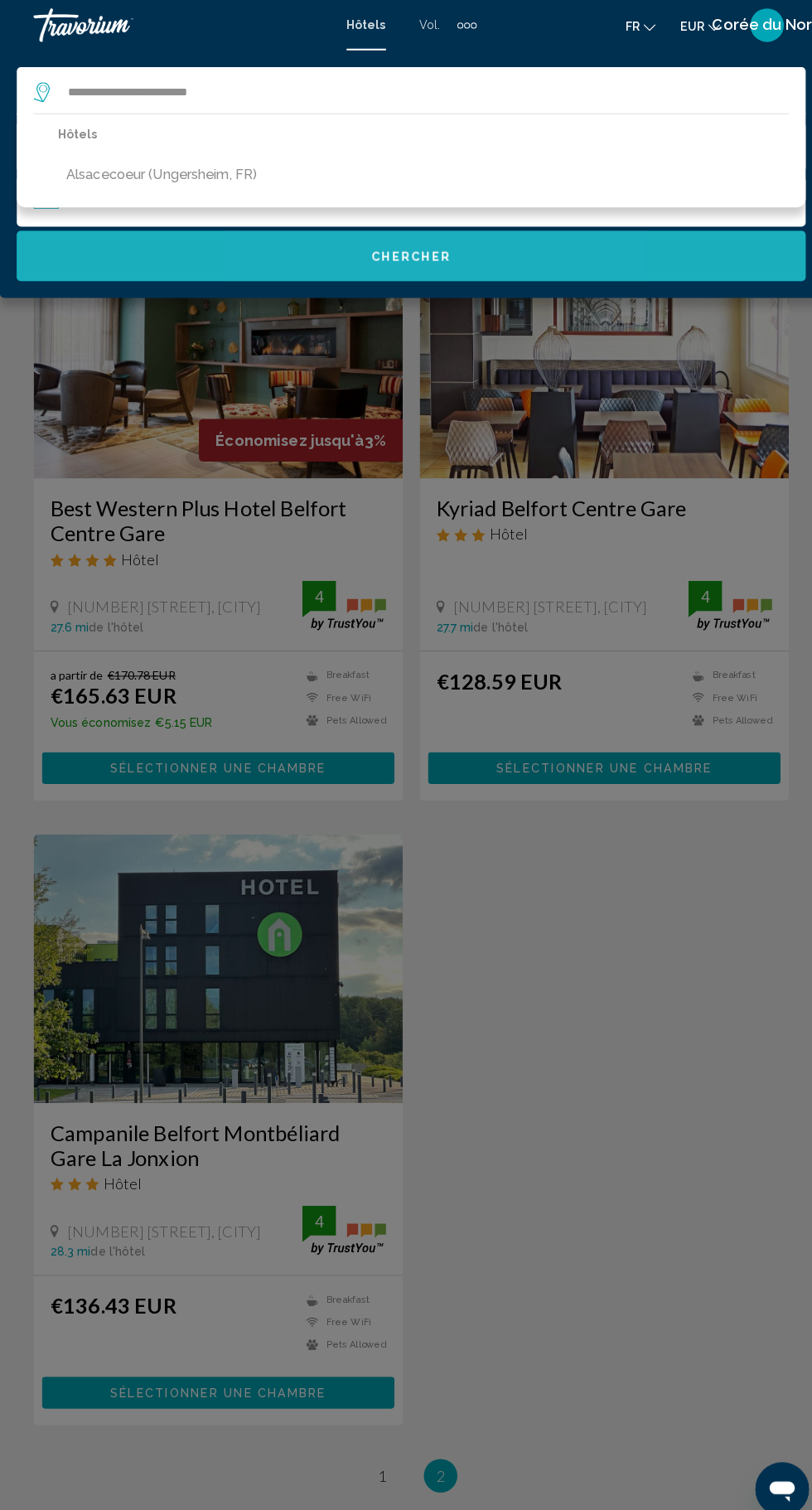 click on "Chercher" 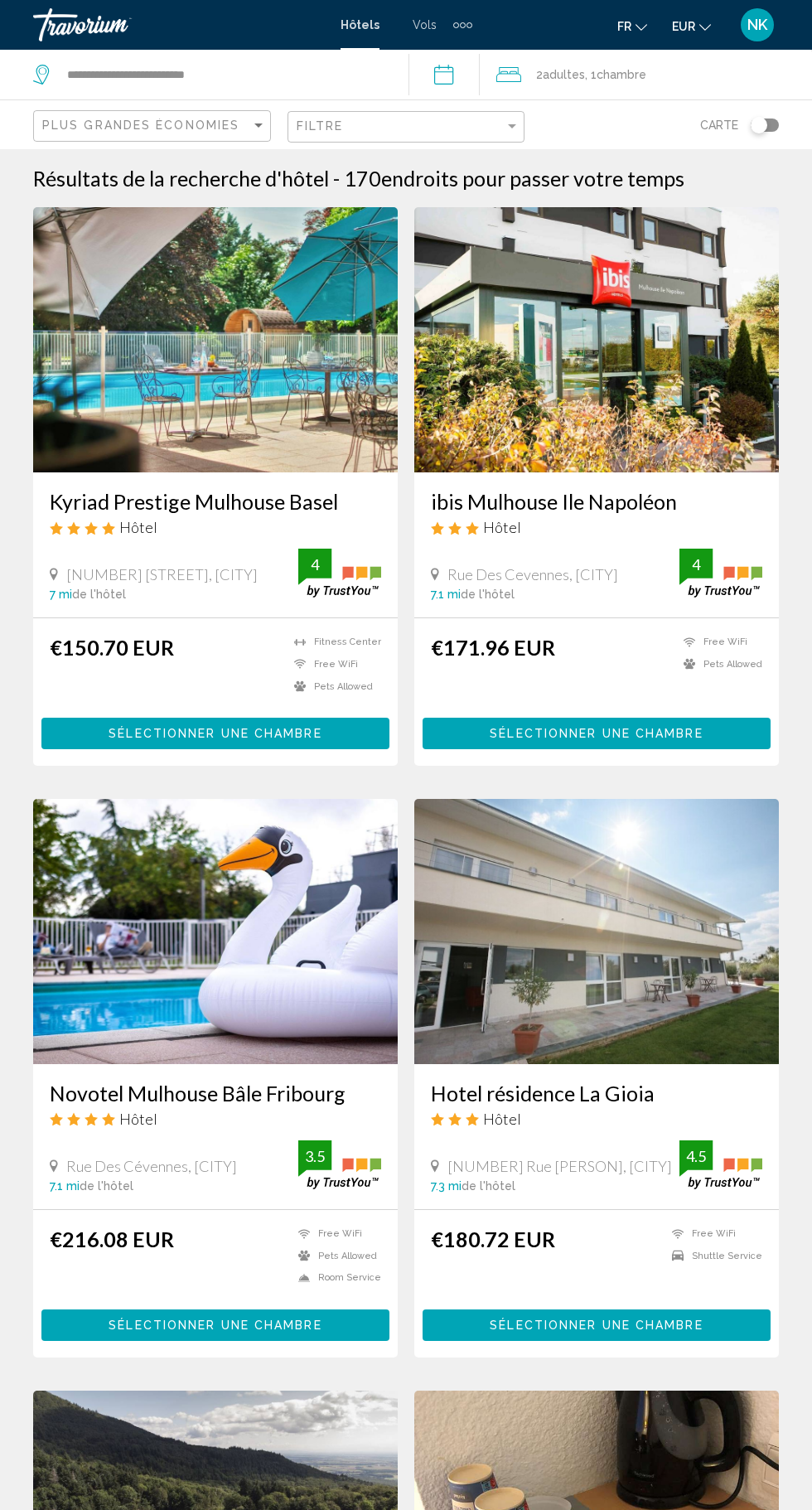scroll, scrollTop: 0, scrollLeft: 0, axis: both 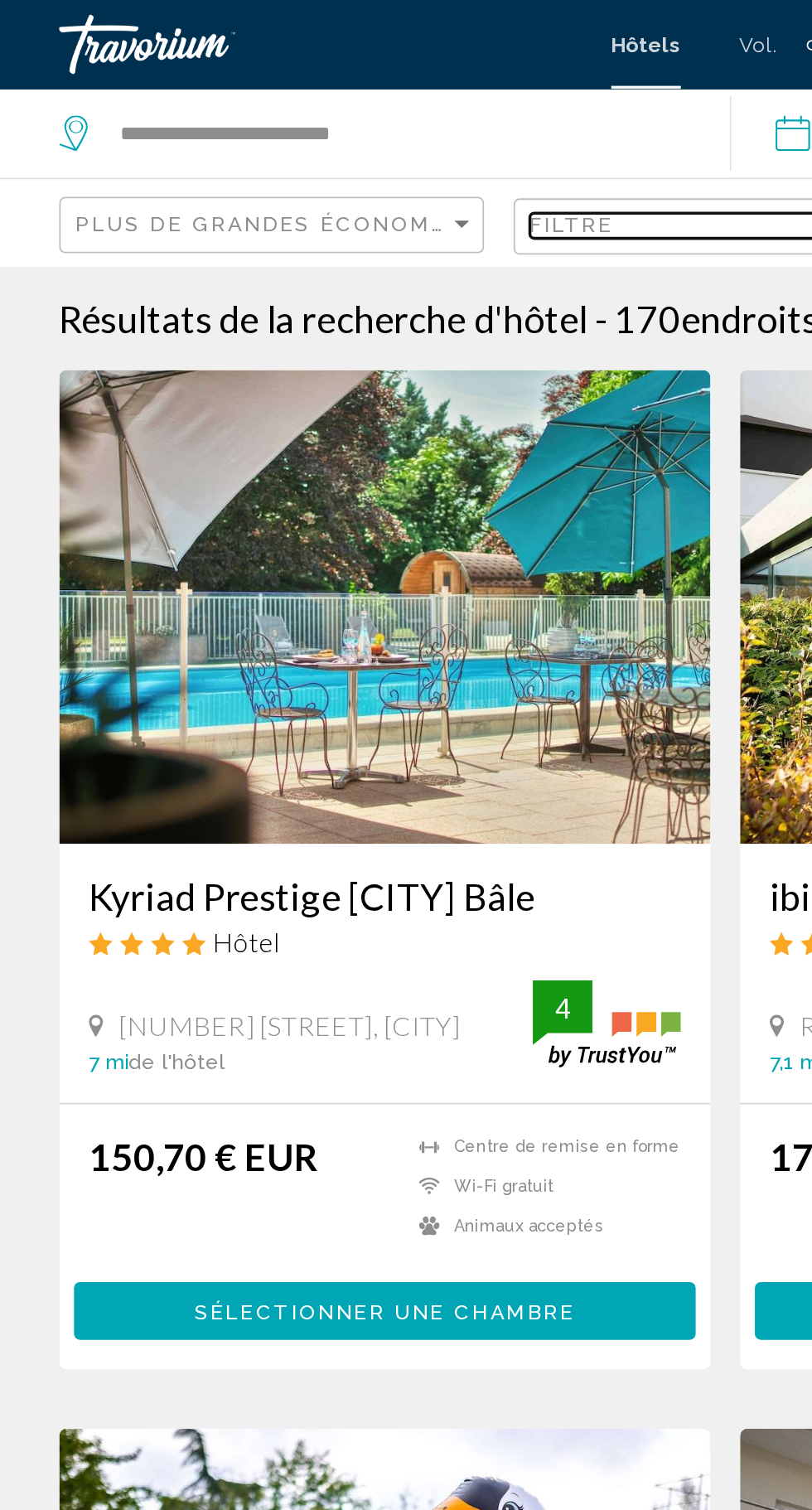 click on "Filtre" at bounding box center (401, 126) 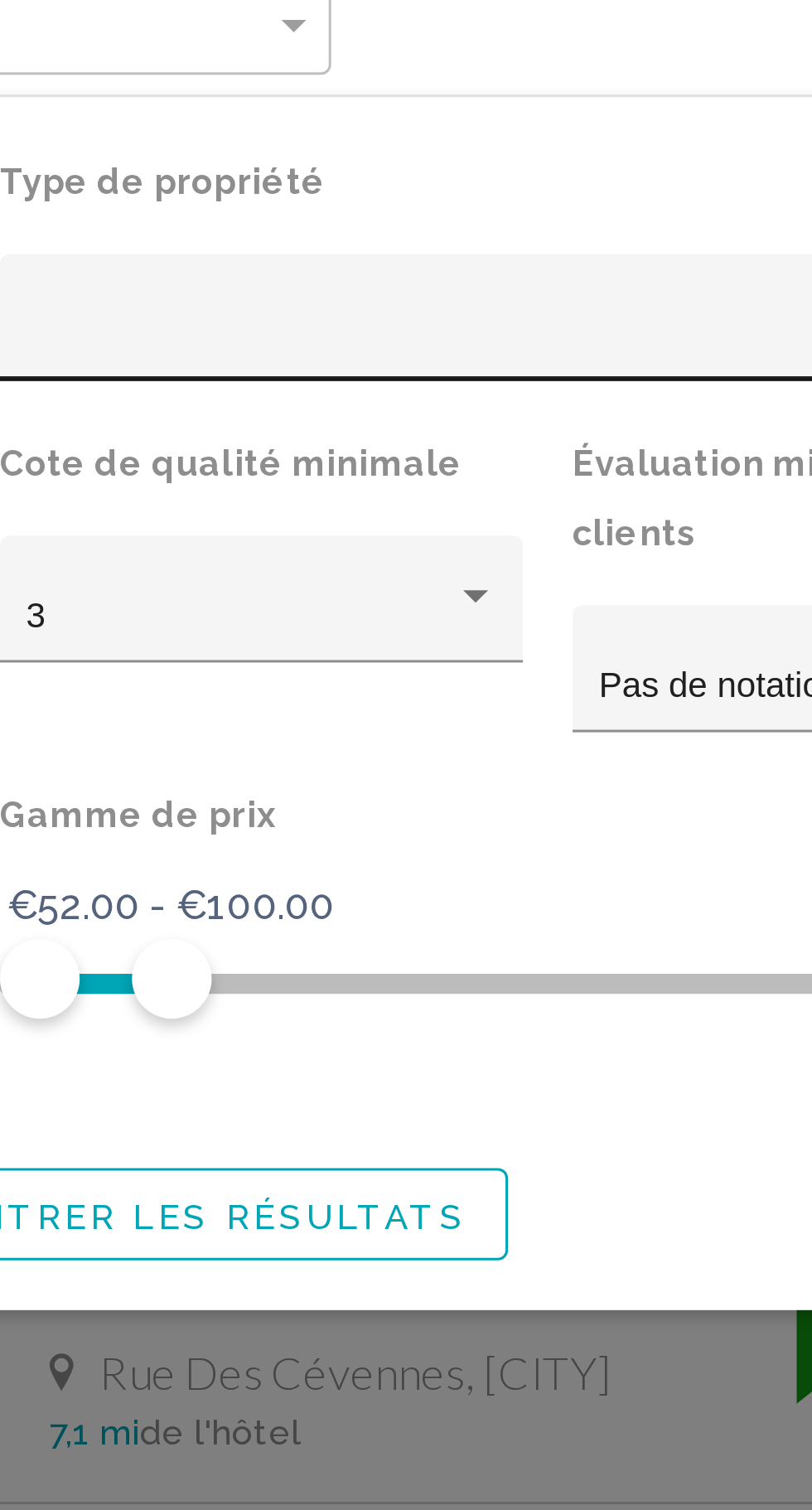 click at bounding box center (589, 230) 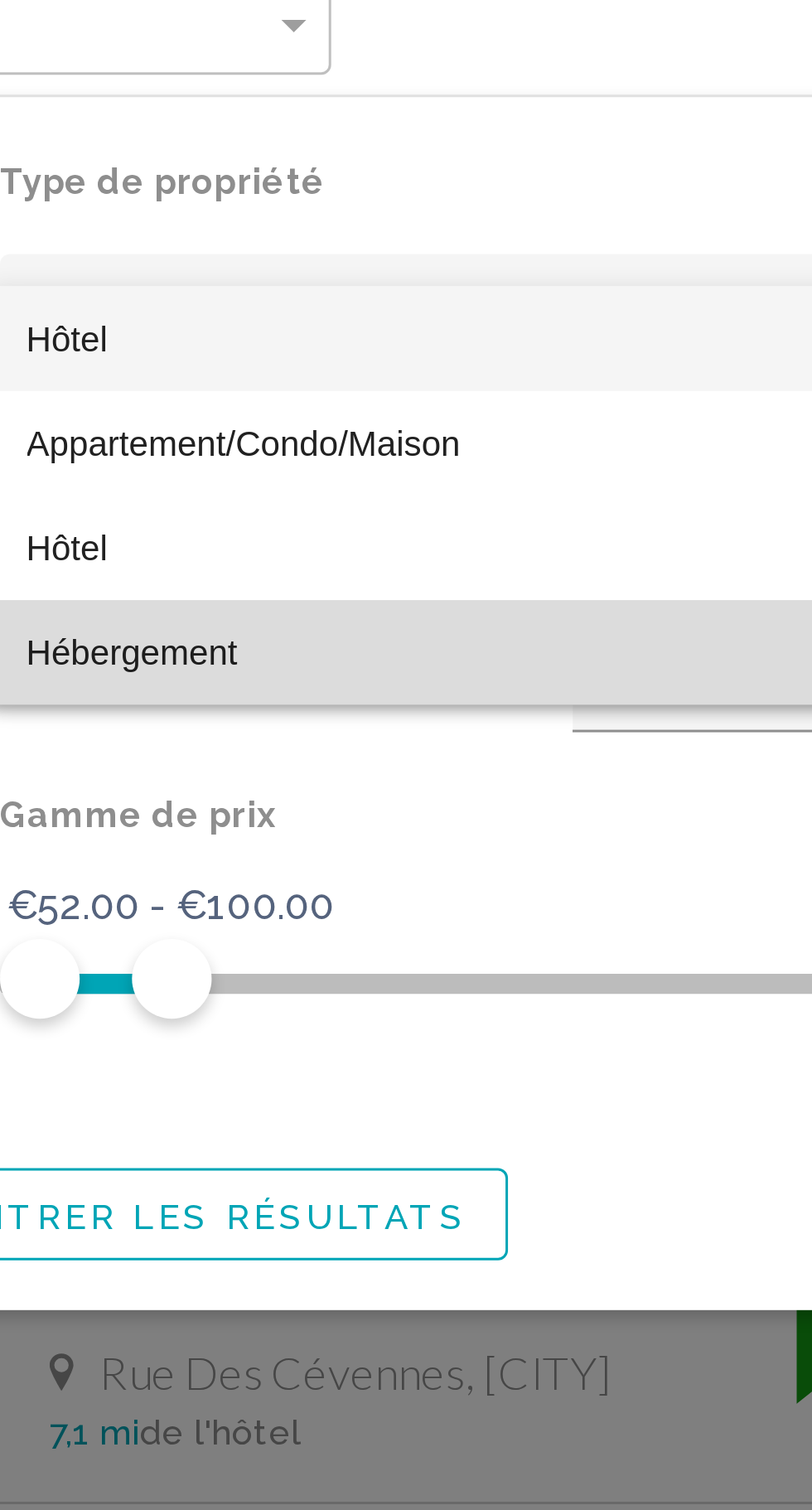 click on "Hébergement" at bounding box center [458, 335] 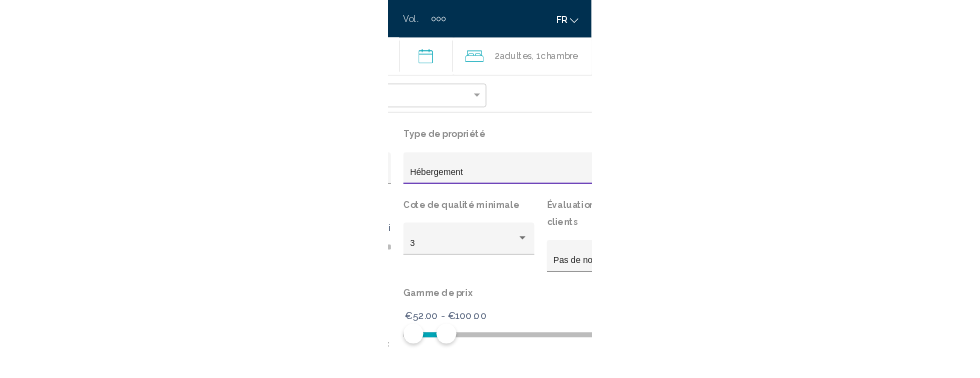 scroll, scrollTop: 0, scrollLeft: 0, axis: both 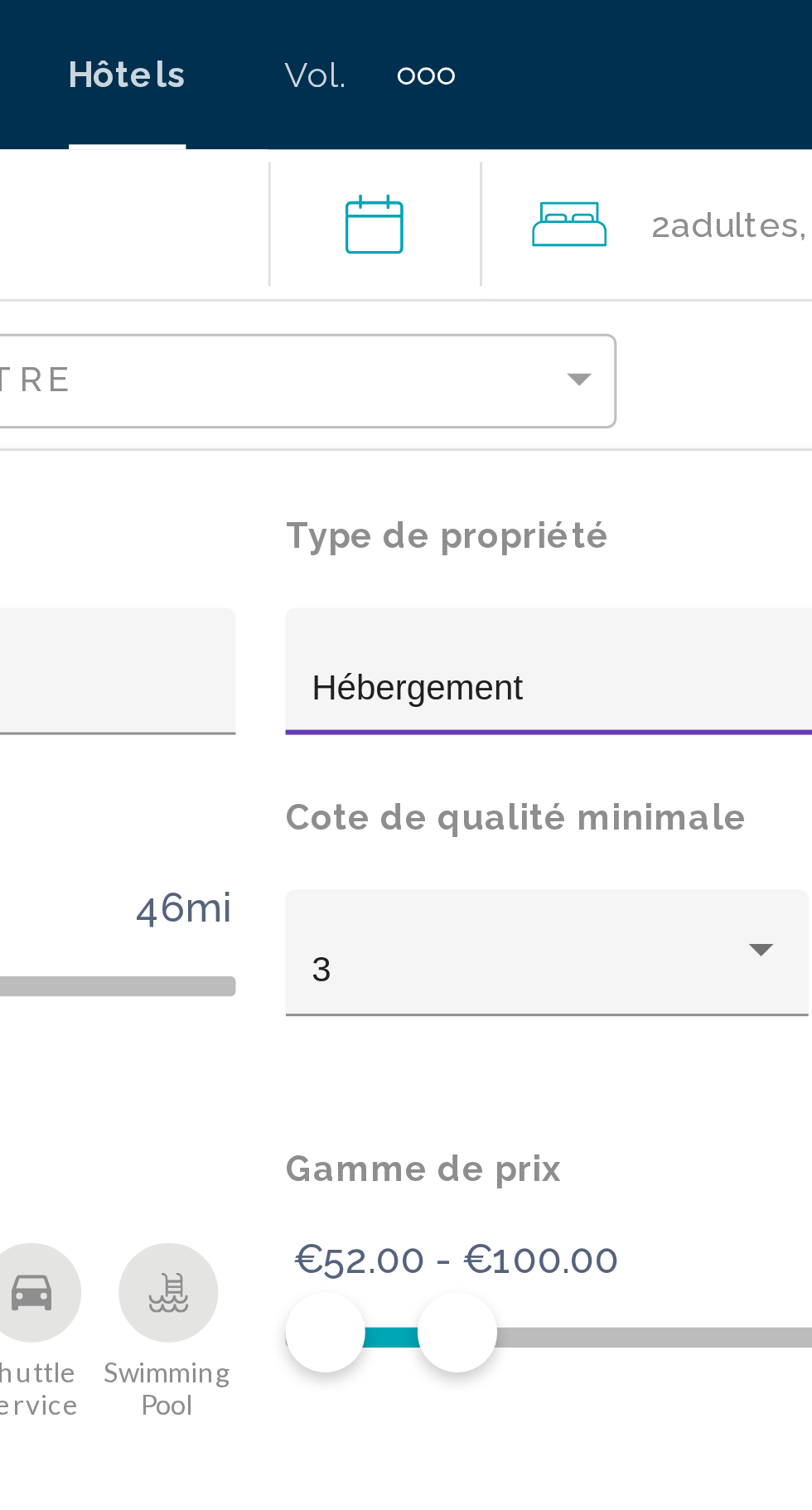 click on "Hébergement" at bounding box center [589, 230] 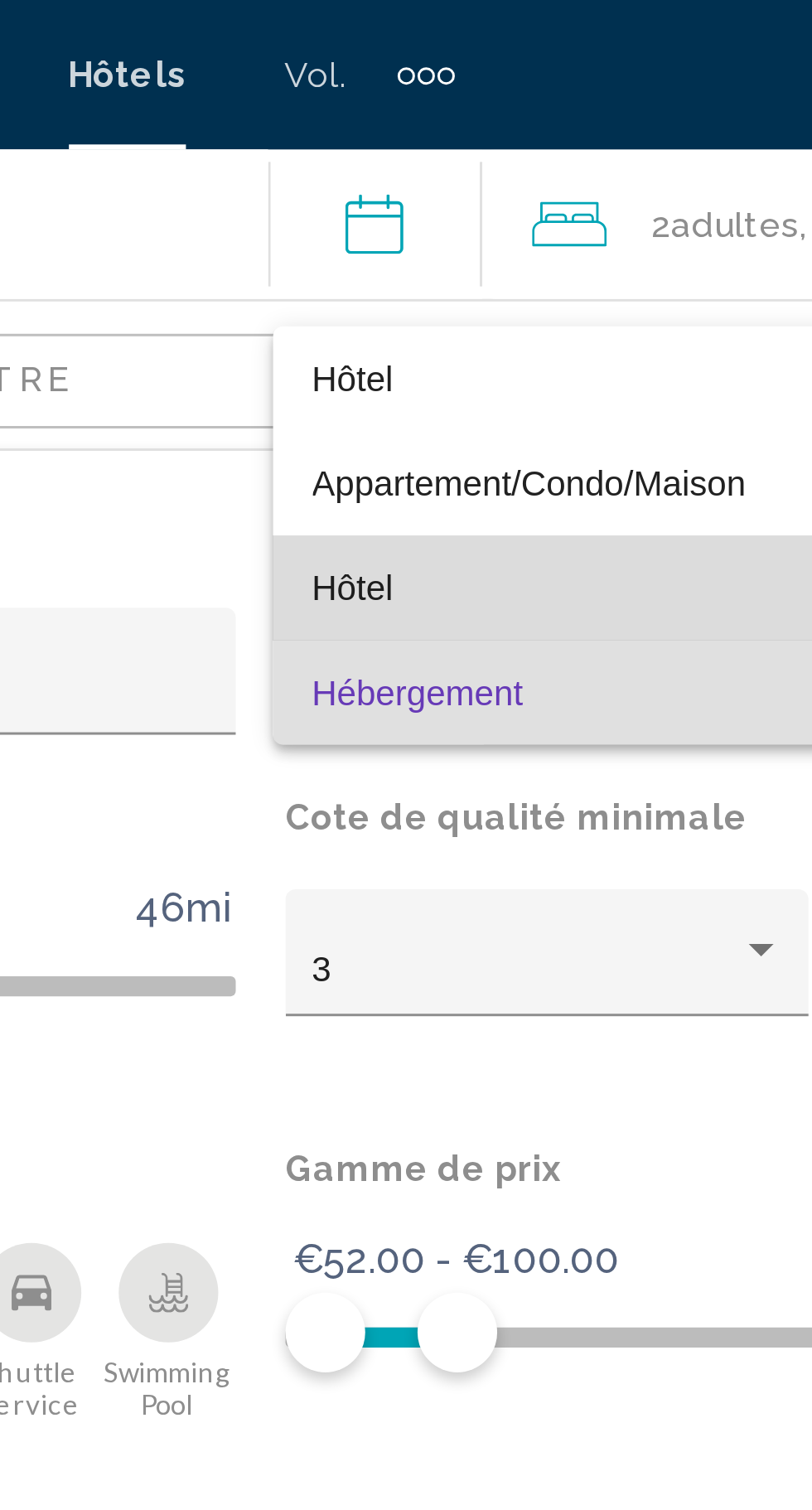 click on "Hôtel" at bounding box center [437, 196] 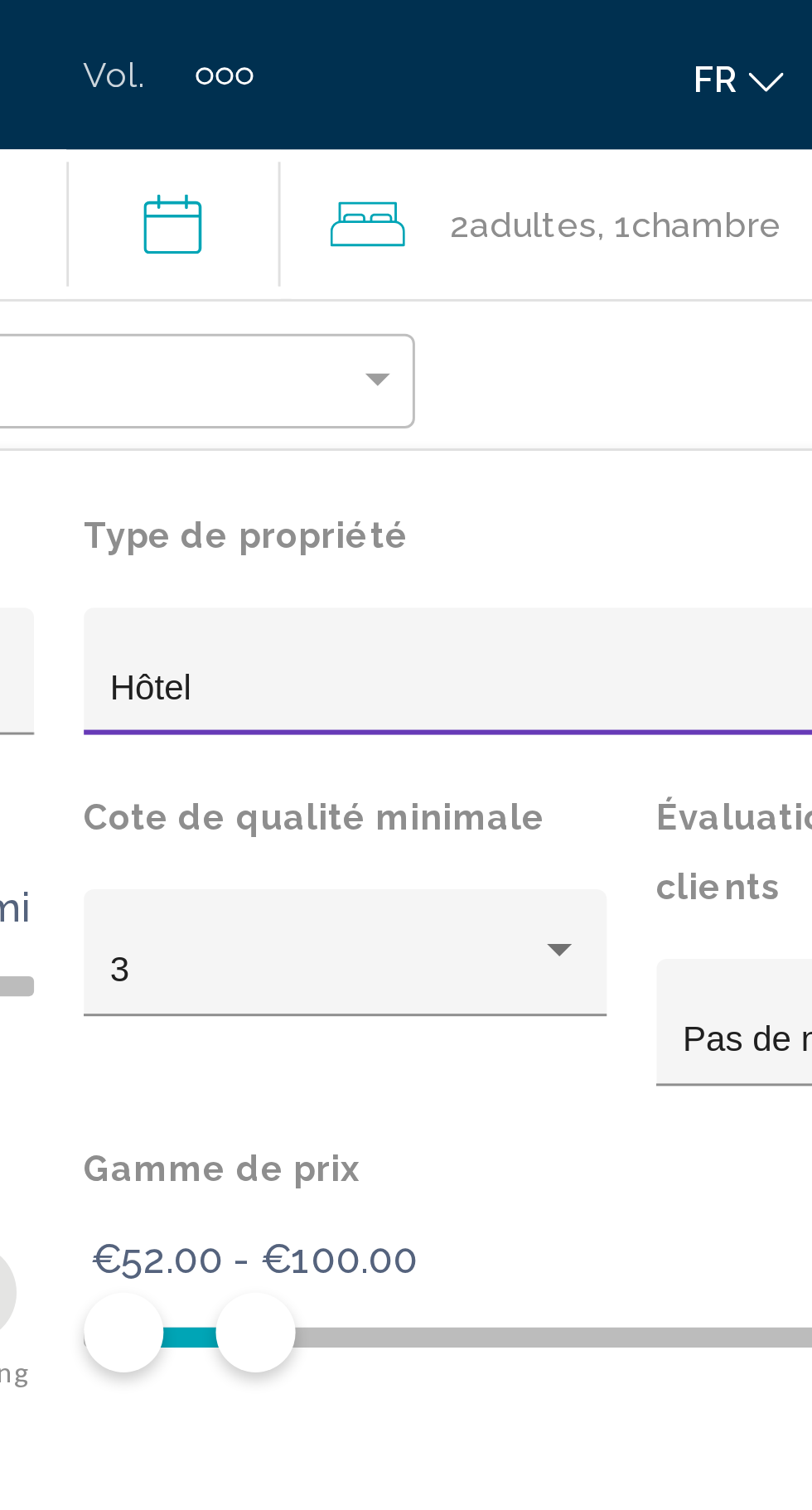 click on "Hôtel" at bounding box center (589, 230) 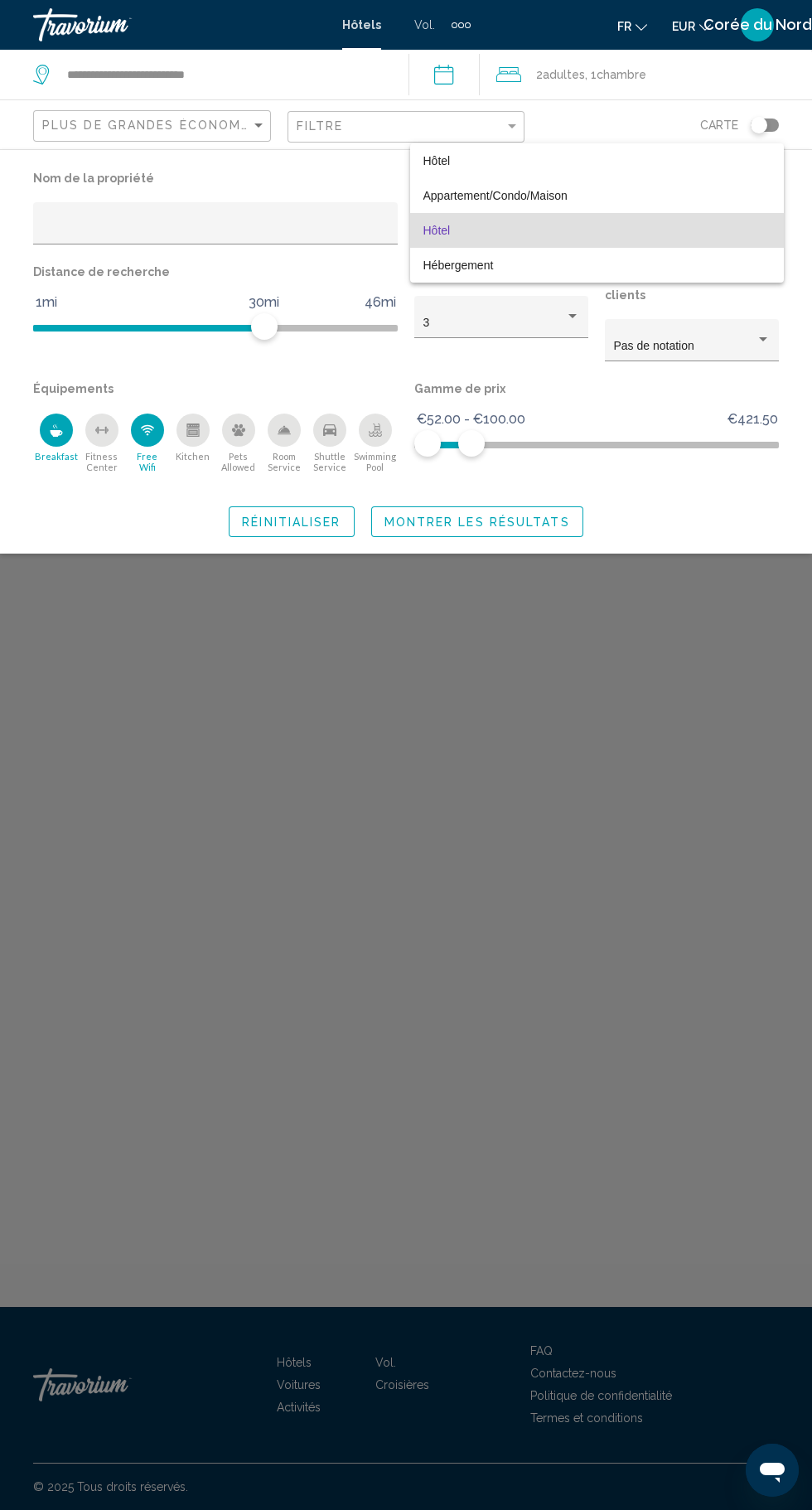 click at bounding box center [406, 755] 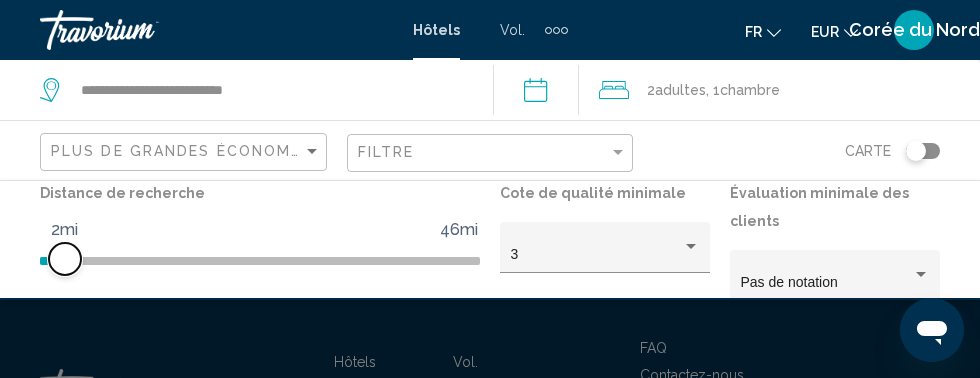 scroll, scrollTop: 138, scrollLeft: 0, axis: vertical 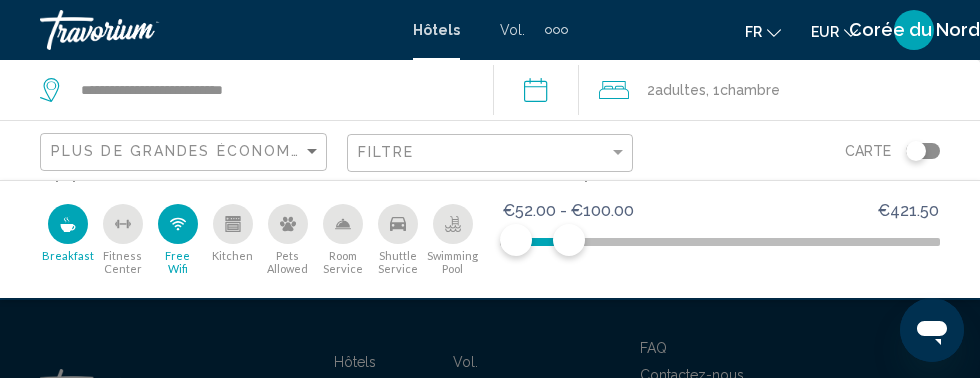 click on "Montrer les résultats" 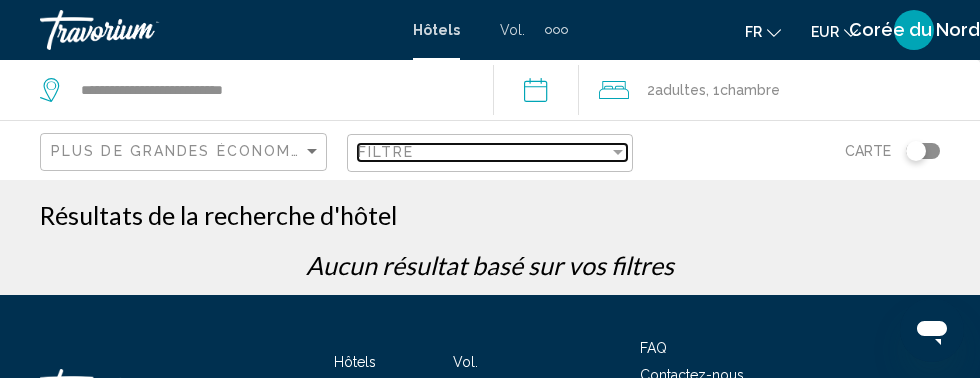 click on "Filtre" at bounding box center [484, 152] 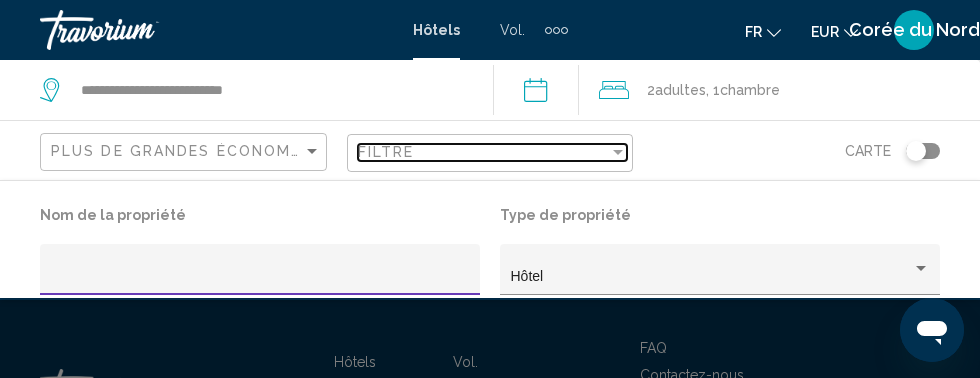 click at bounding box center (618, 152) 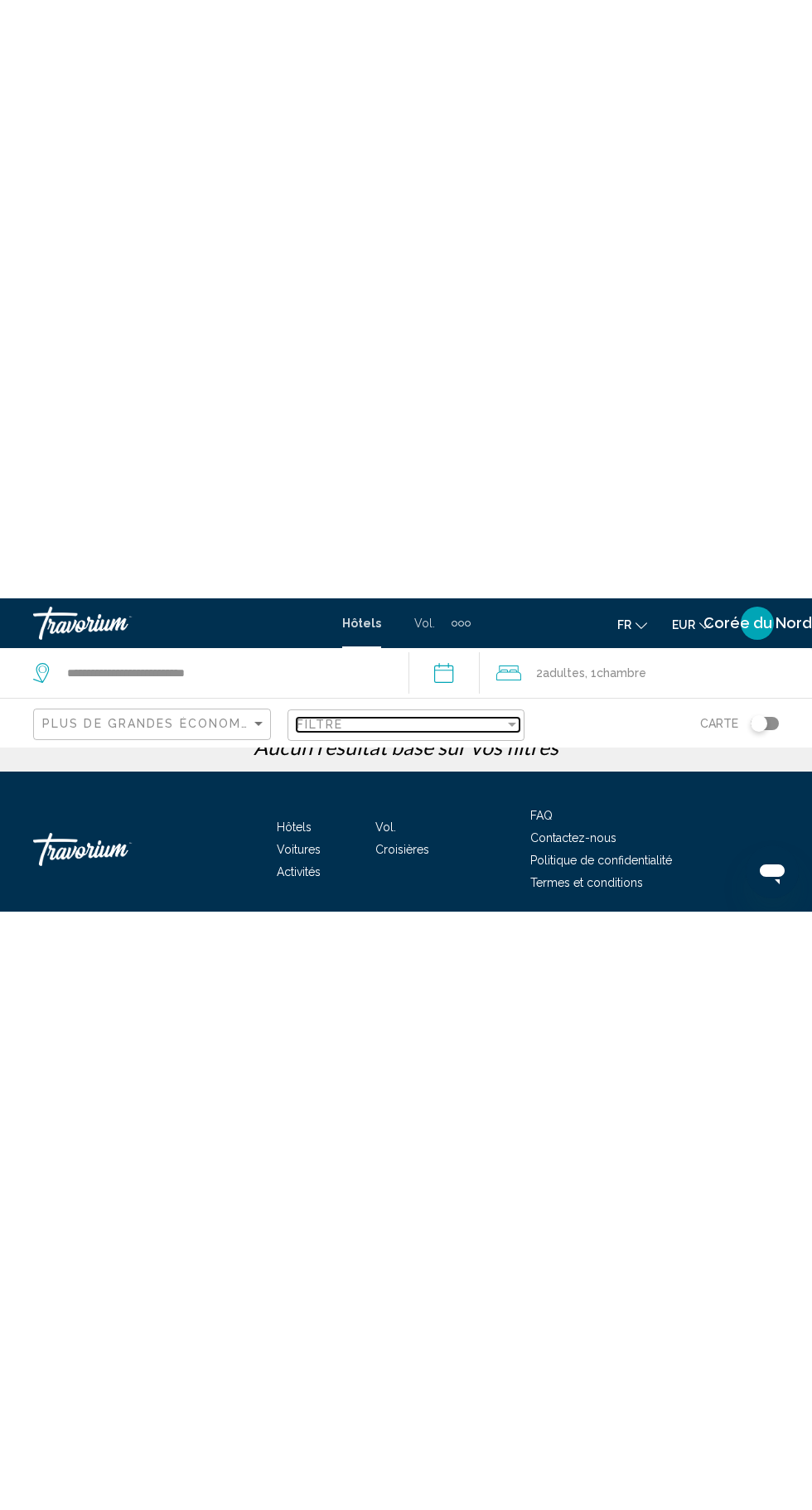 scroll, scrollTop: 0, scrollLeft: 0, axis: both 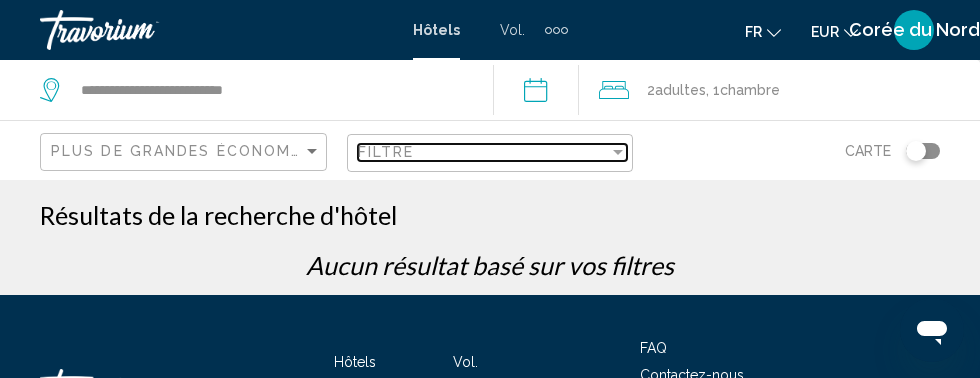 click at bounding box center [618, 152] 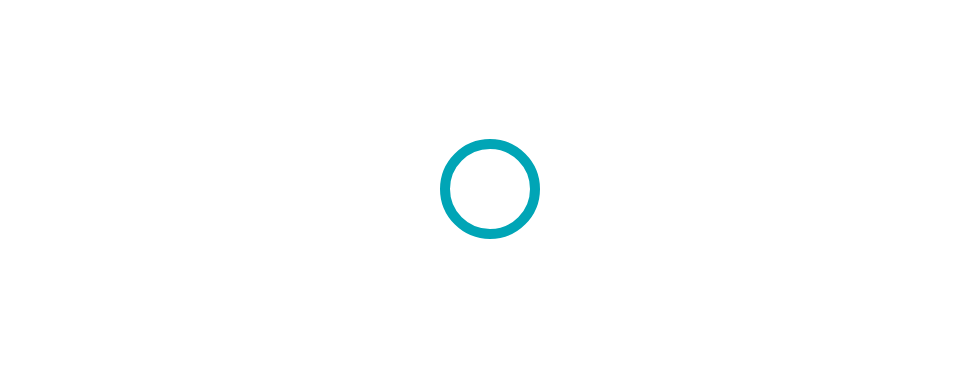 scroll, scrollTop: 0, scrollLeft: 0, axis: both 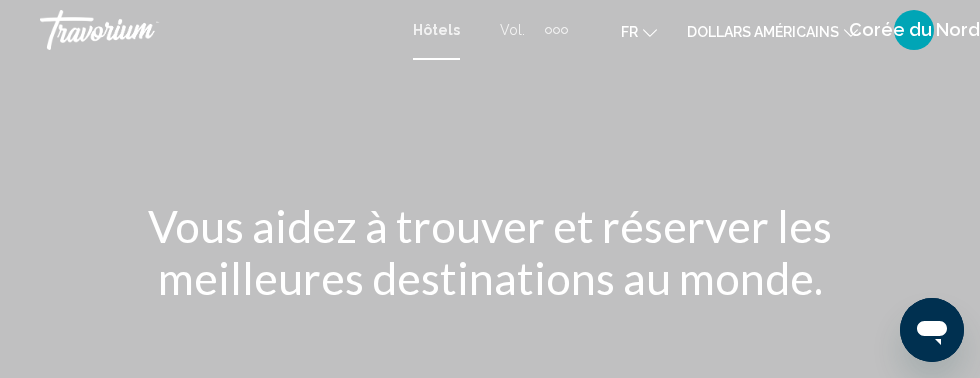 click on "dollars américains" 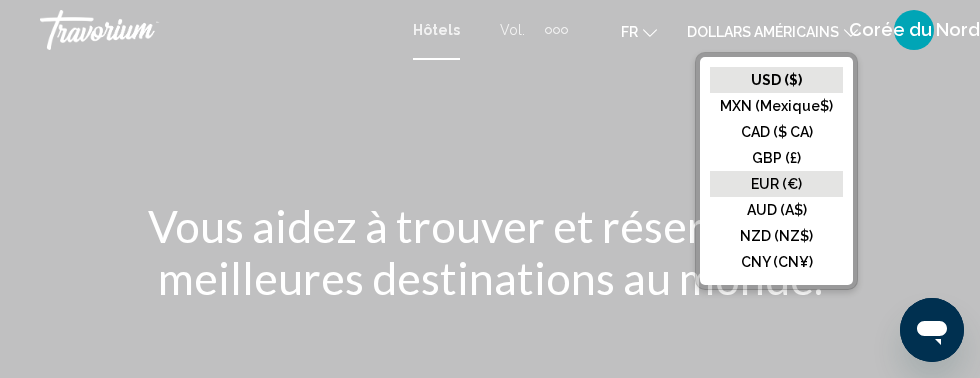 click on "EUR (€)" 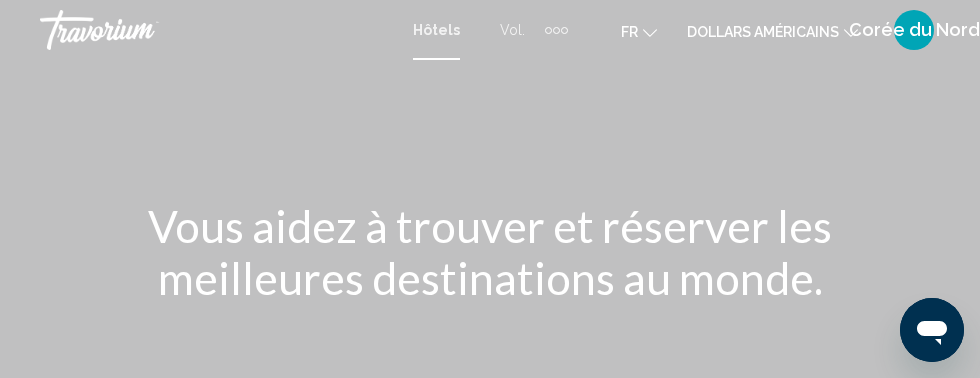click on "Corée du Nord" at bounding box center [914, 29] 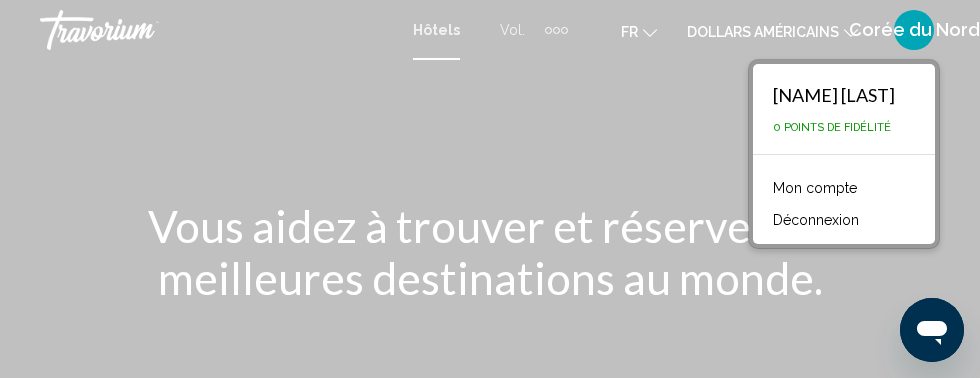 click on "Mon compte" at bounding box center [815, 188] 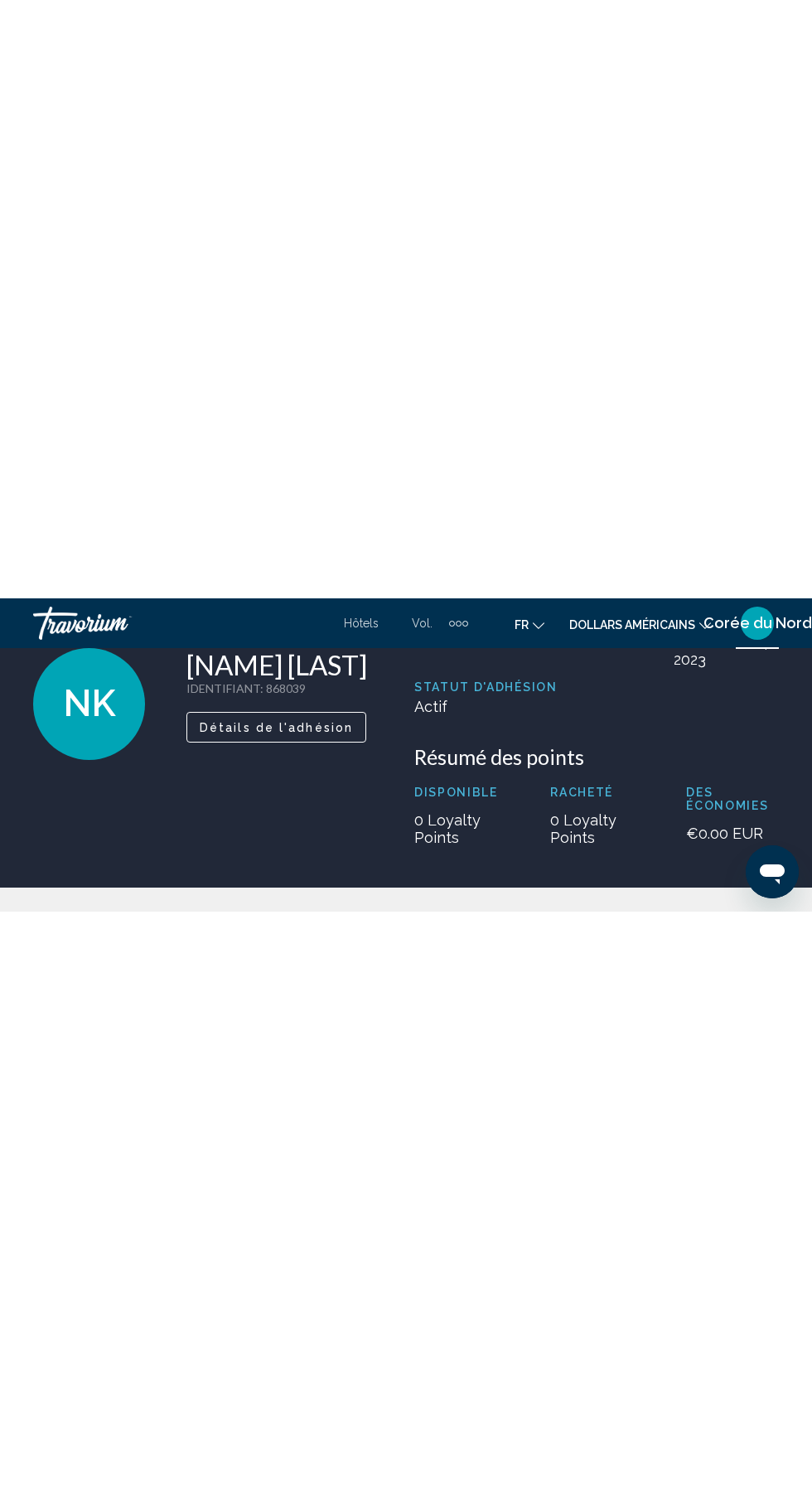 scroll, scrollTop: 0, scrollLeft: 0, axis: both 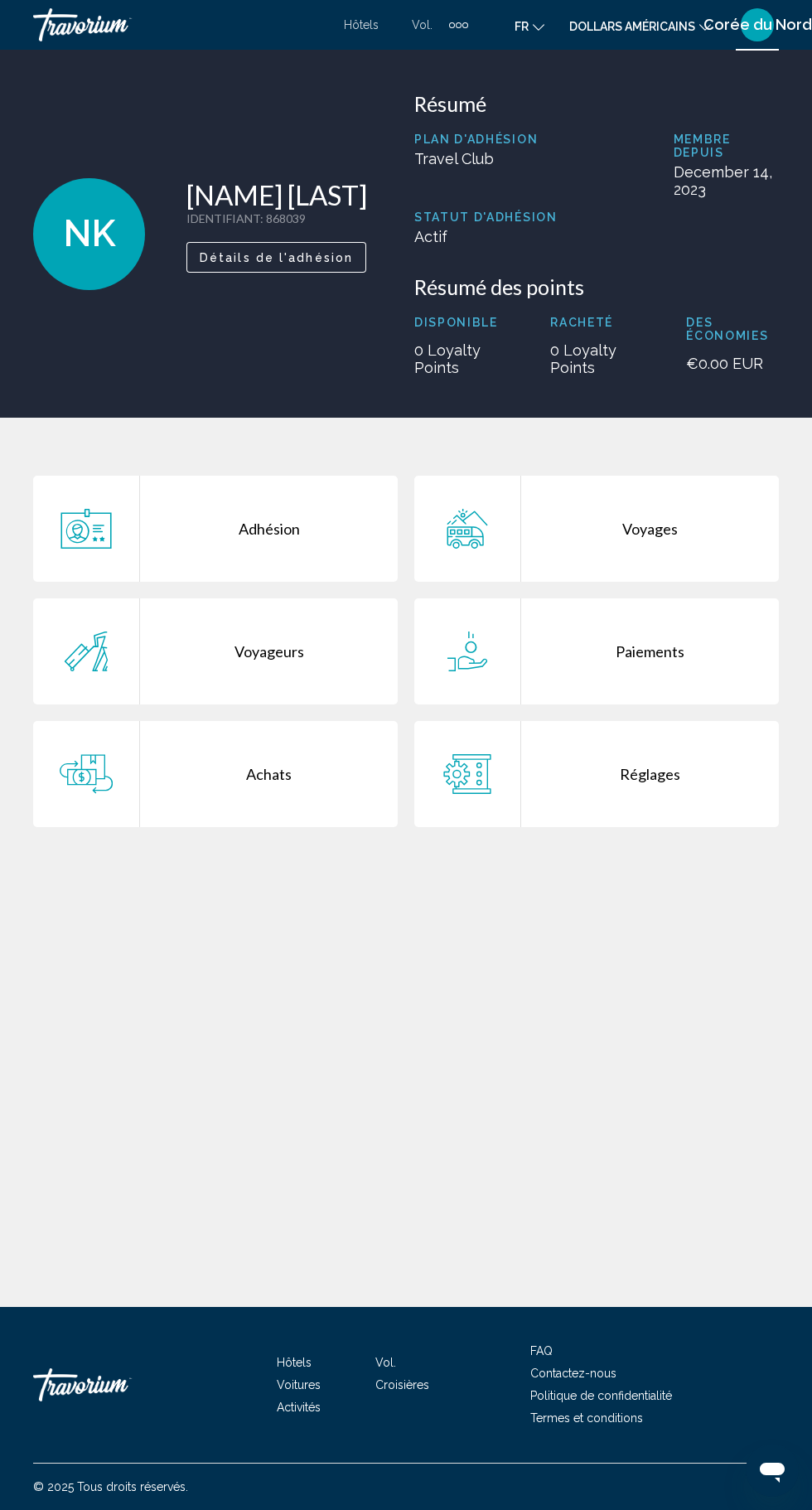 click 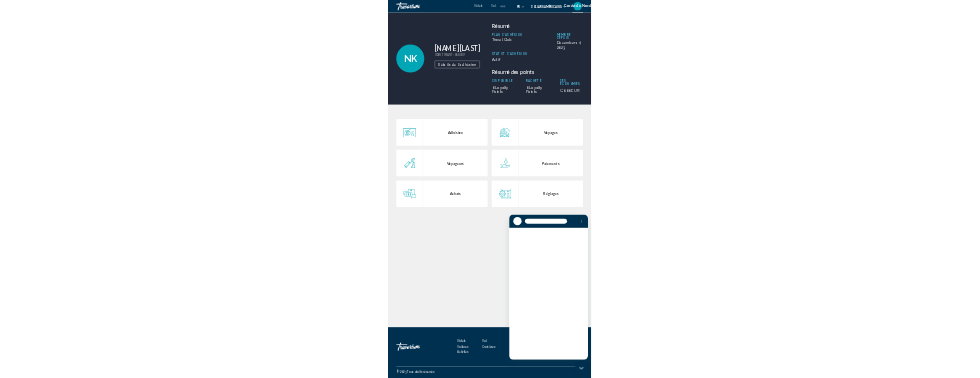 scroll, scrollTop: 0, scrollLeft: 0, axis: both 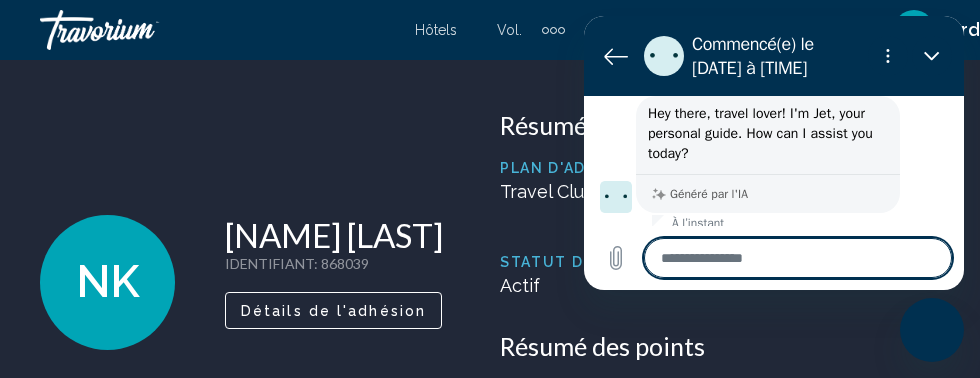 type on "*" 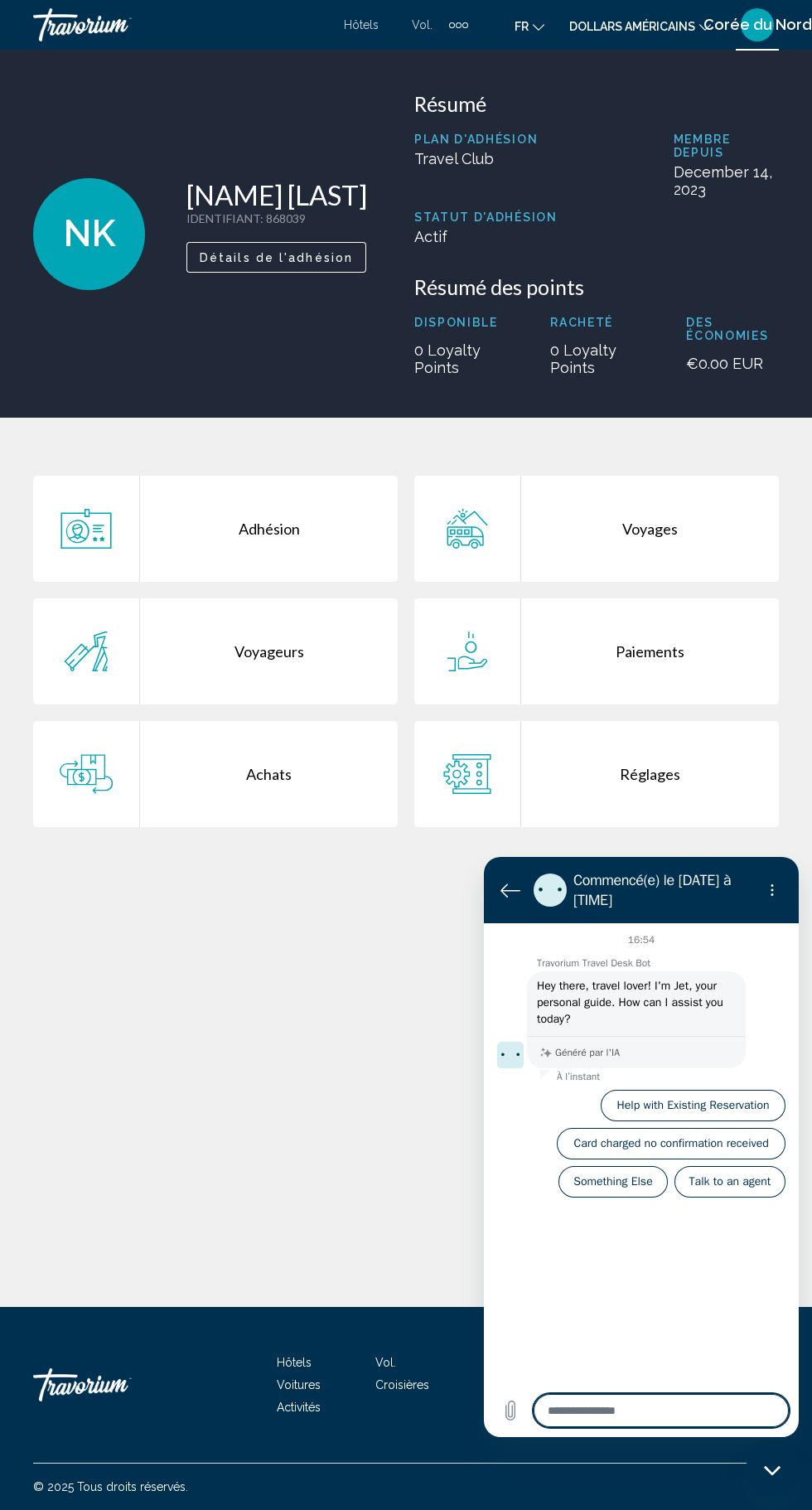 scroll, scrollTop: 0, scrollLeft: 0, axis: both 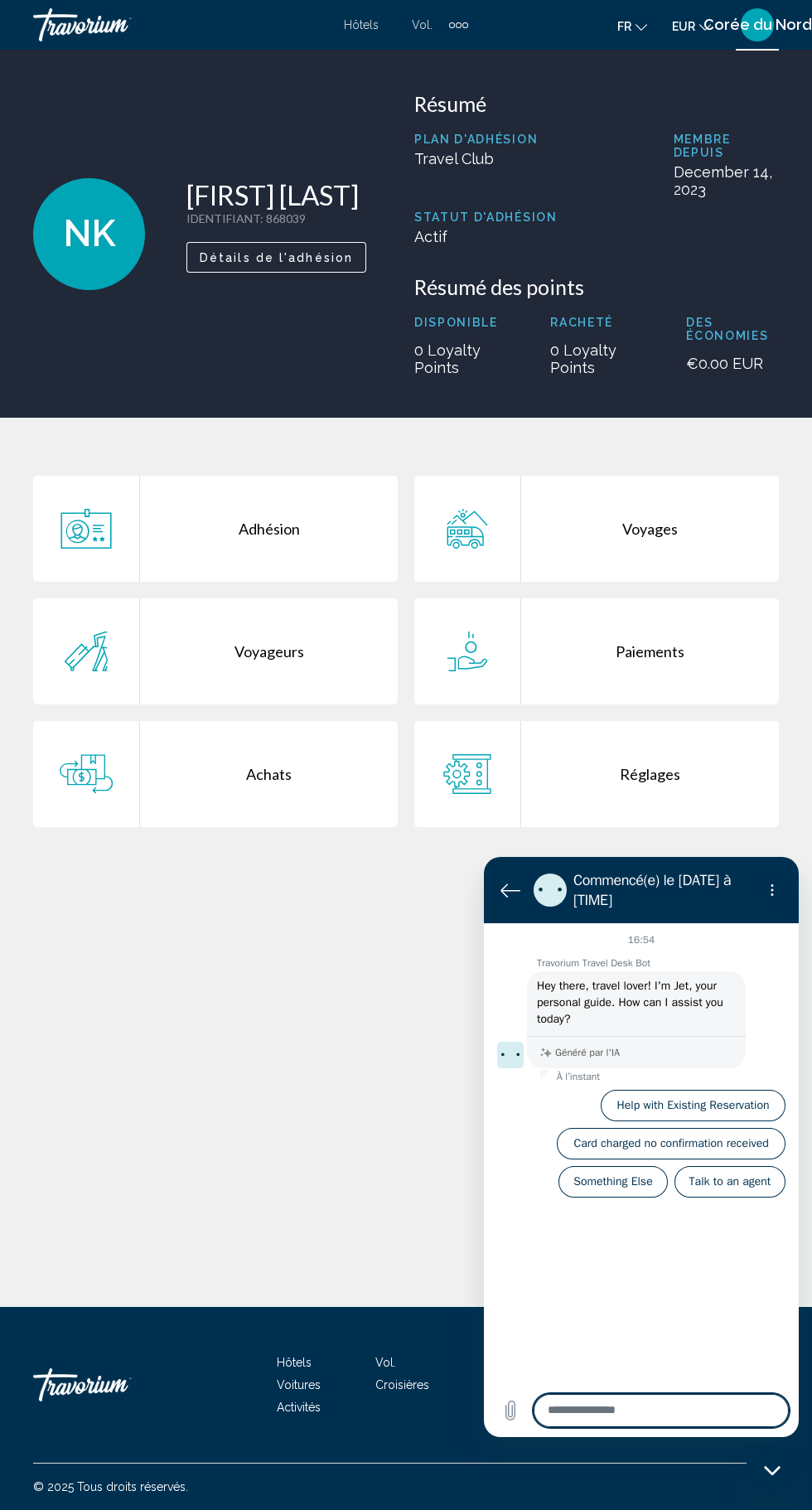 click on "Membre depuis" at bounding box center (726, 146) 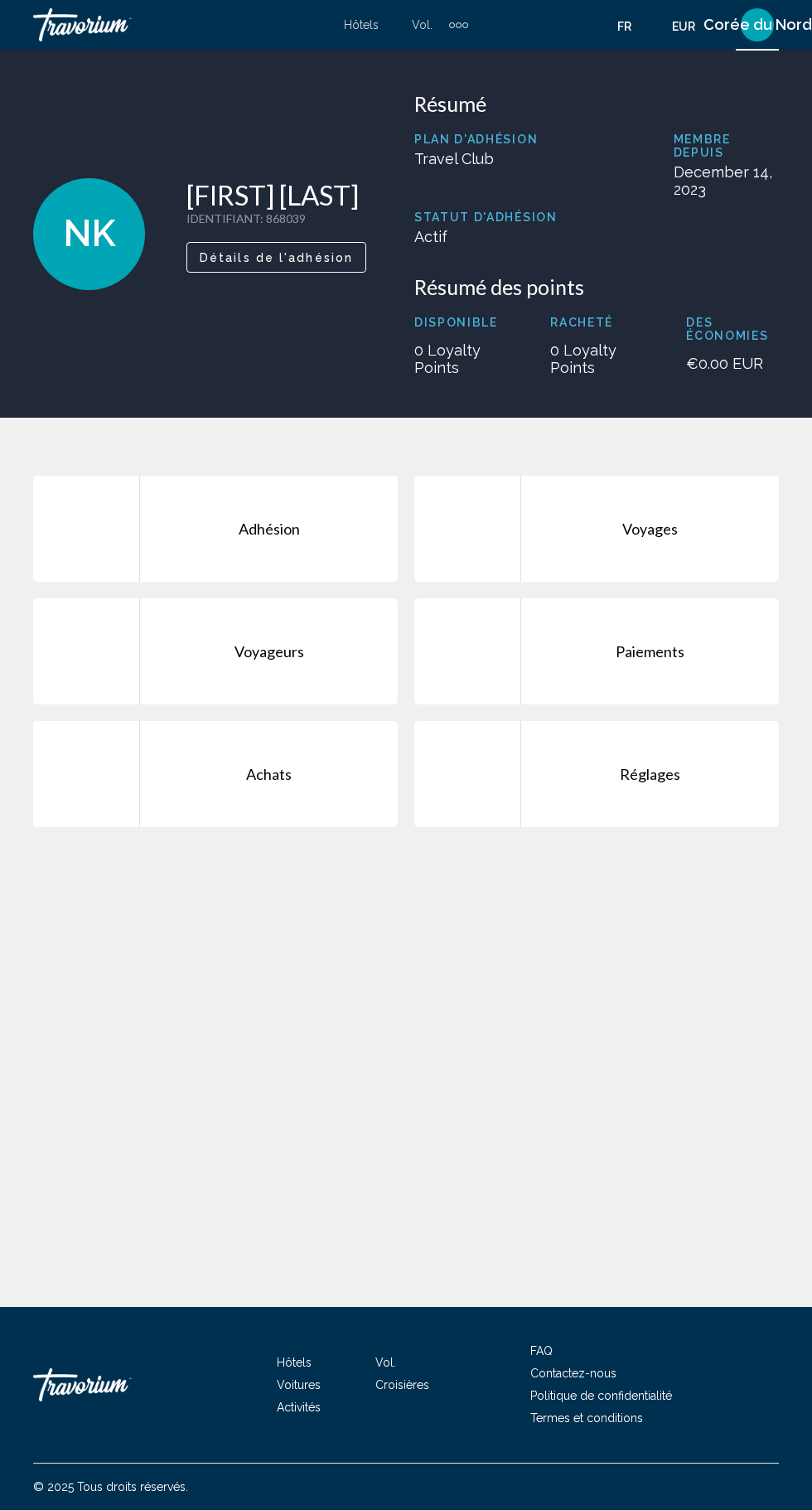 scroll, scrollTop: 0, scrollLeft: 0, axis: both 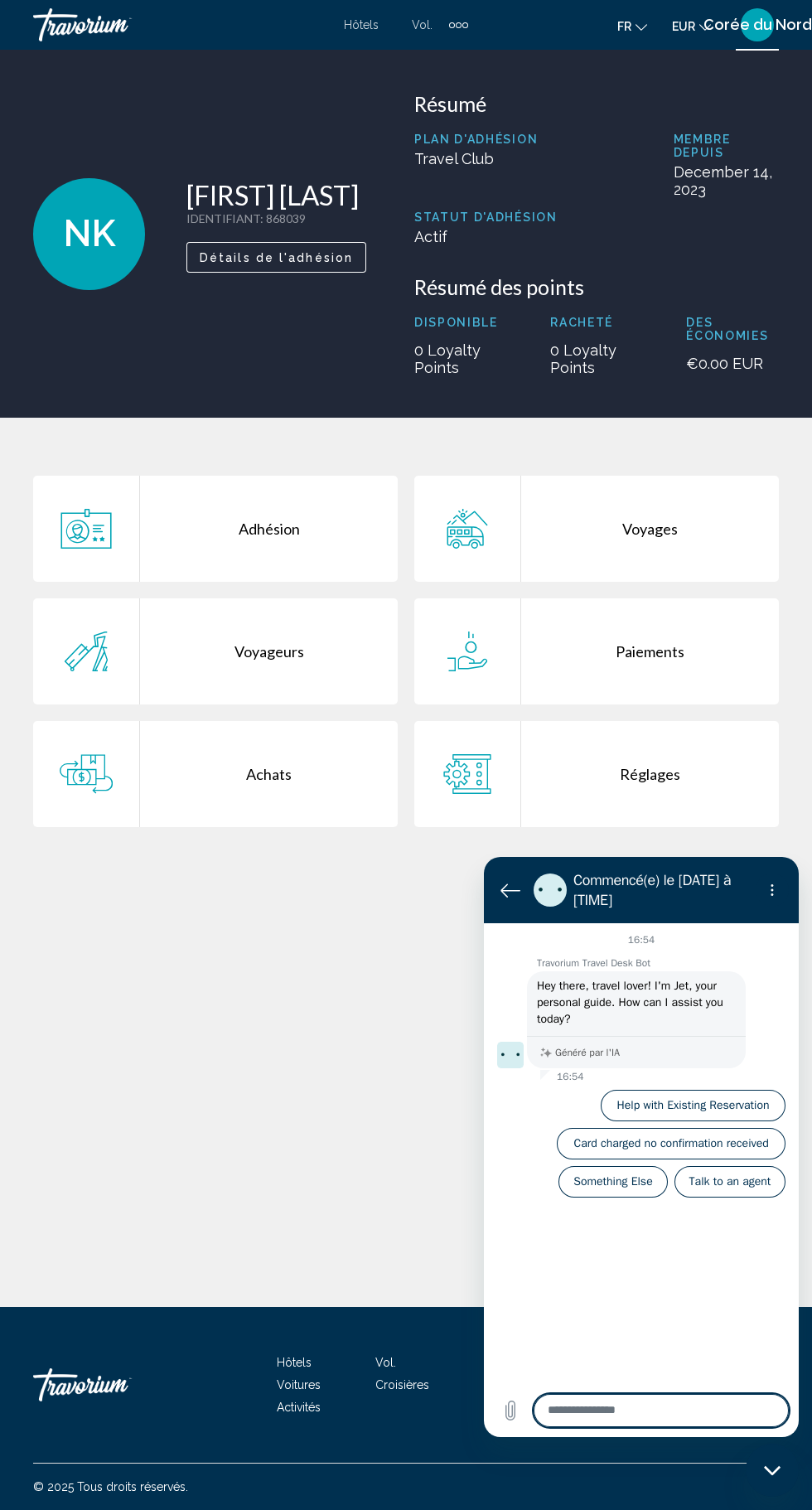 click on "fr
Anglais Espagnol Français italien Portugais russe" 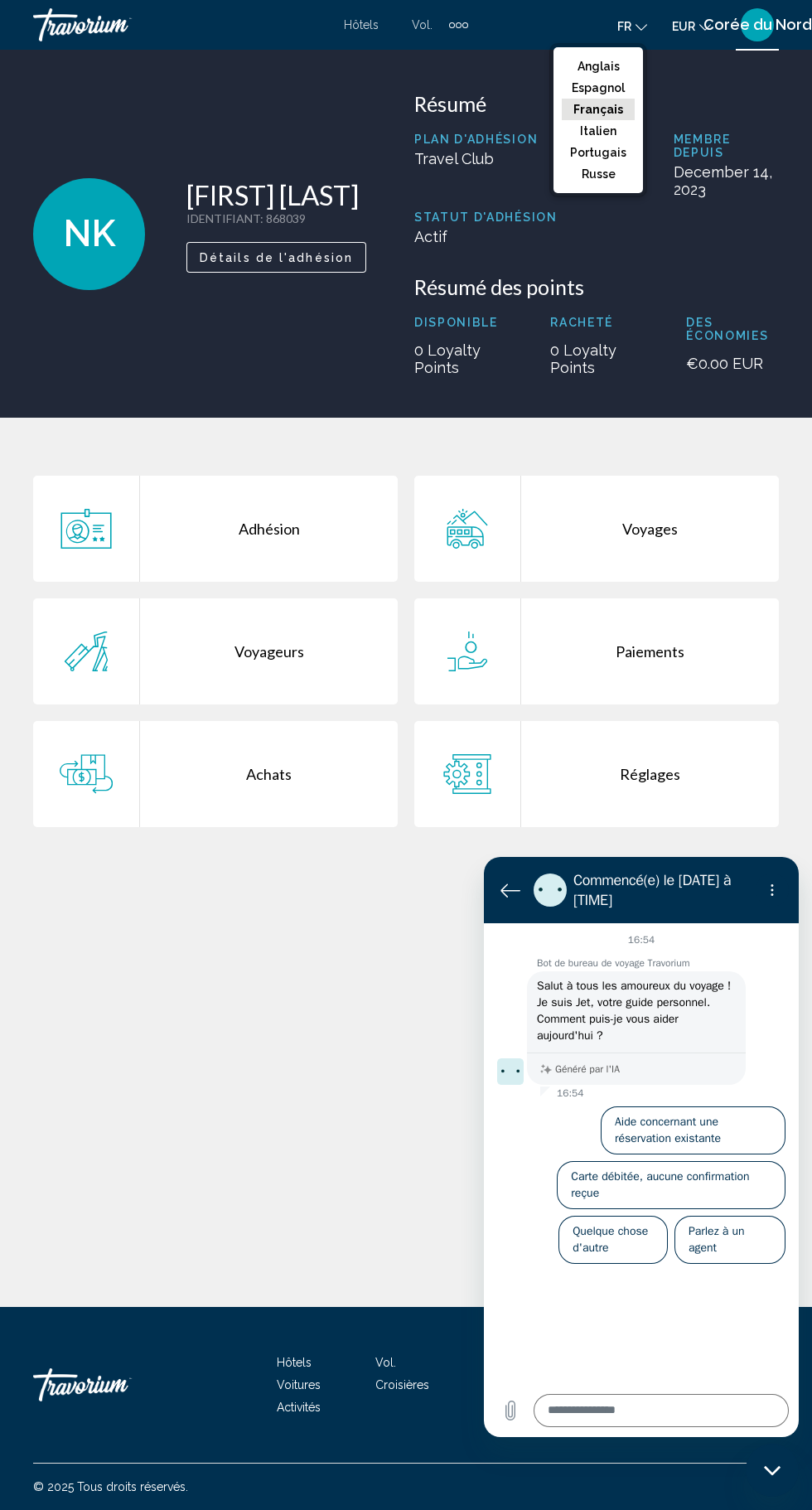 click on "NK  Nadine Kiry  IDENTIFIANT : 868039  Secondaire Détails de l'adhésion" at bounding box center [215, 234] 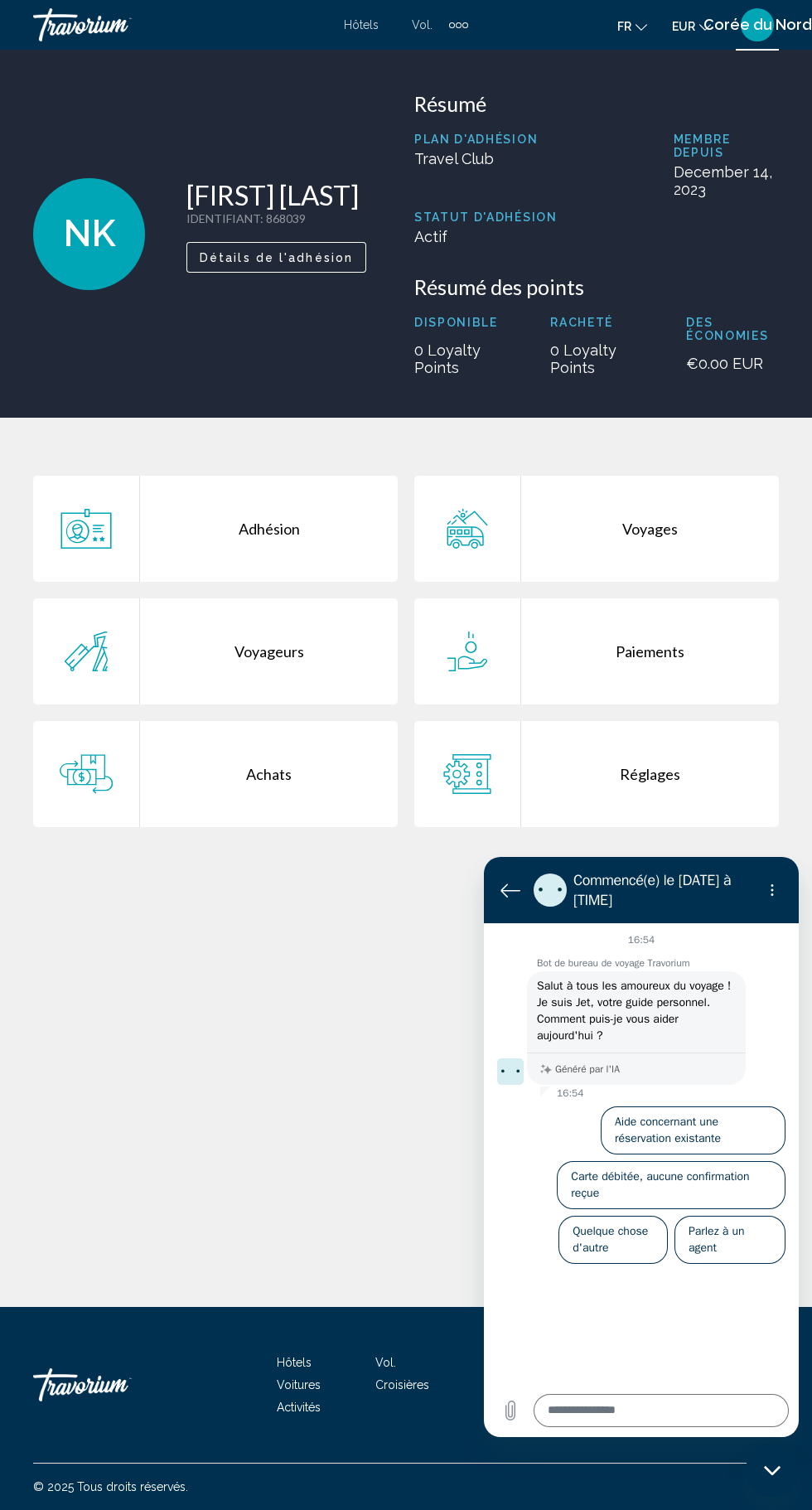click on "Détails de l'adhésion" at bounding box center [276, 258] 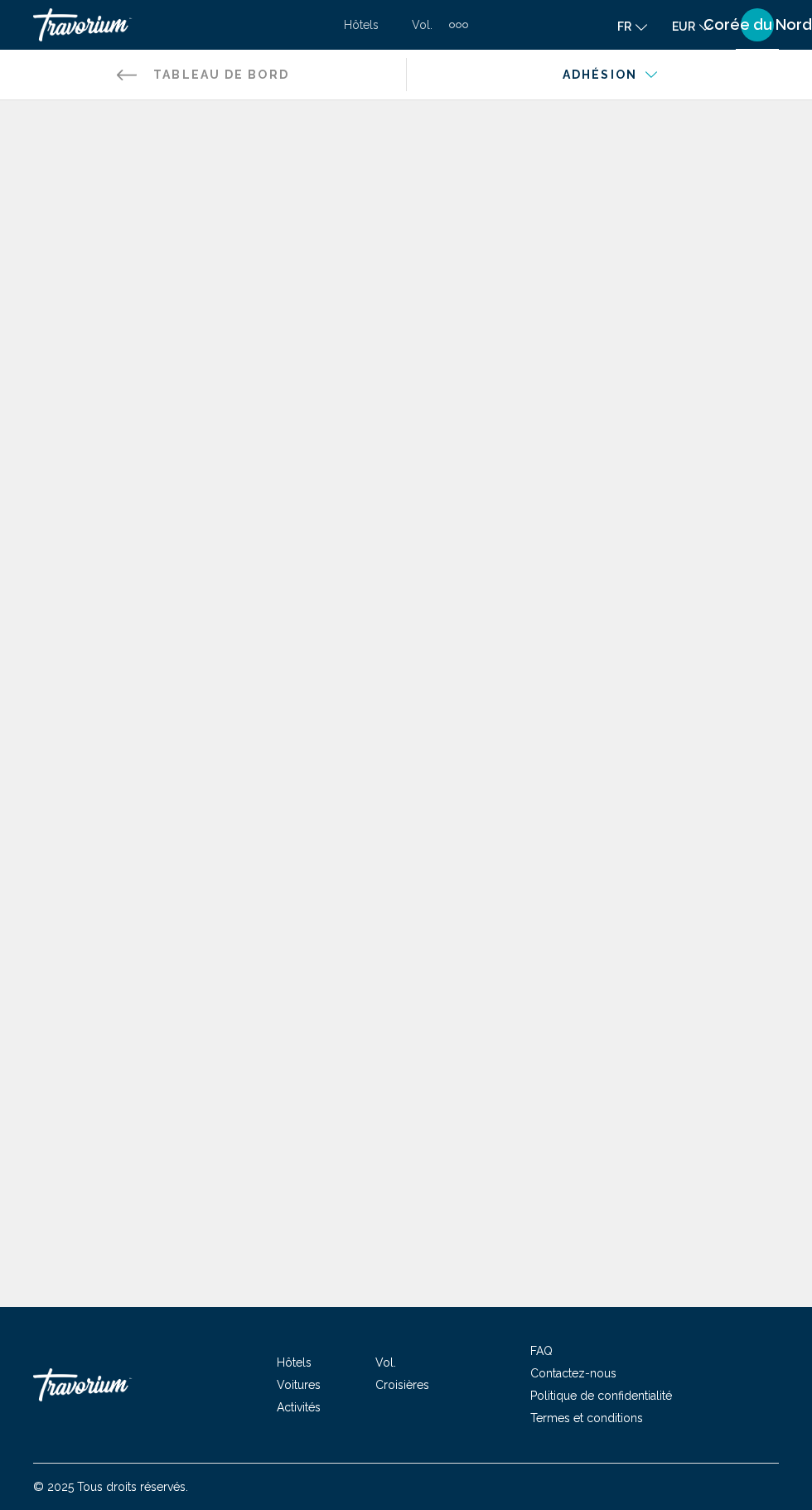 scroll, scrollTop: 0, scrollLeft: 0, axis: both 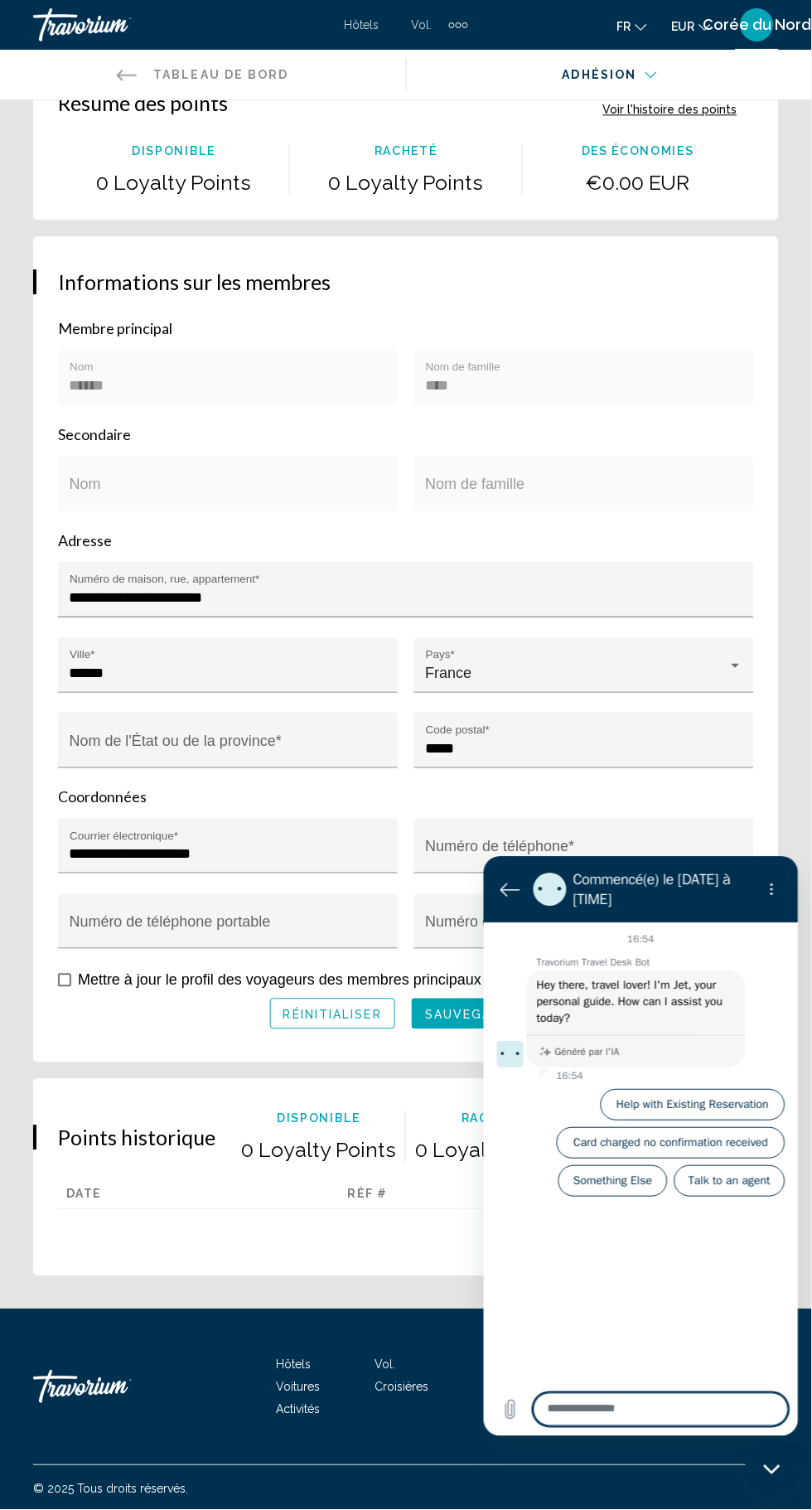 click at bounding box center [771, 888] 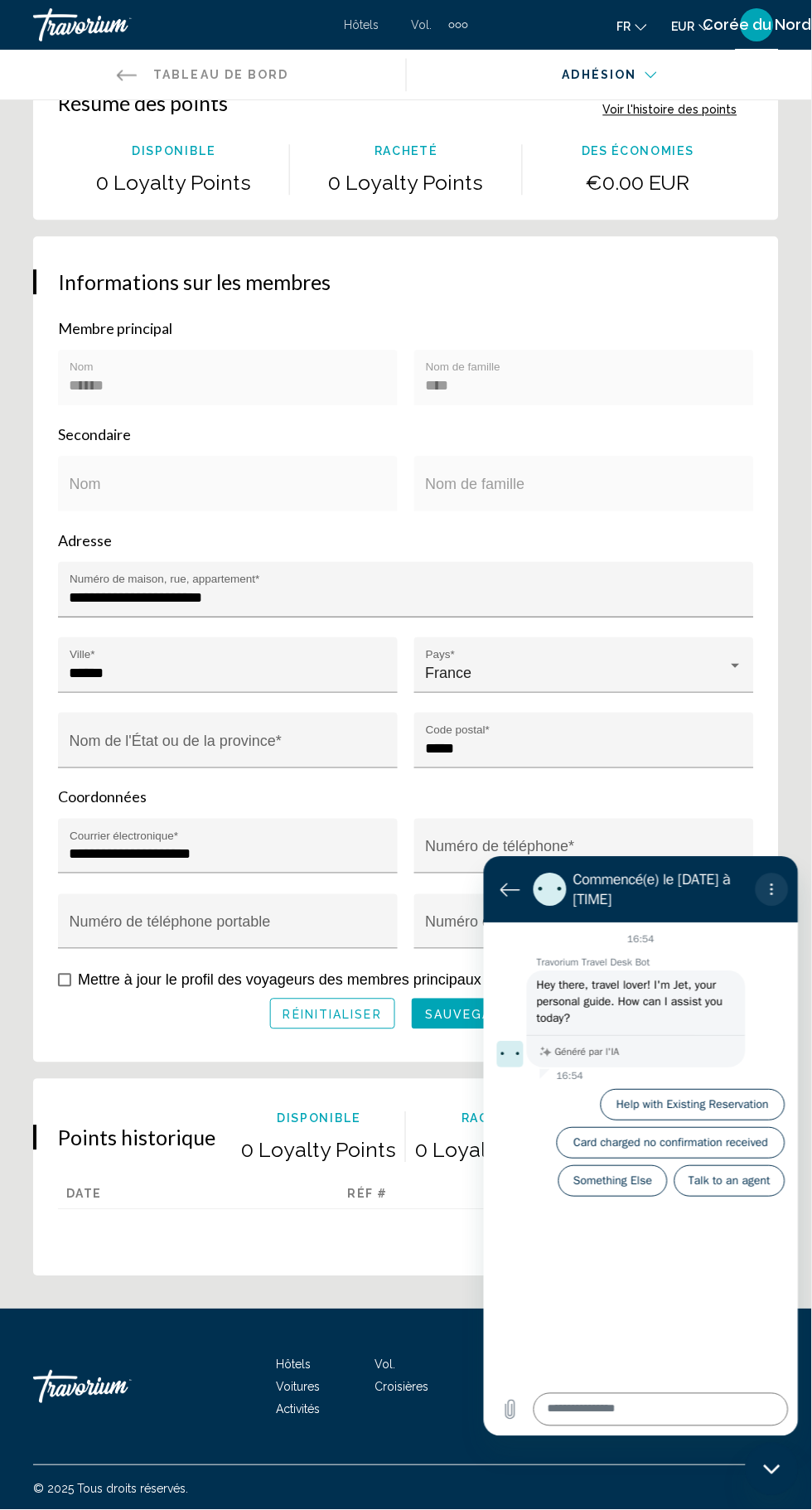 click 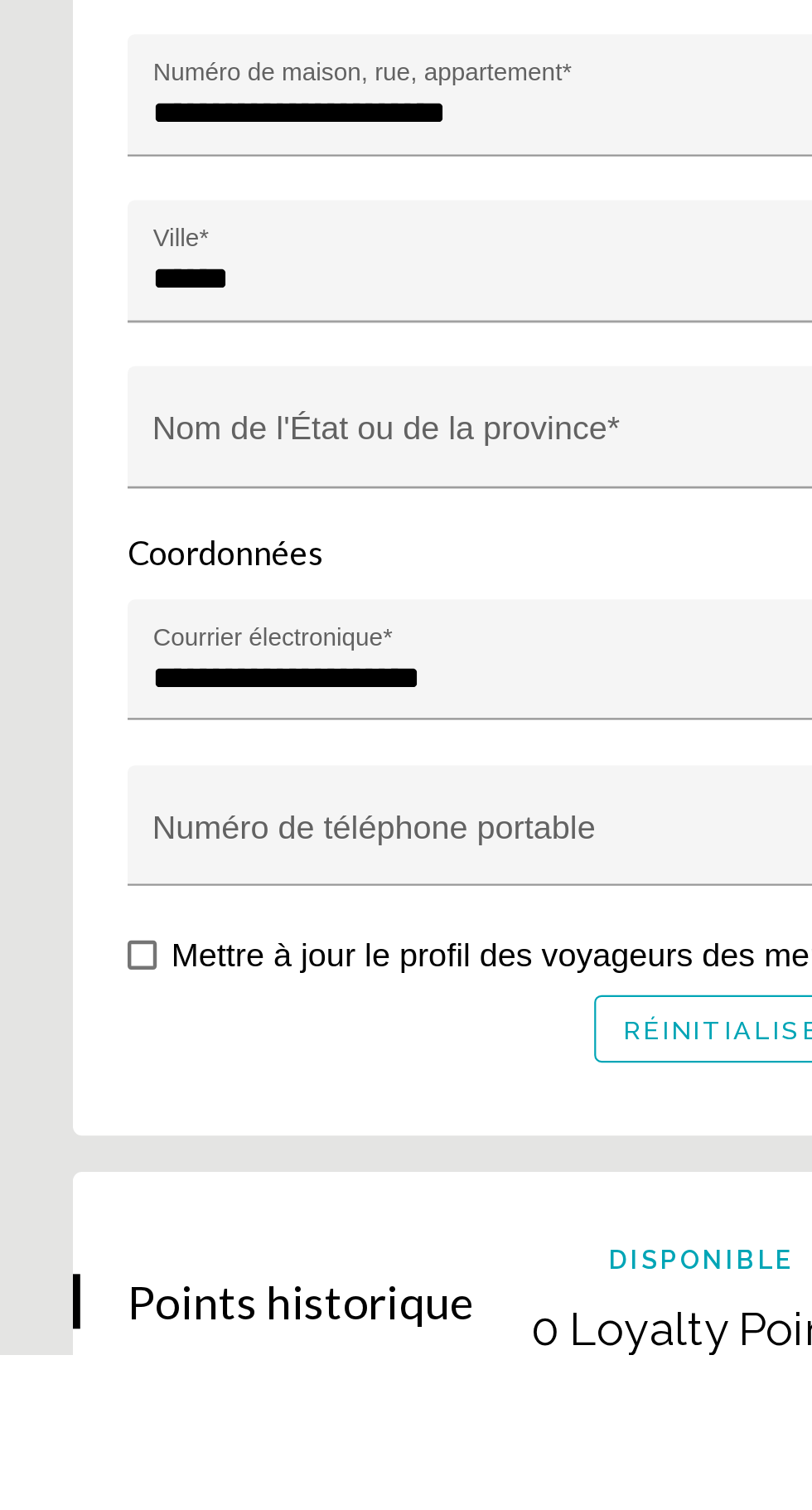 scroll, scrollTop: 292, scrollLeft: 0, axis: vertical 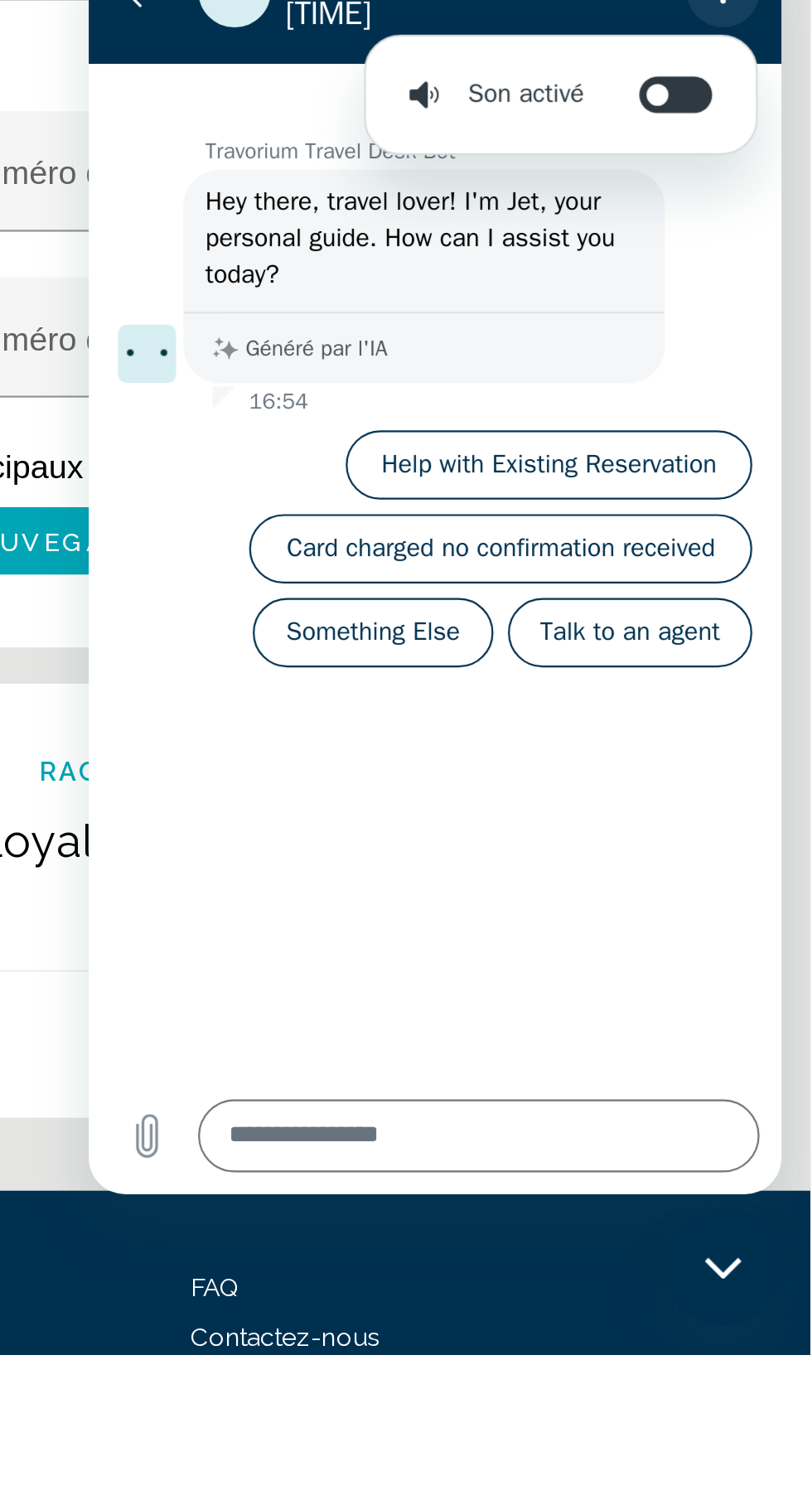 click 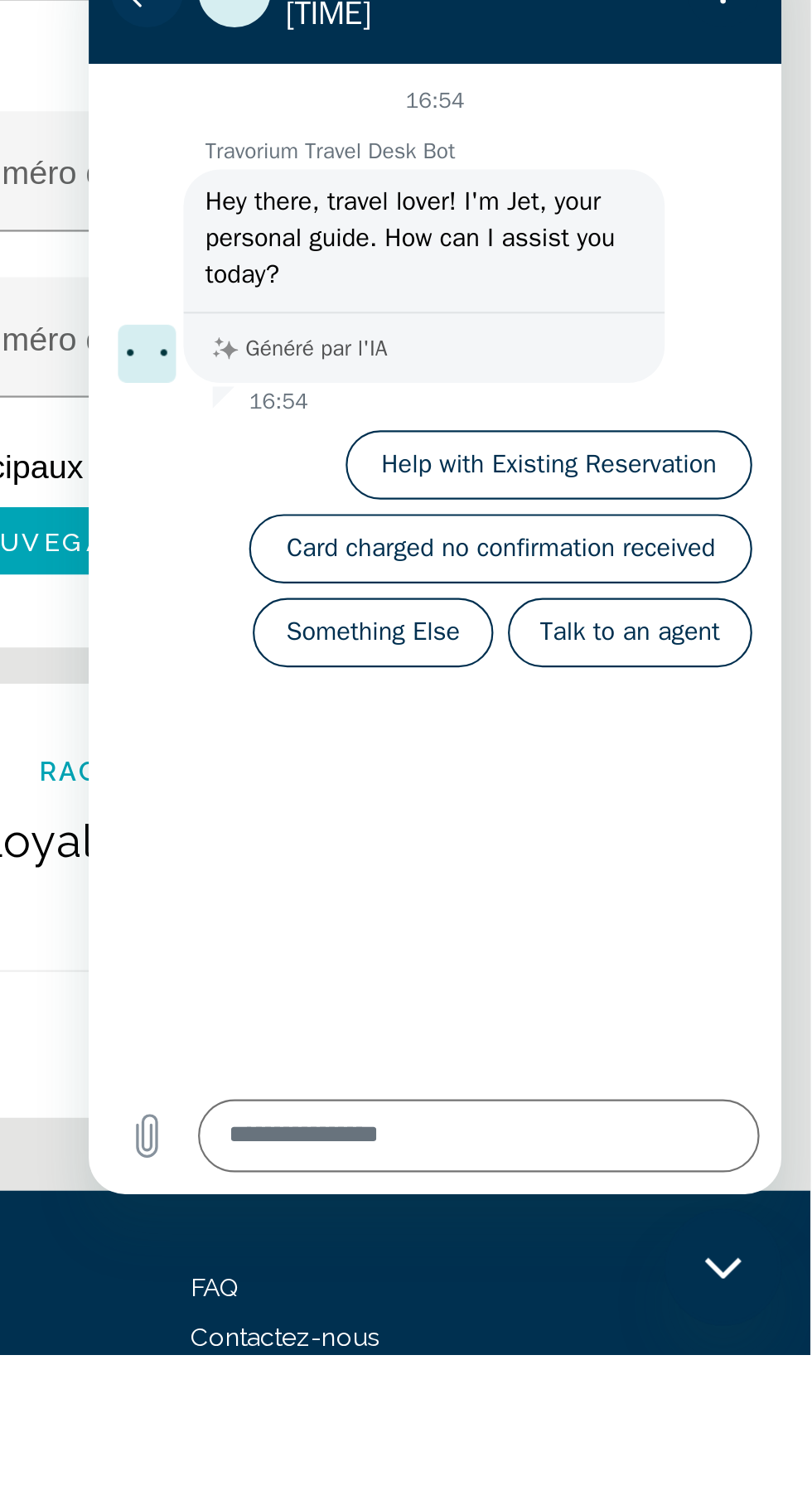 click 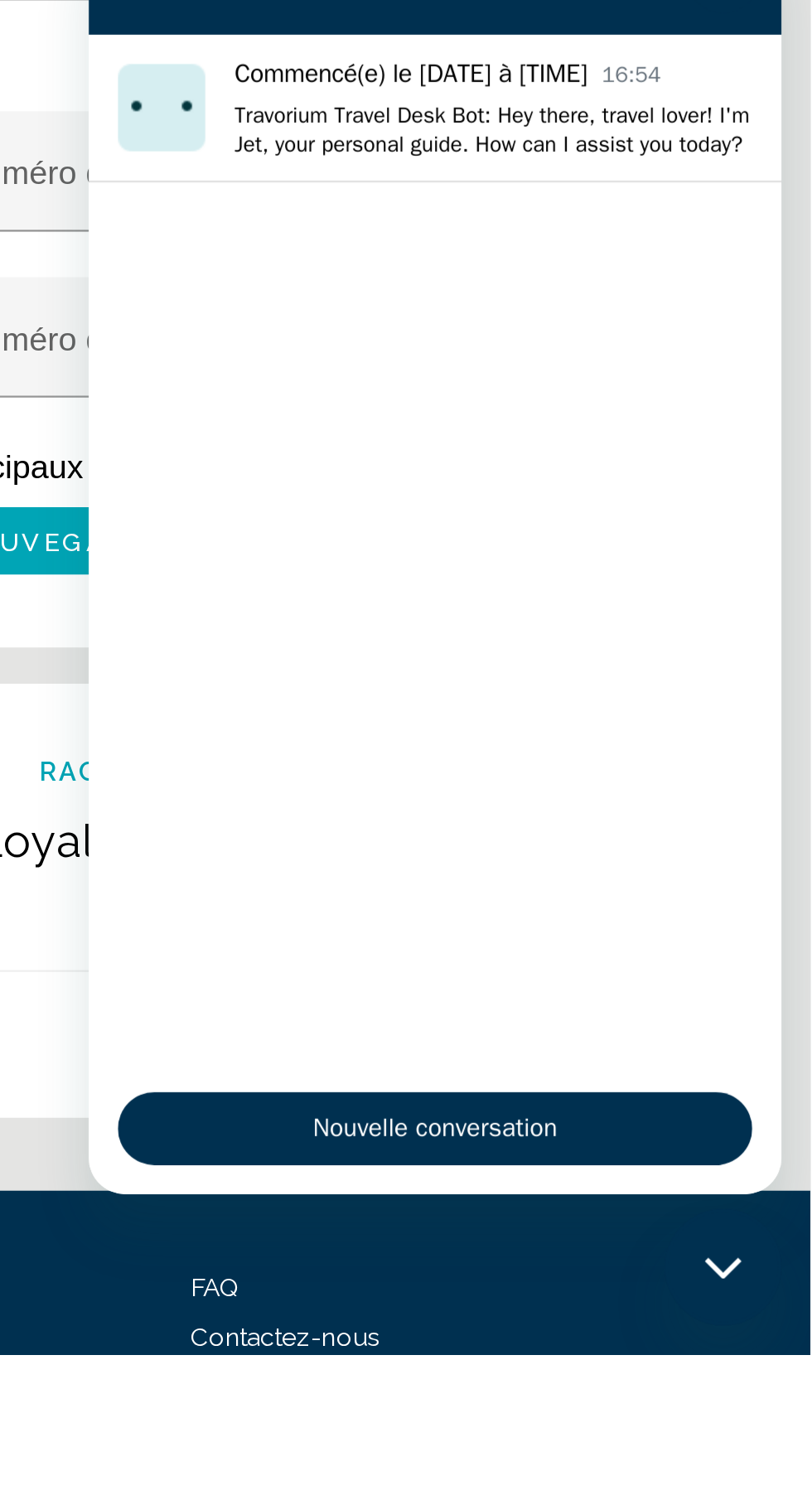 click at bounding box center (691, 1235) 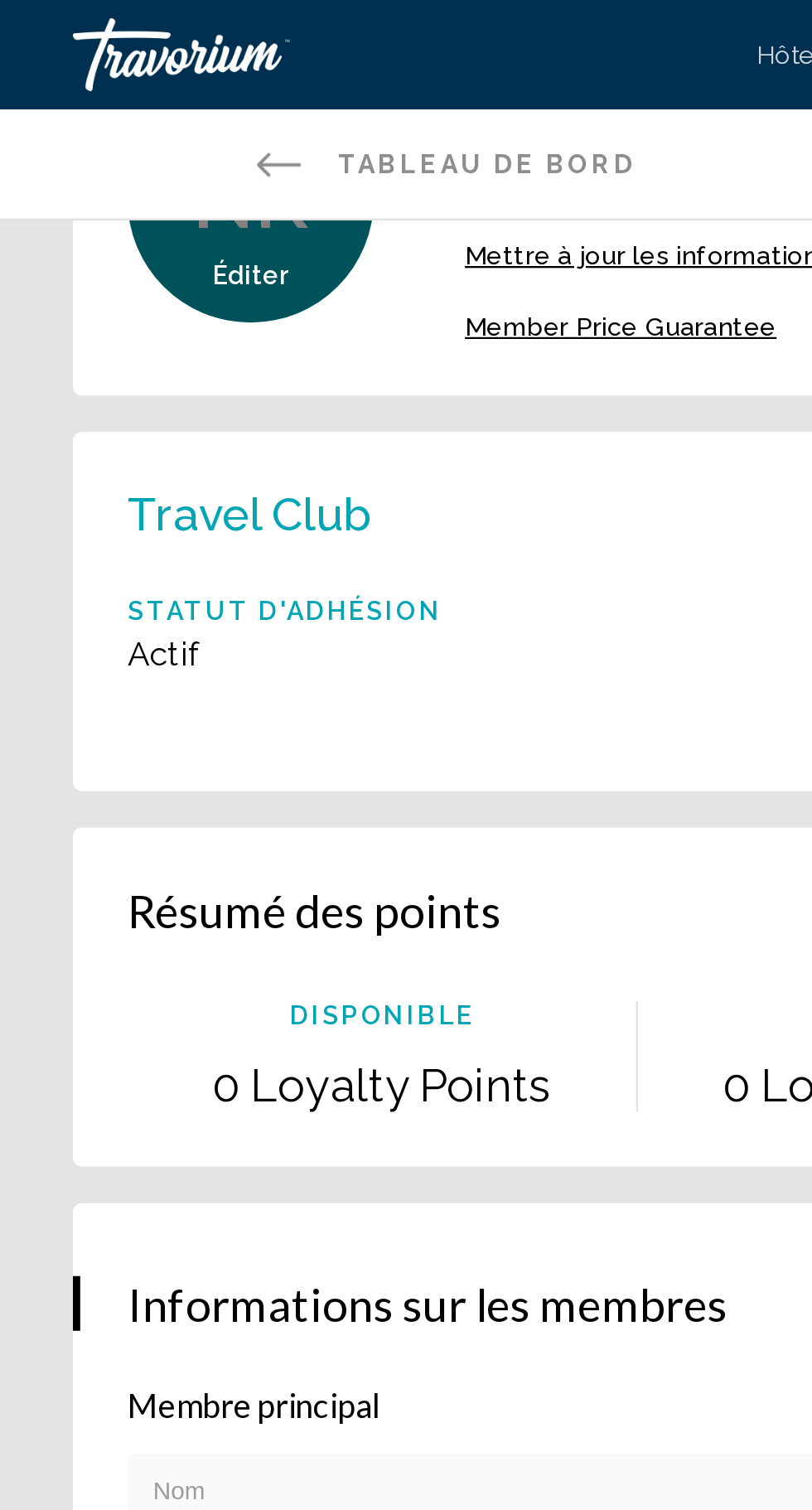 scroll, scrollTop: 0, scrollLeft: 0, axis: both 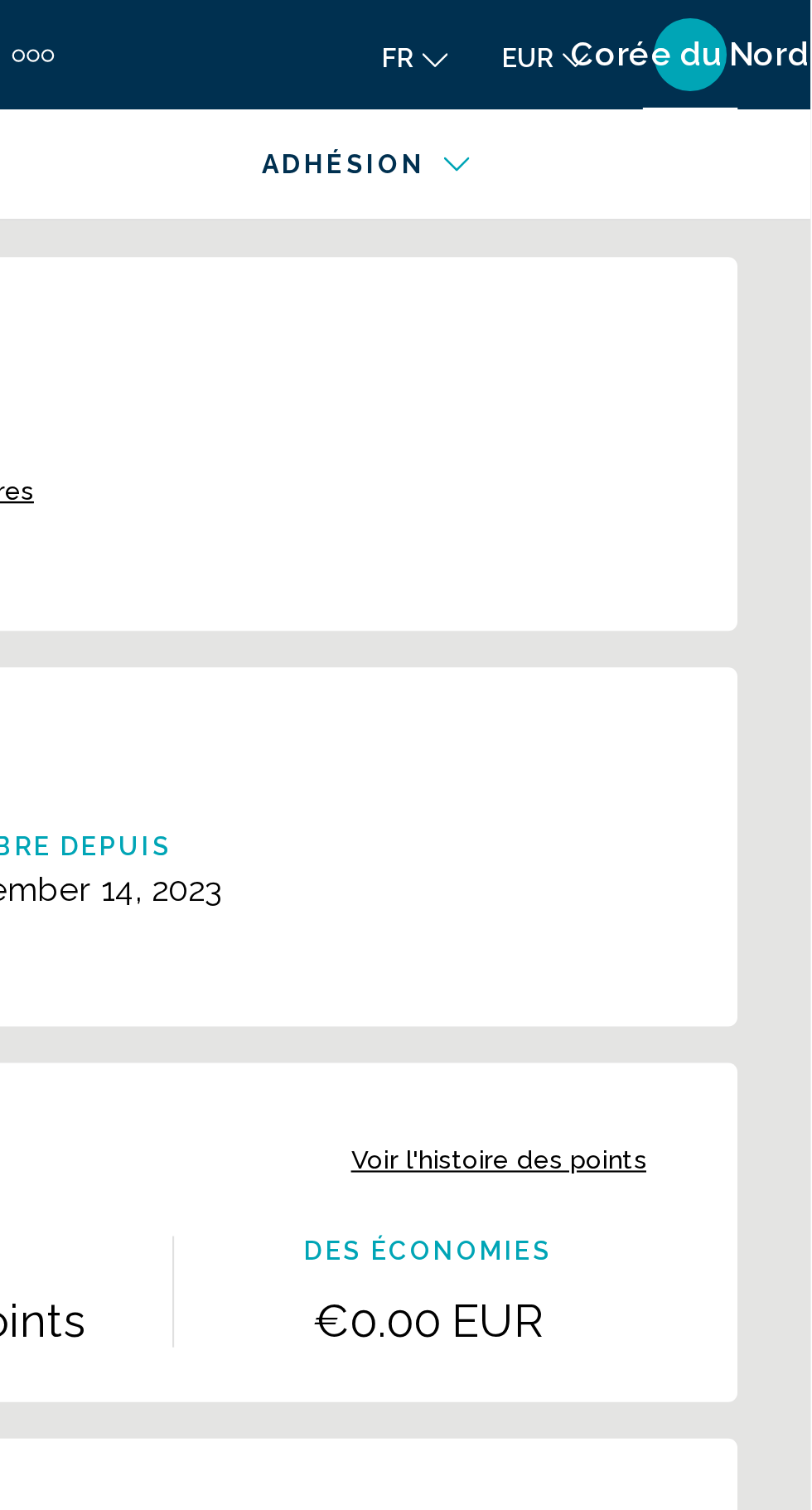 click at bounding box center [602, 85] 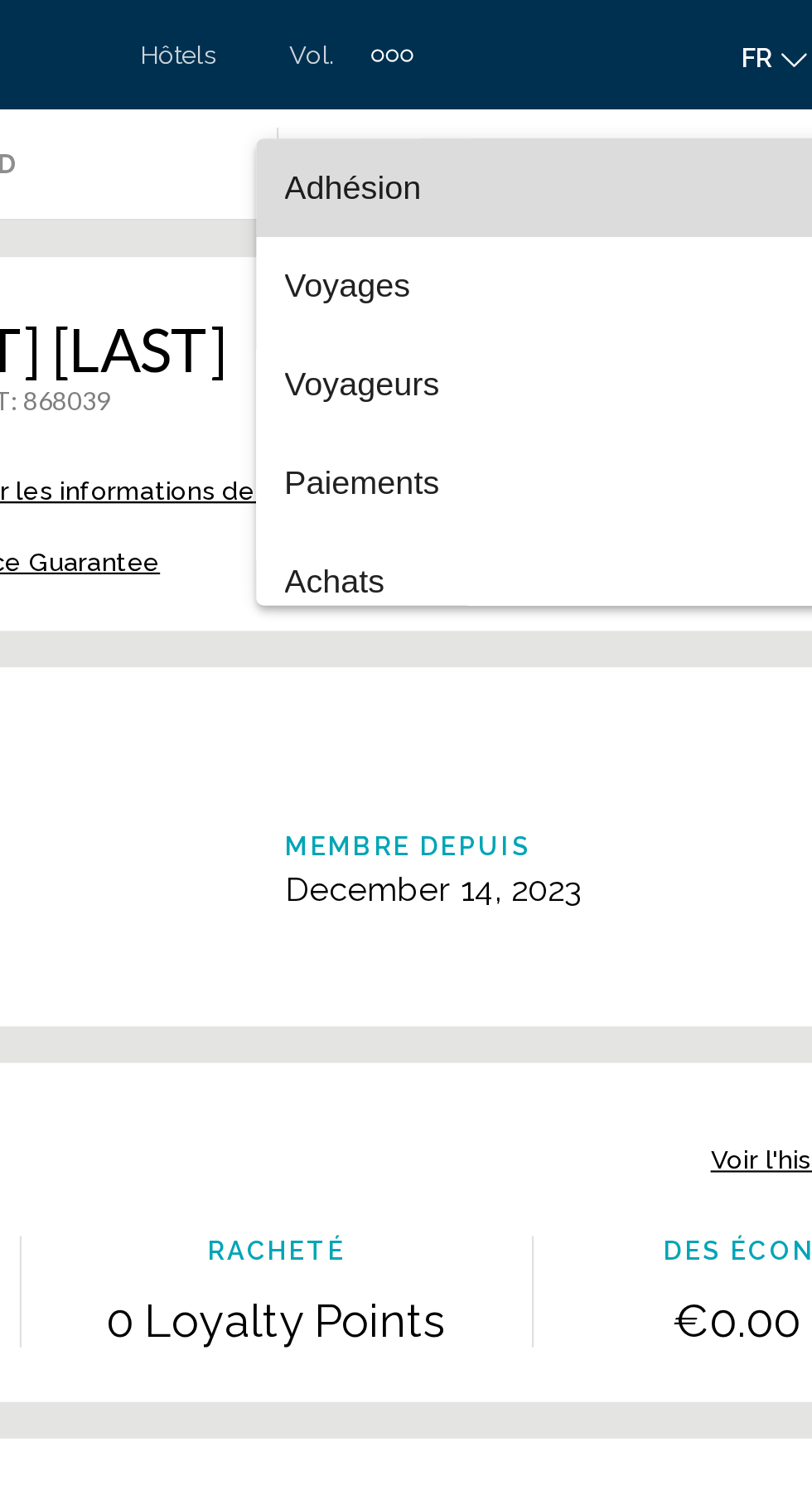 click on "Adhésion" at bounding box center [441, 85] 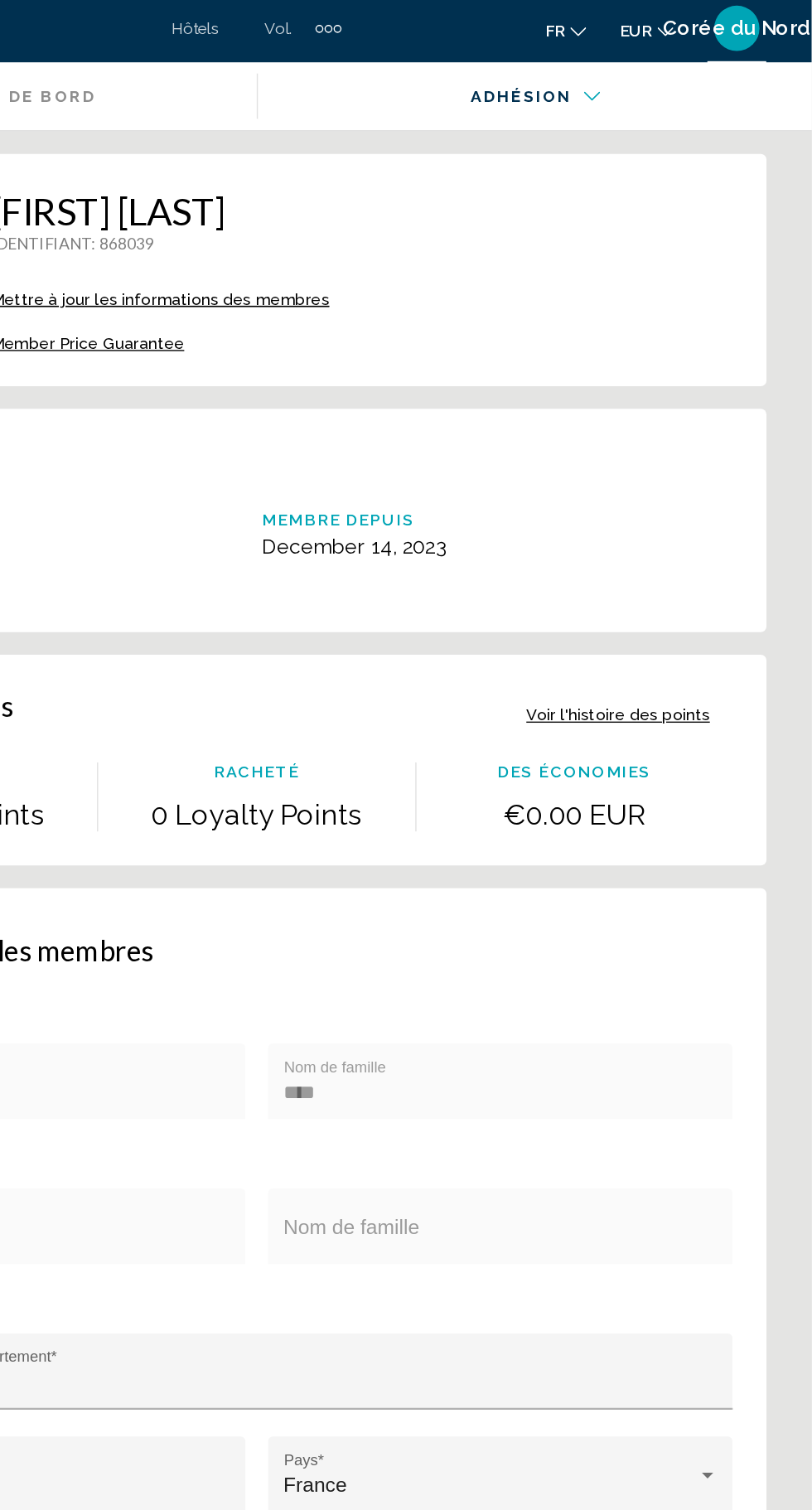 click on "Adhésion" at bounding box center (610, 79) 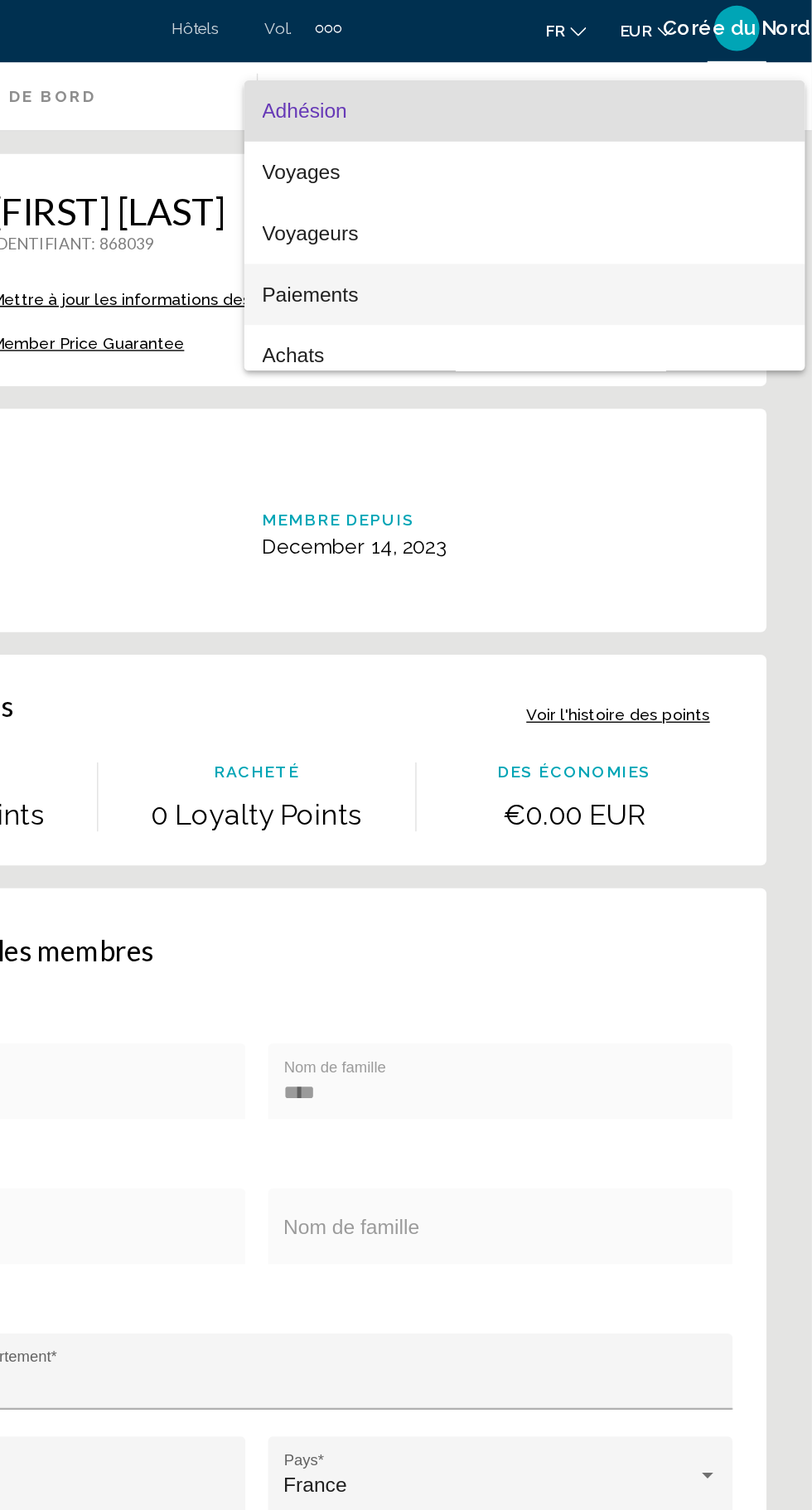 click on "Paiements" at bounding box center [445, 220] 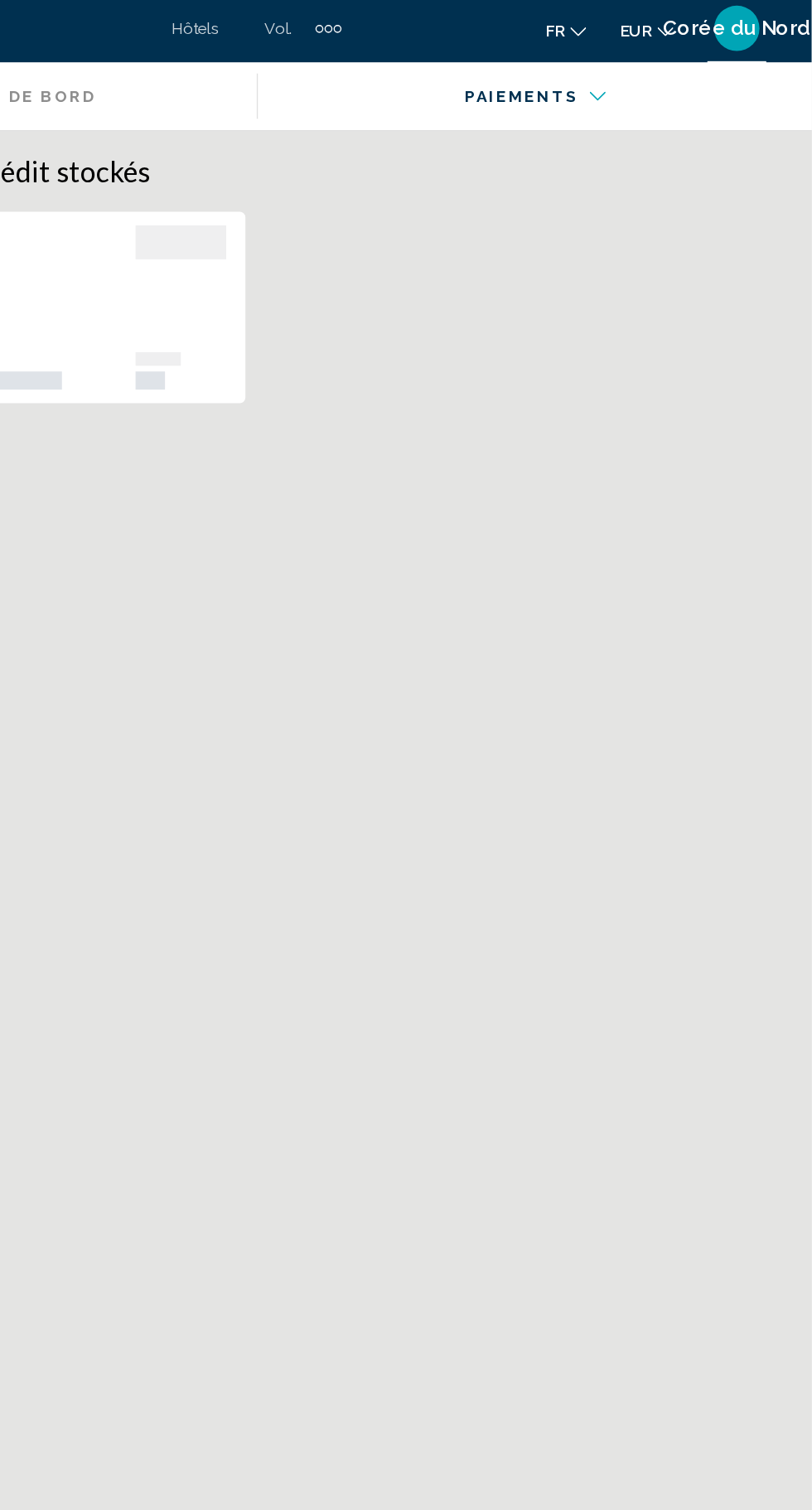 scroll, scrollTop: 25, scrollLeft: 0, axis: vertical 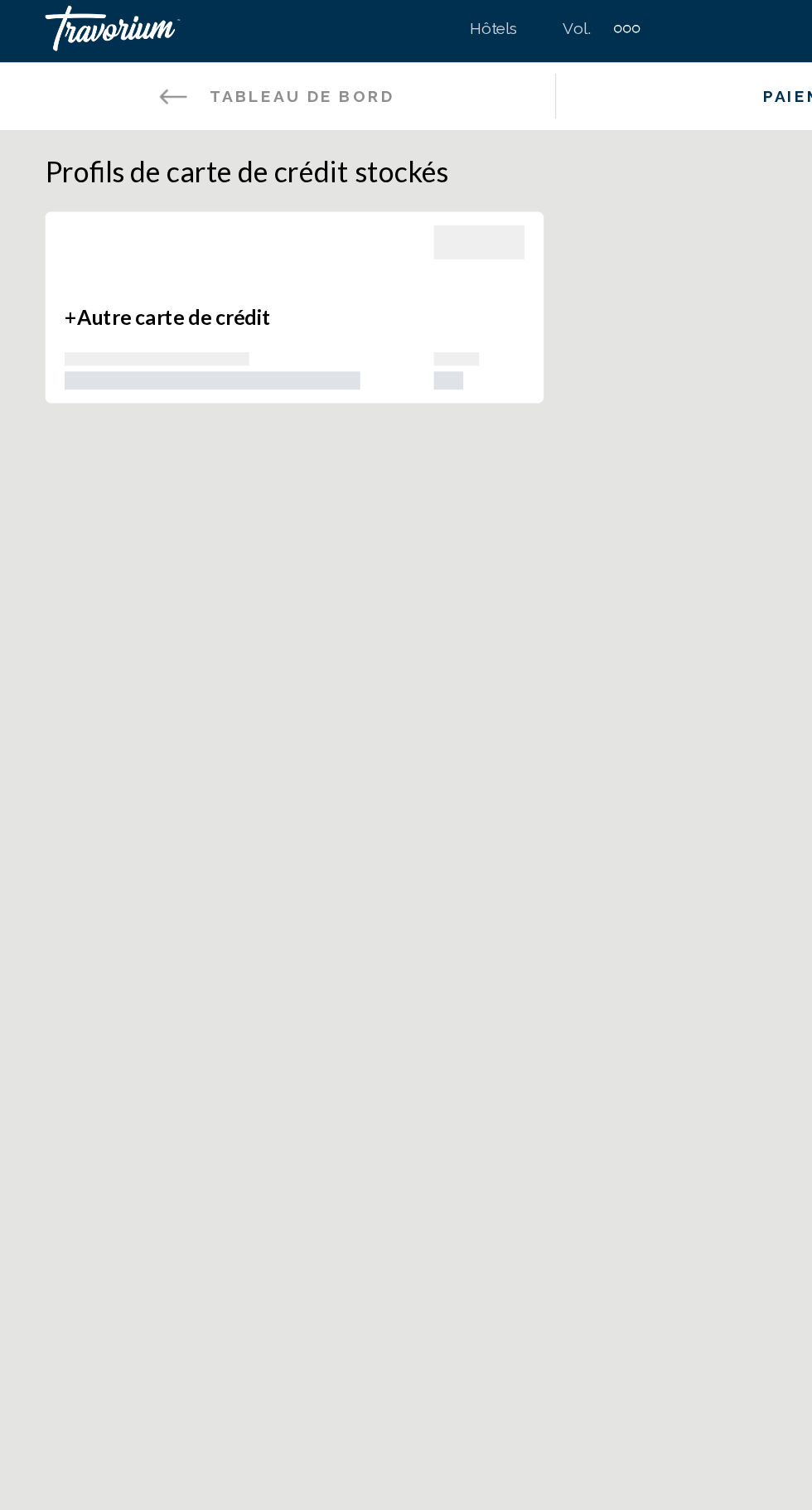 click on "Retour au tableau de bord Tableau de bord" at bounding box center (203, 75) 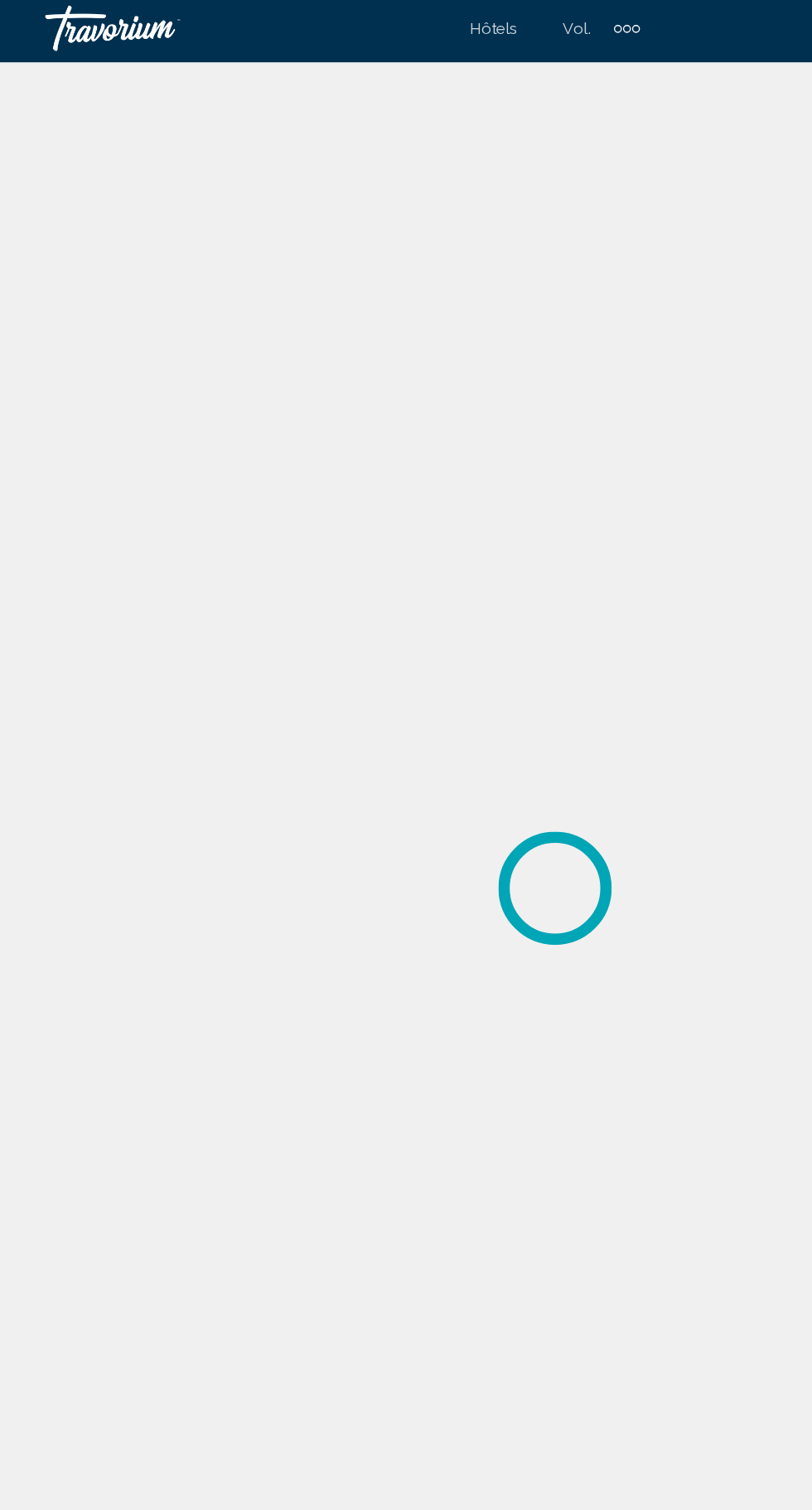 scroll, scrollTop: 0, scrollLeft: 0, axis: both 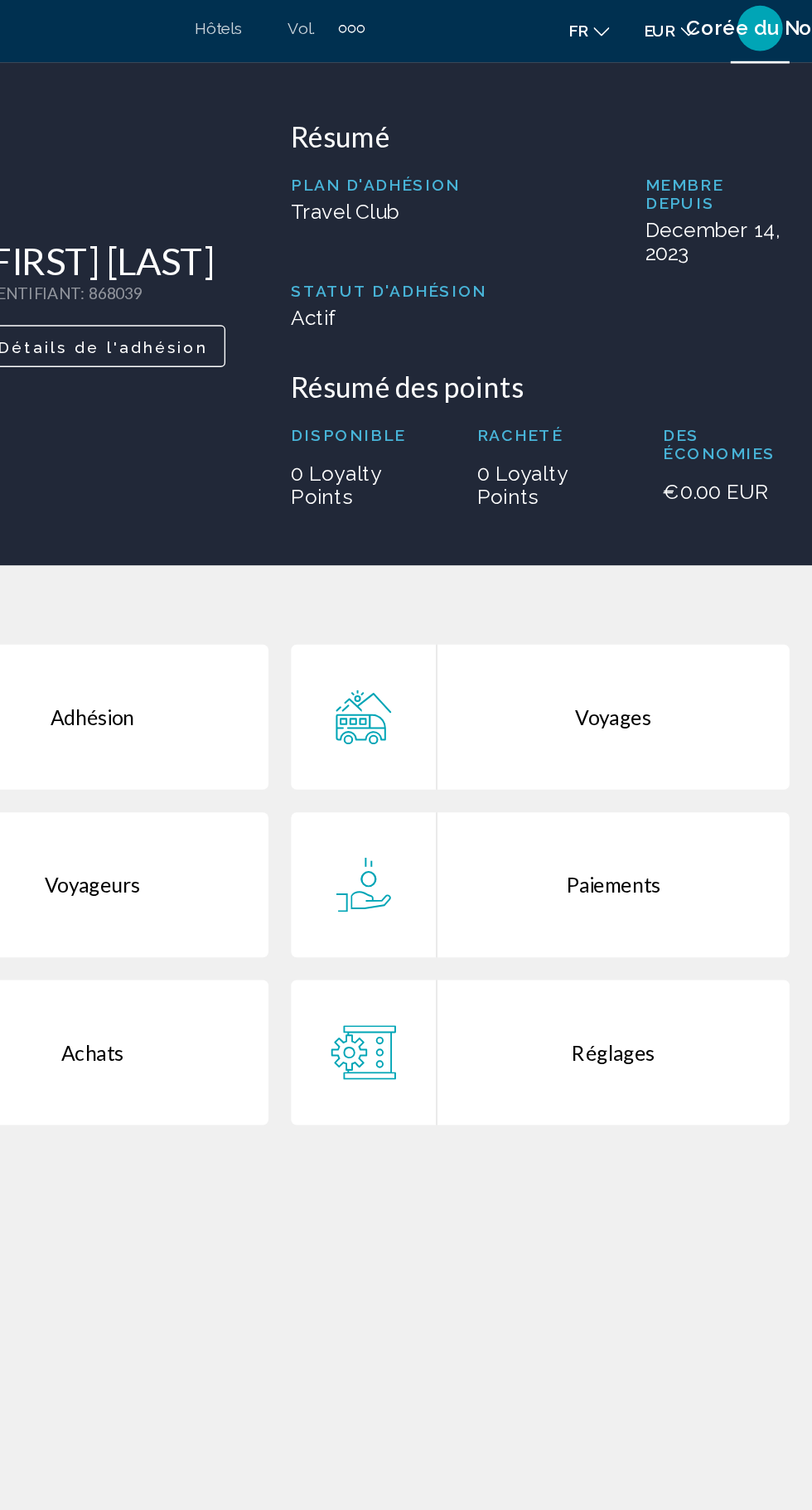 click on "Réglages" at bounding box center [650, 774] 